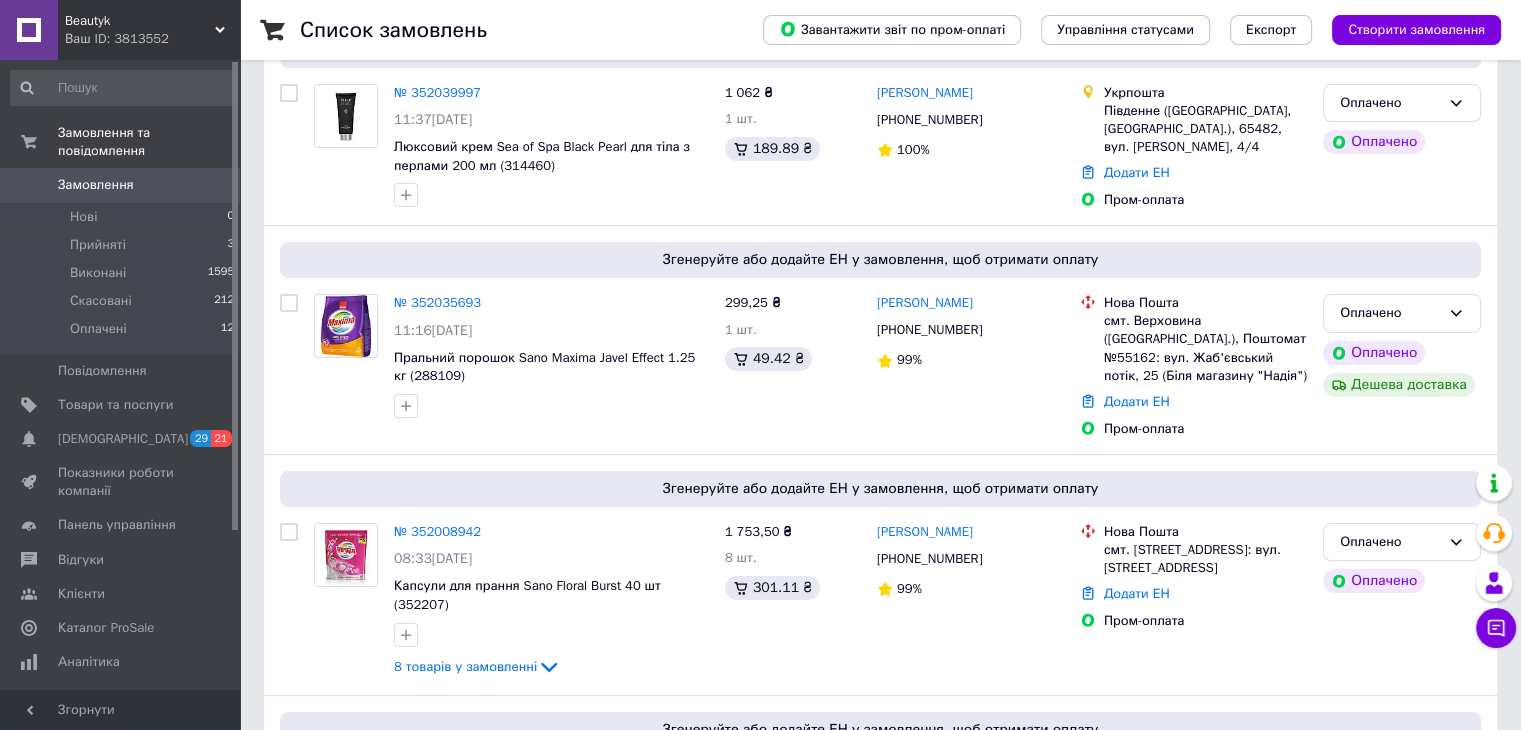 scroll, scrollTop: 0, scrollLeft: 0, axis: both 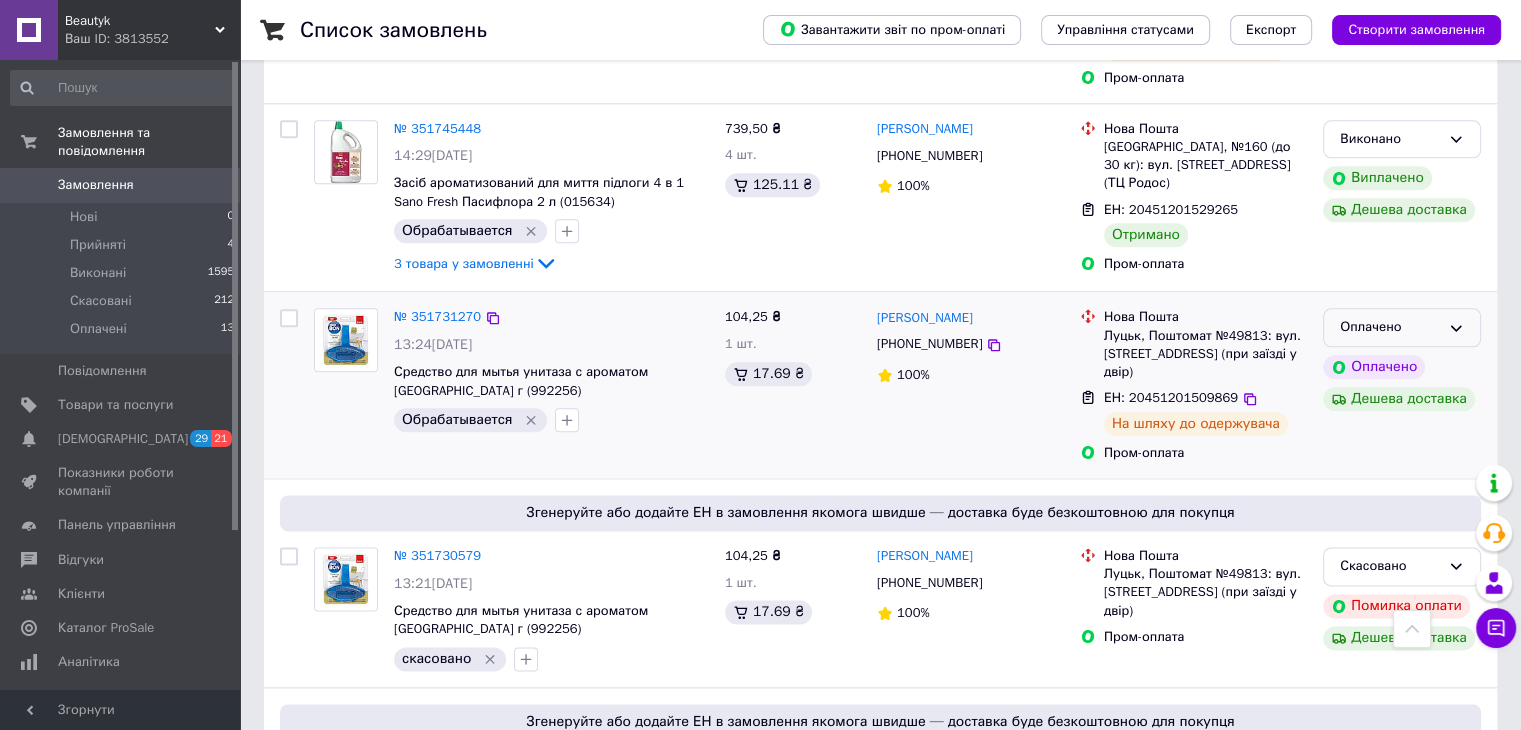 click 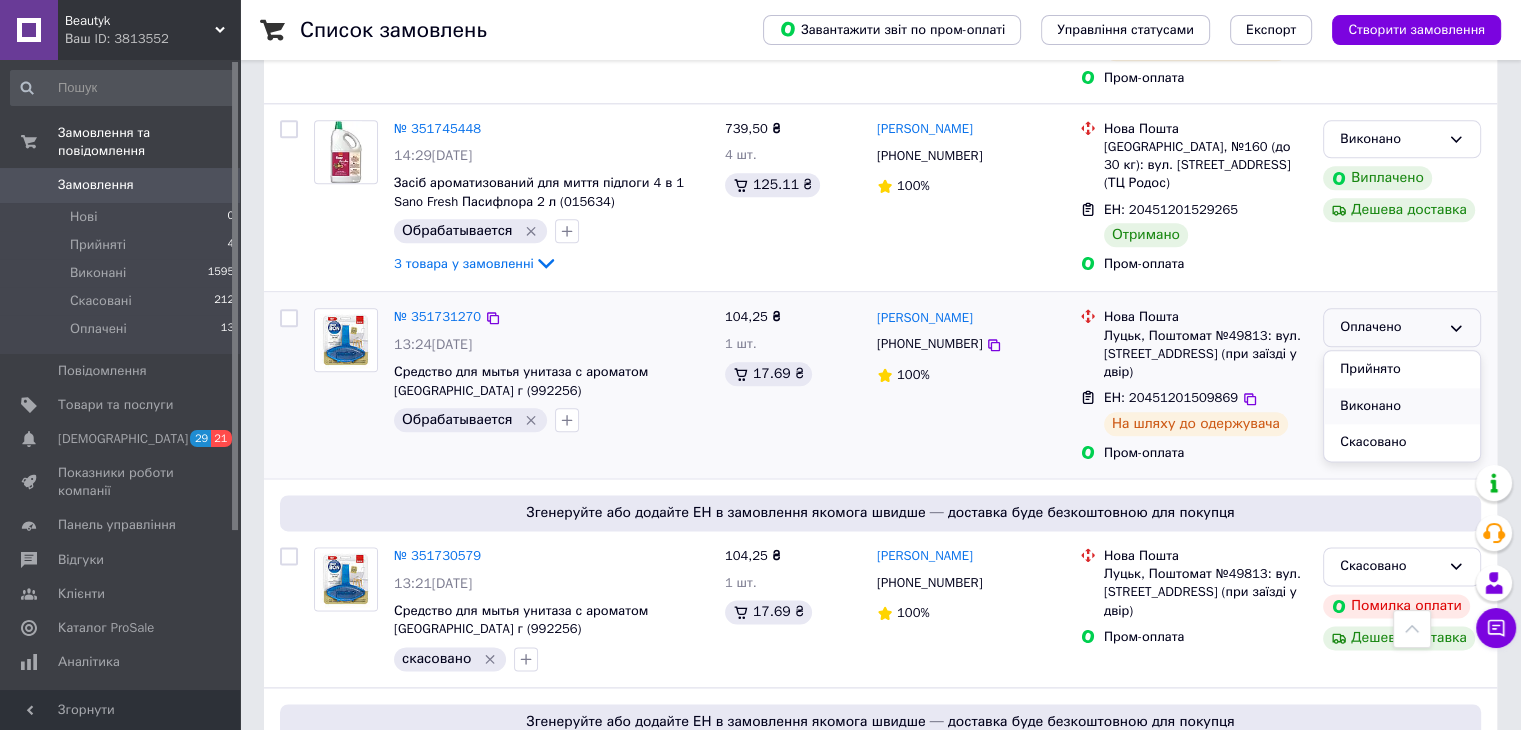 click on "Виконано" at bounding box center (1402, 406) 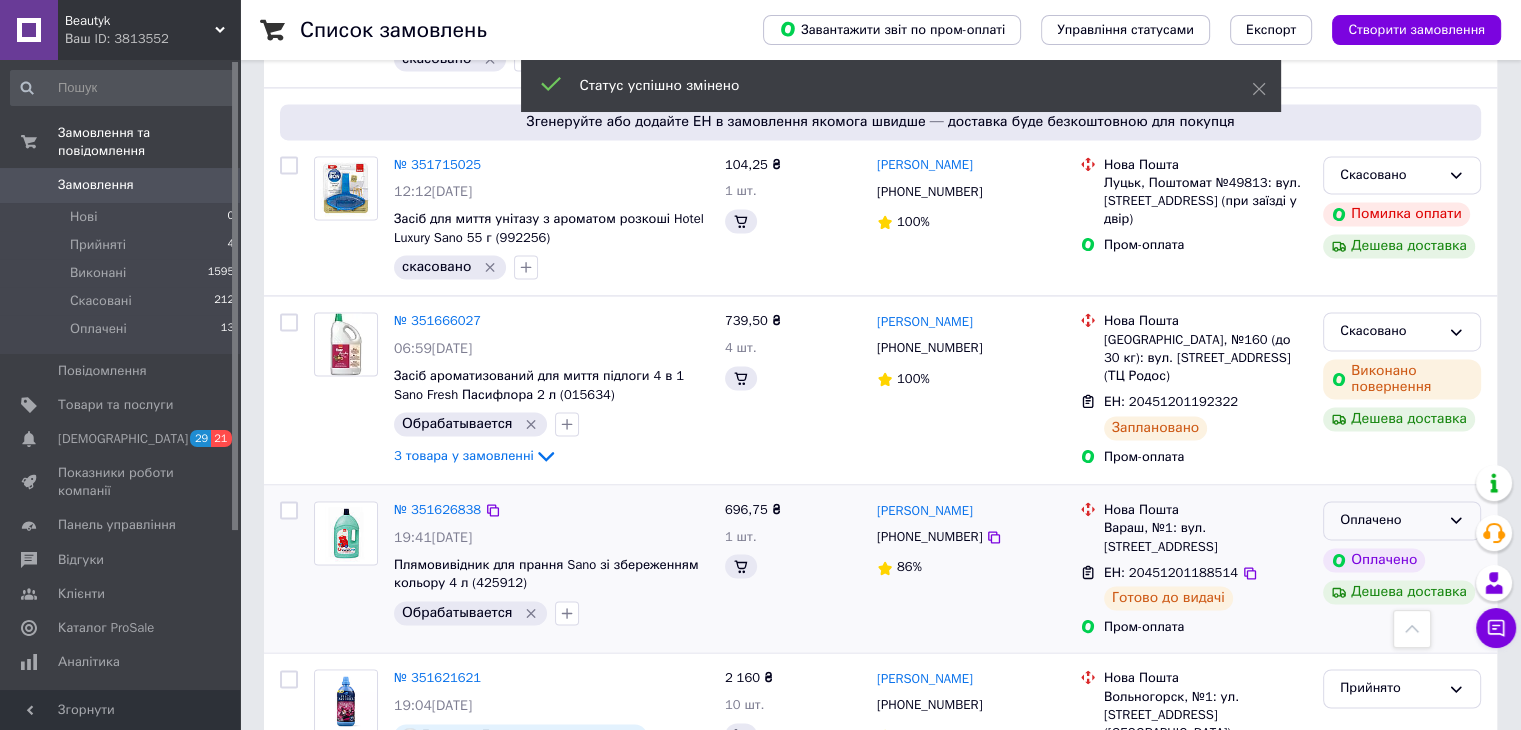 scroll, scrollTop: 3100, scrollLeft: 0, axis: vertical 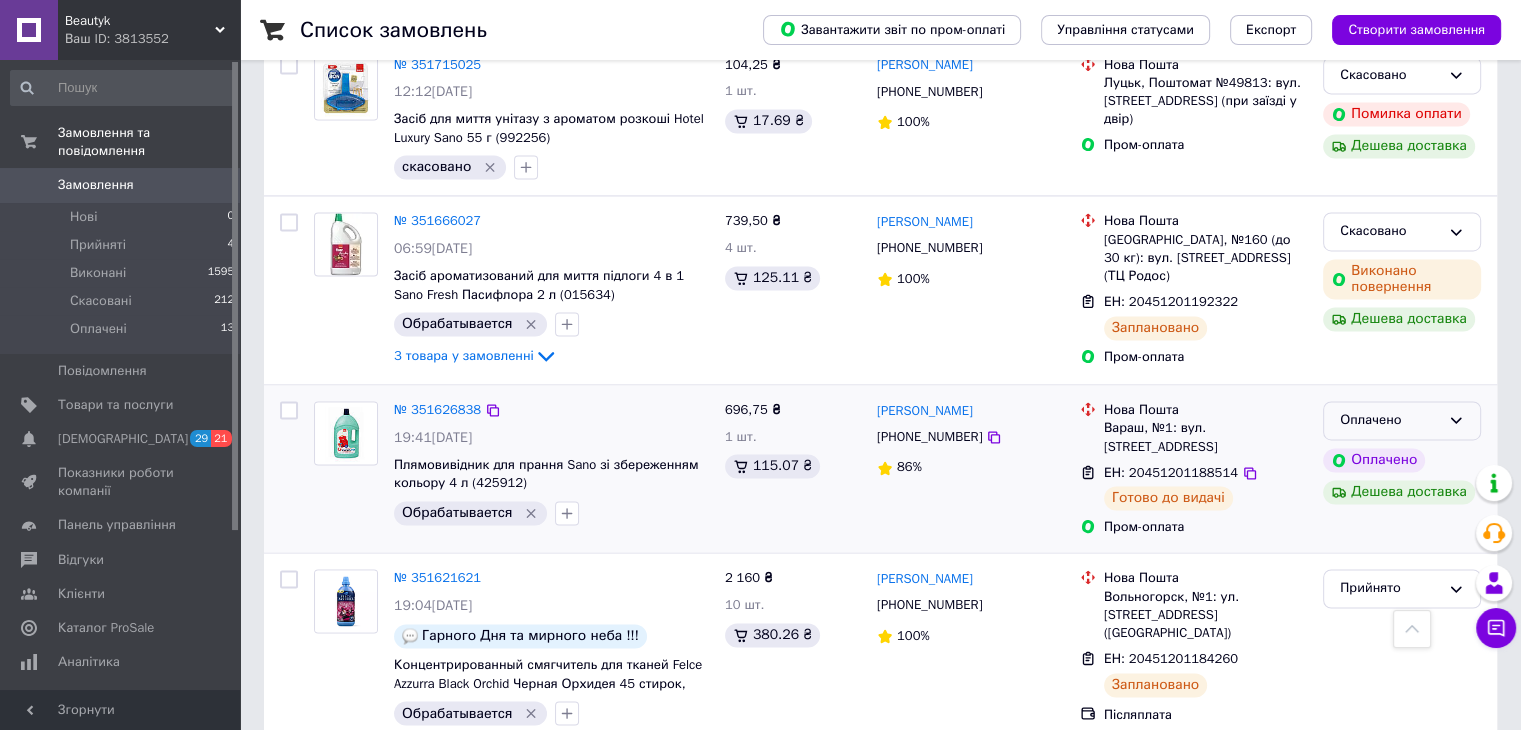 click on "Оплачено" at bounding box center (1390, 420) 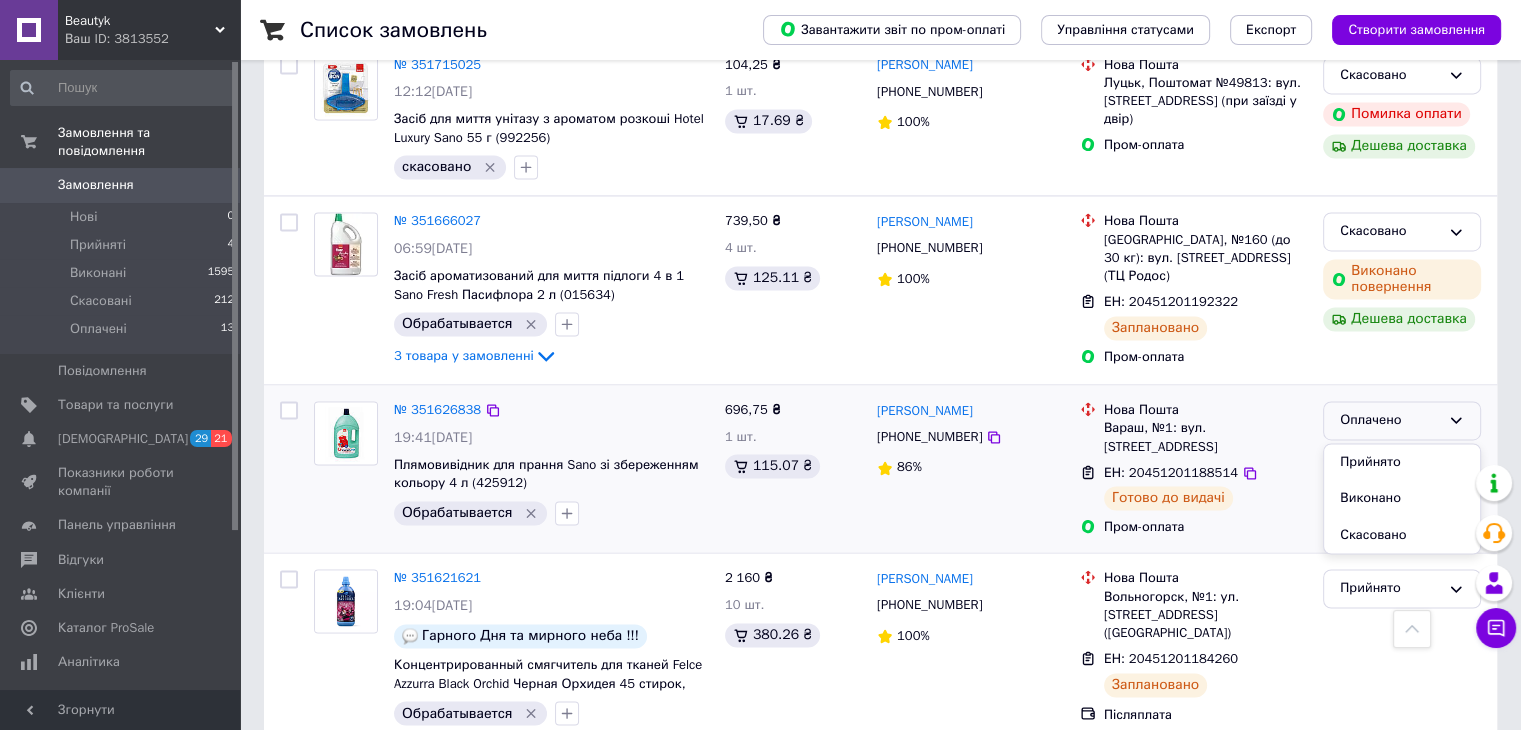 drag, startPoint x: 1357, startPoint y: 424, endPoint x: 1371, endPoint y: 421, distance: 14.3178215 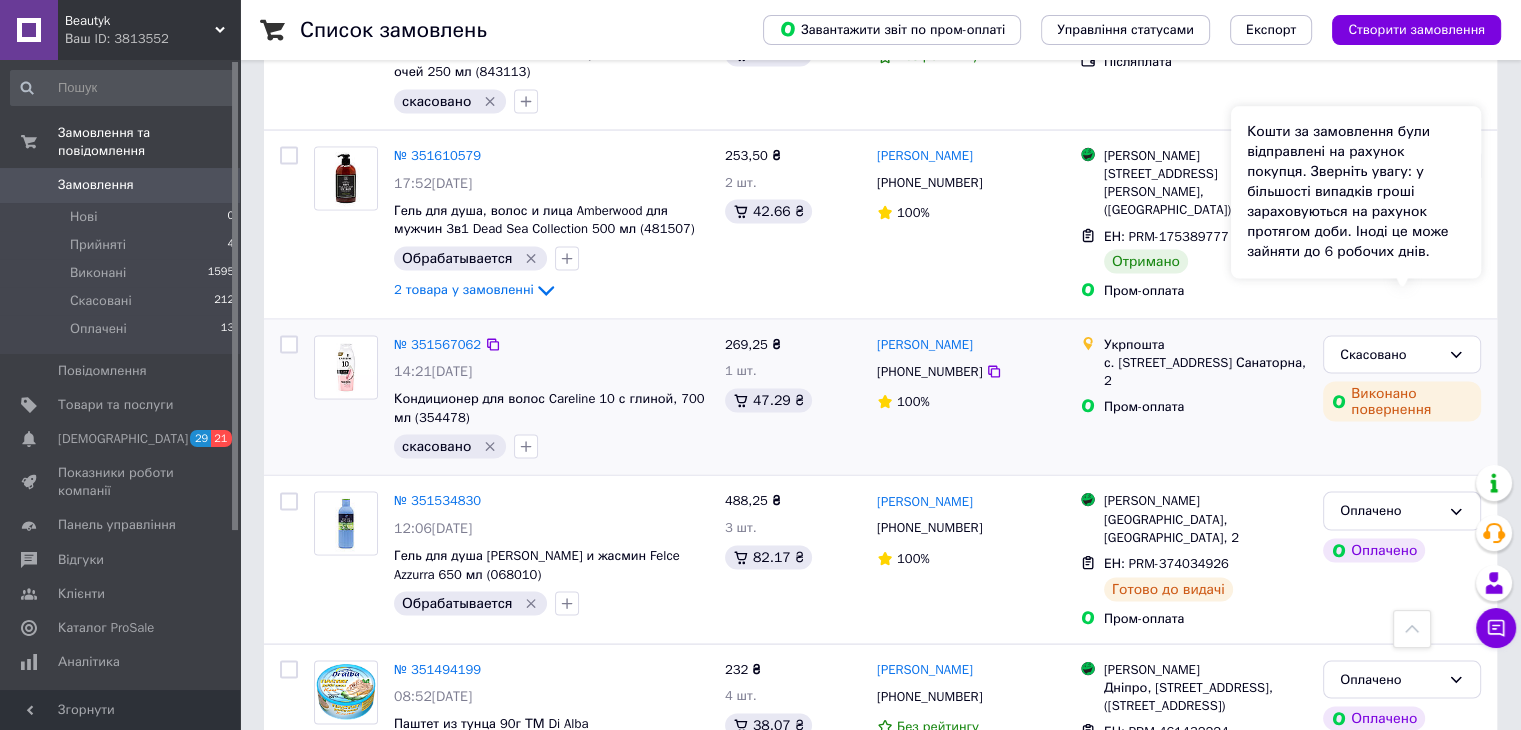 scroll, scrollTop: 4000, scrollLeft: 0, axis: vertical 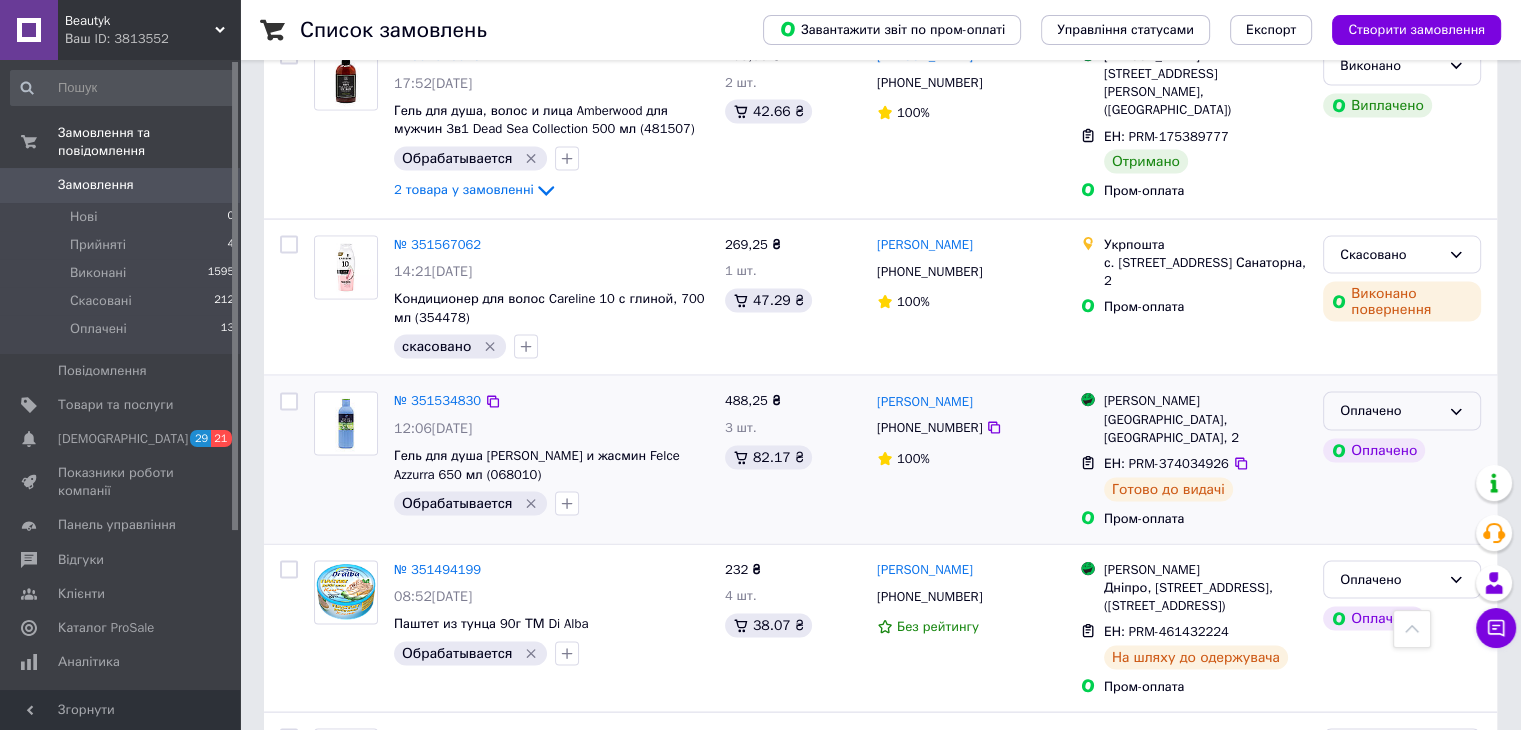 click on "Оплачено" at bounding box center [1390, 411] 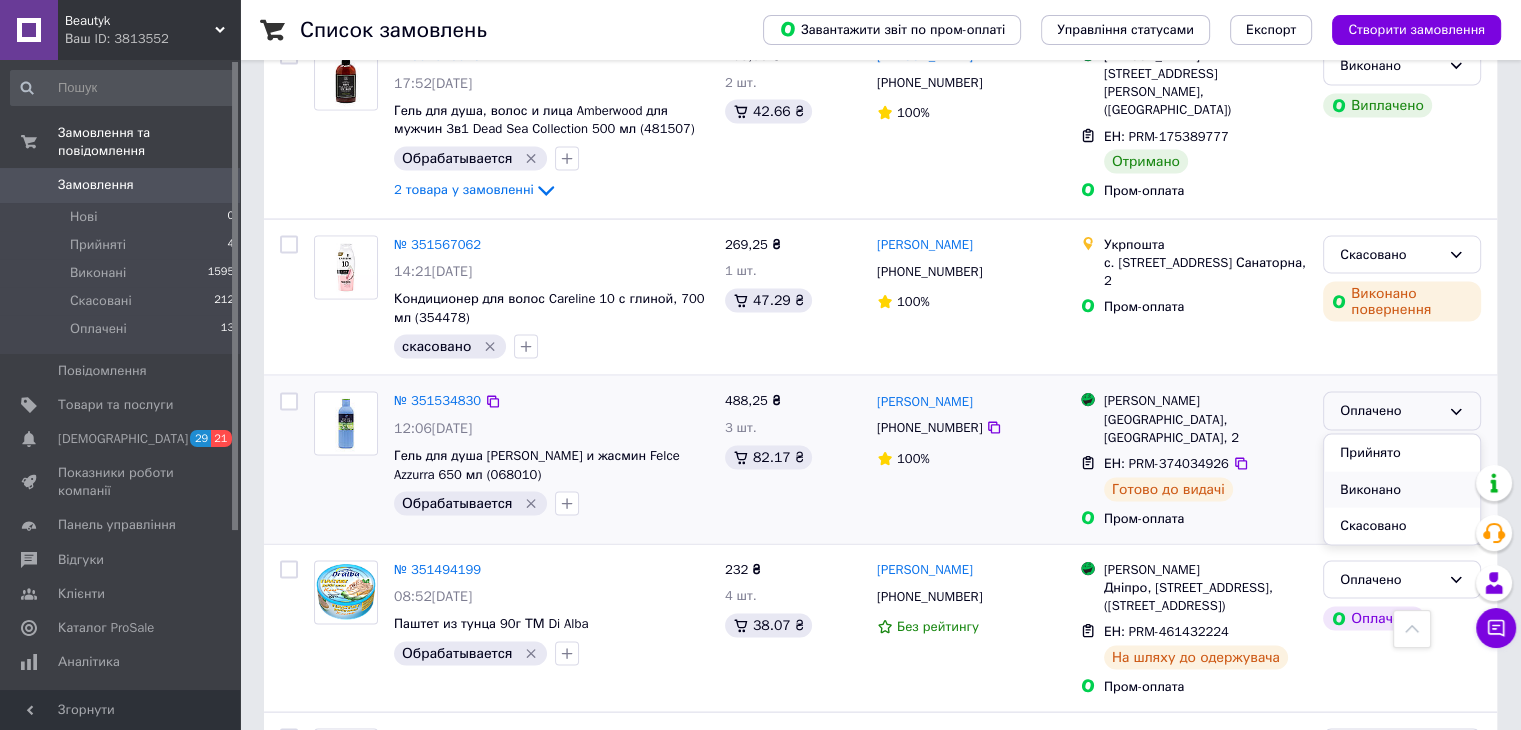 click on "Виконано" at bounding box center (1402, 490) 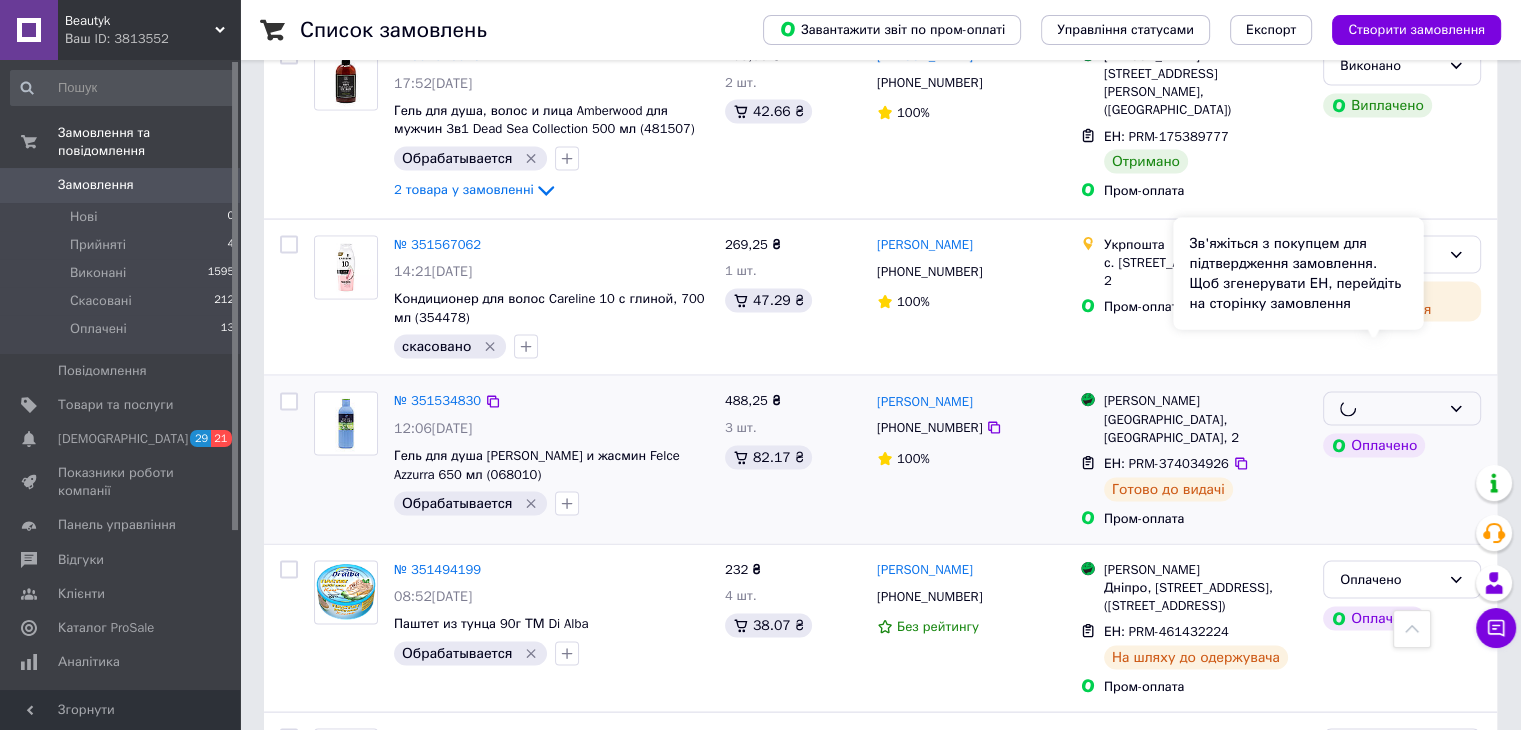 scroll, scrollTop: 4100, scrollLeft: 0, axis: vertical 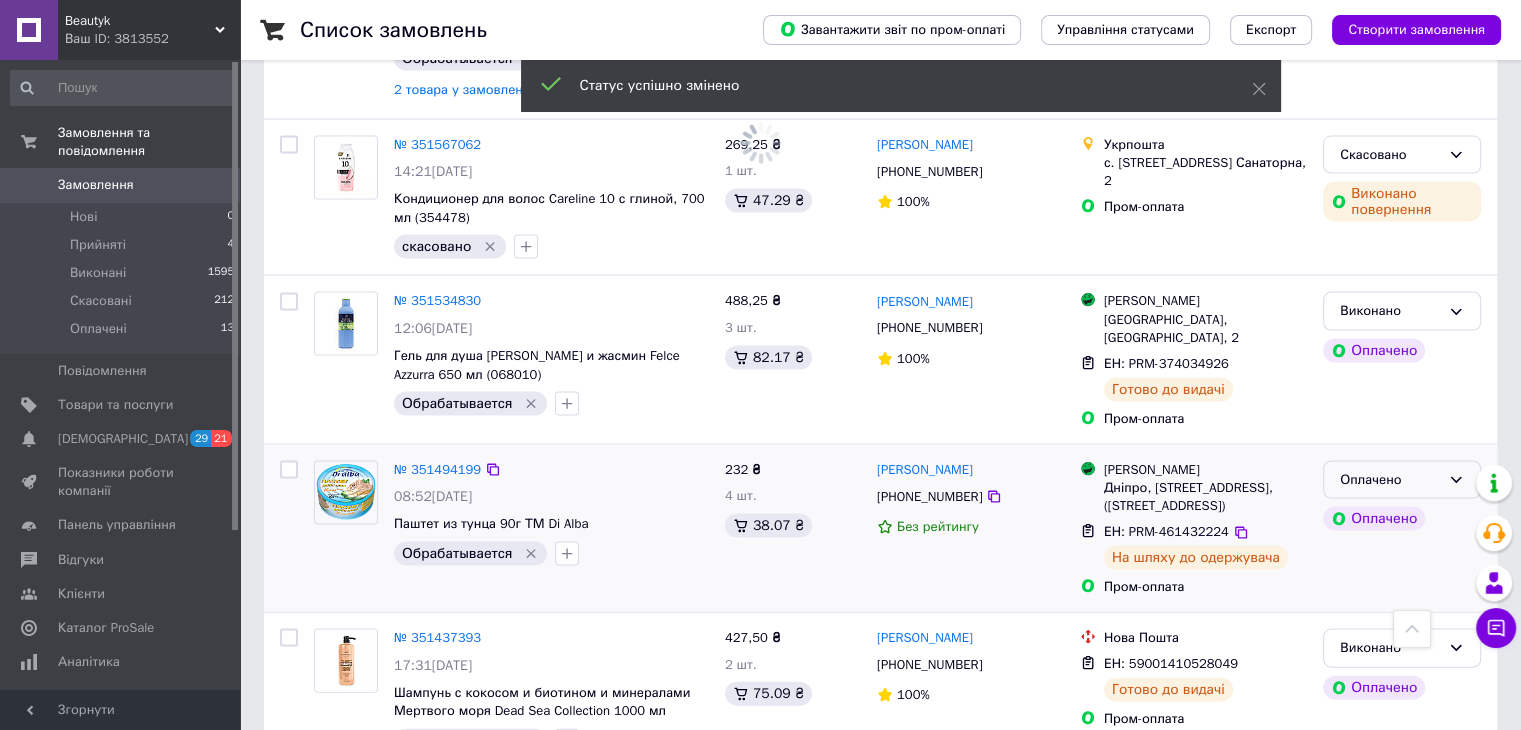 click on "Оплачено" at bounding box center (1390, 480) 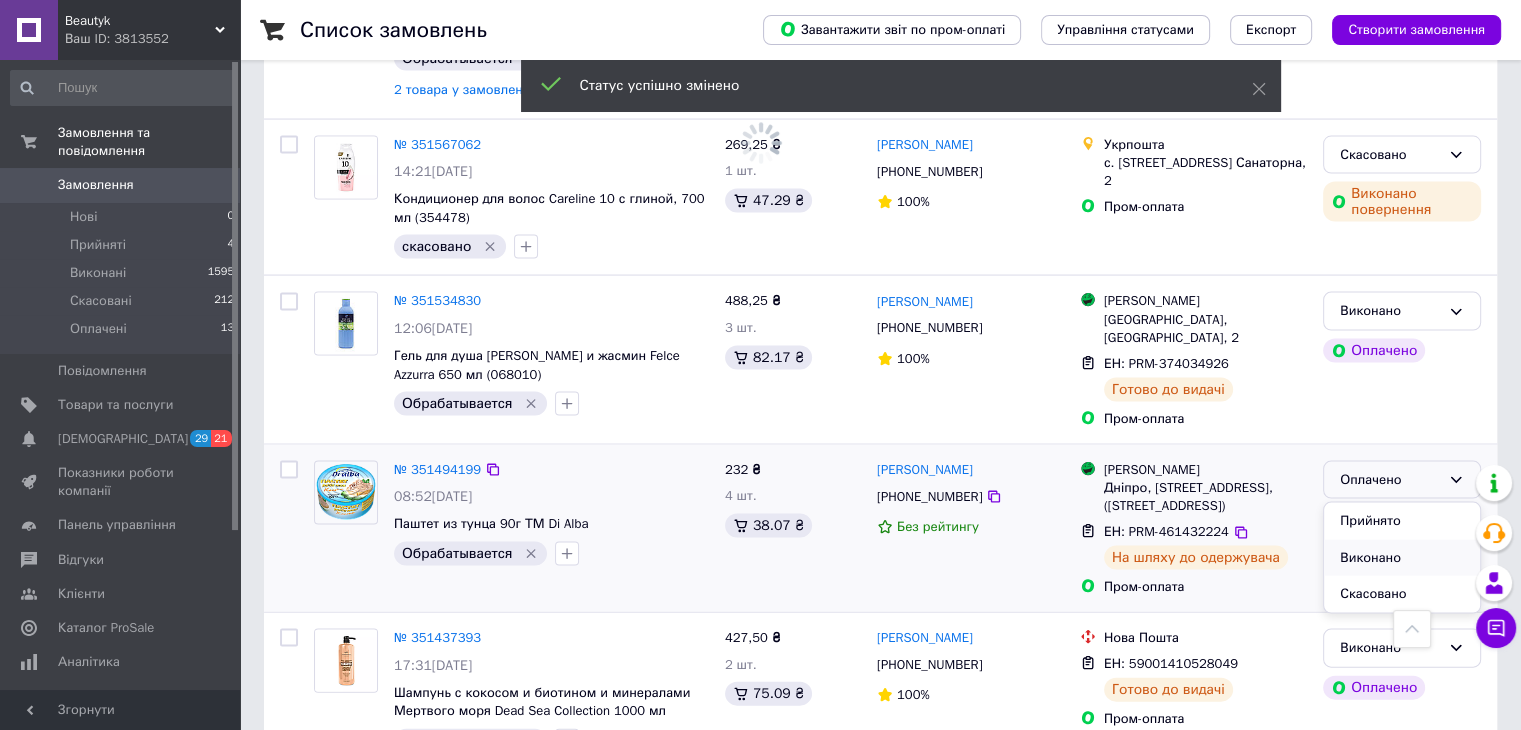 click on "Виконано" at bounding box center [1402, 558] 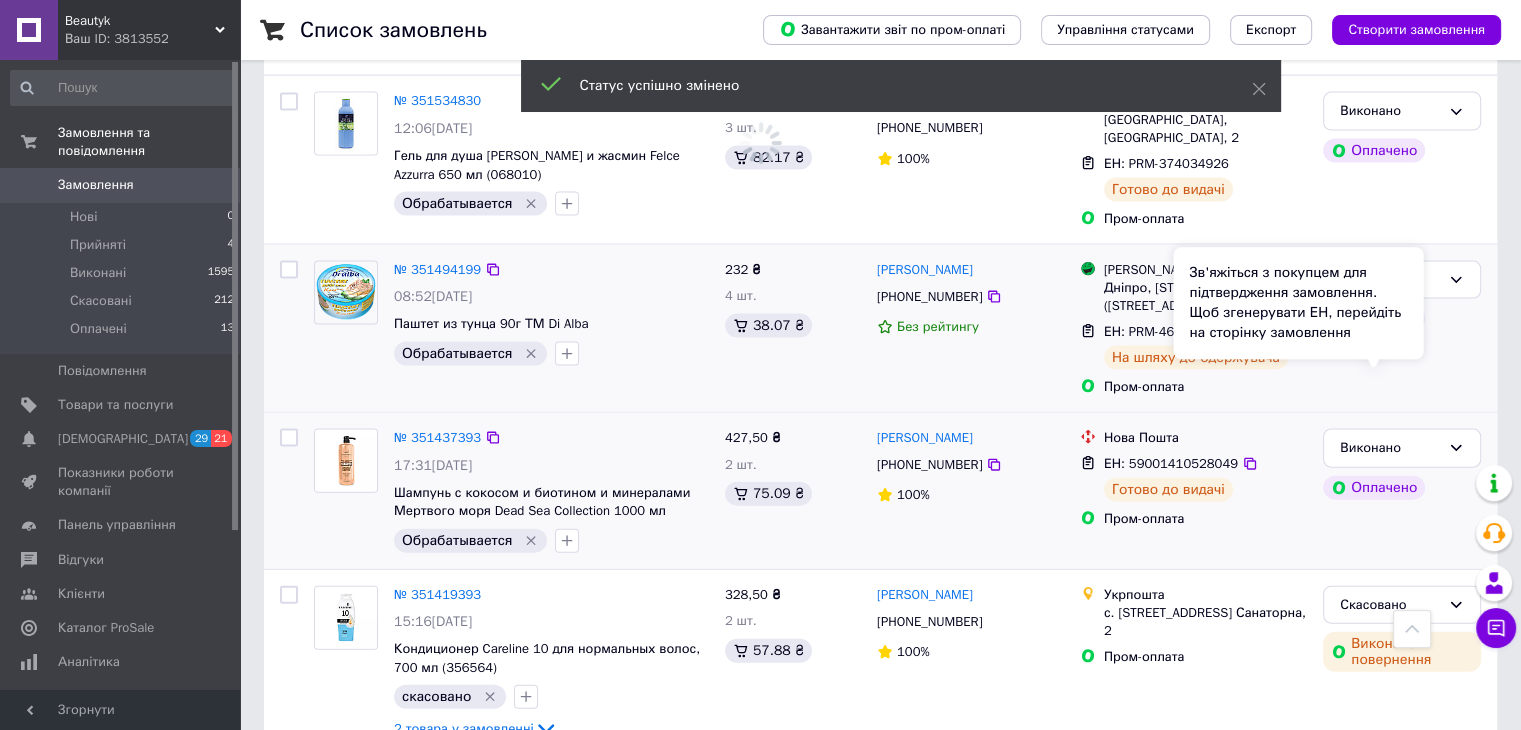 scroll, scrollTop: 4500, scrollLeft: 0, axis: vertical 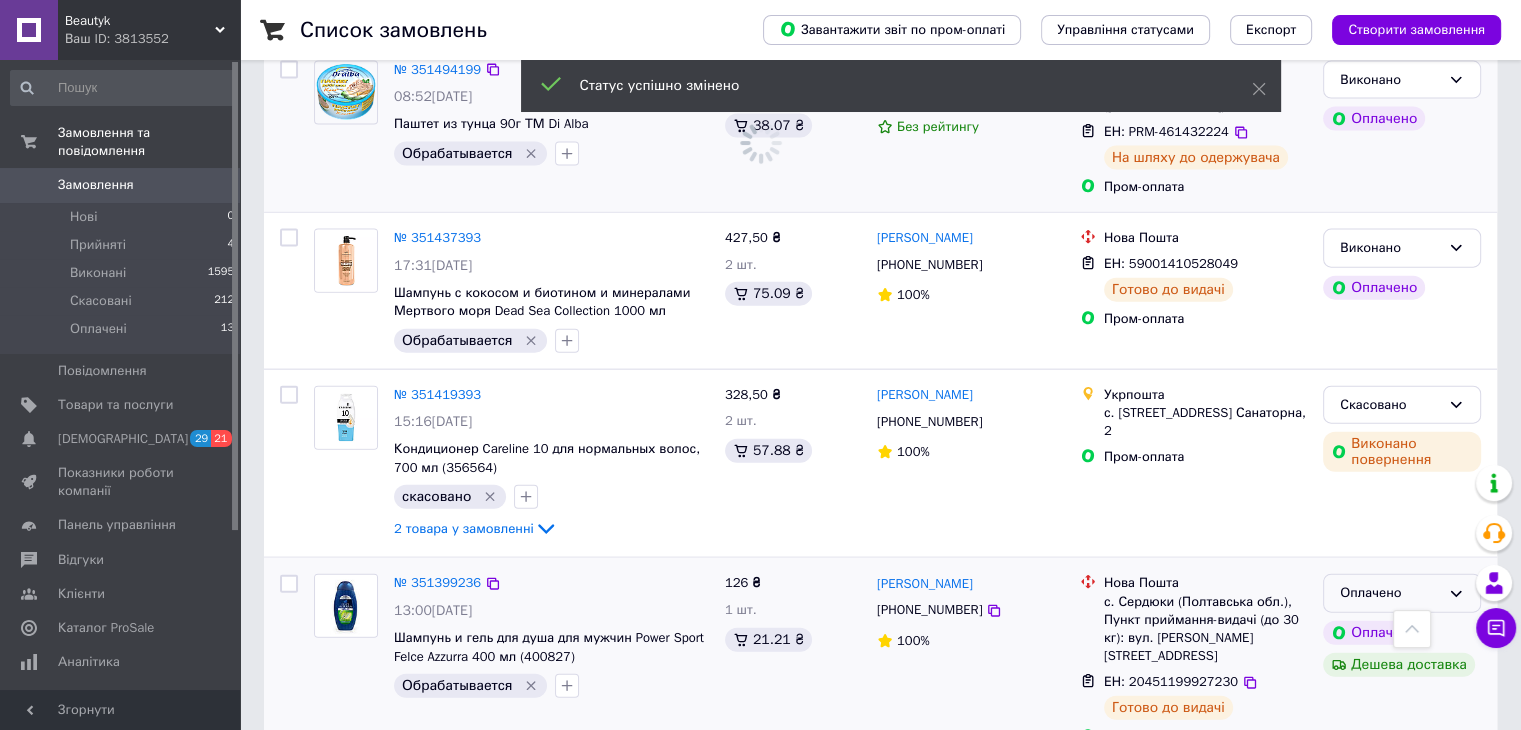 click on "Оплачено" at bounding box center (1390, 593) 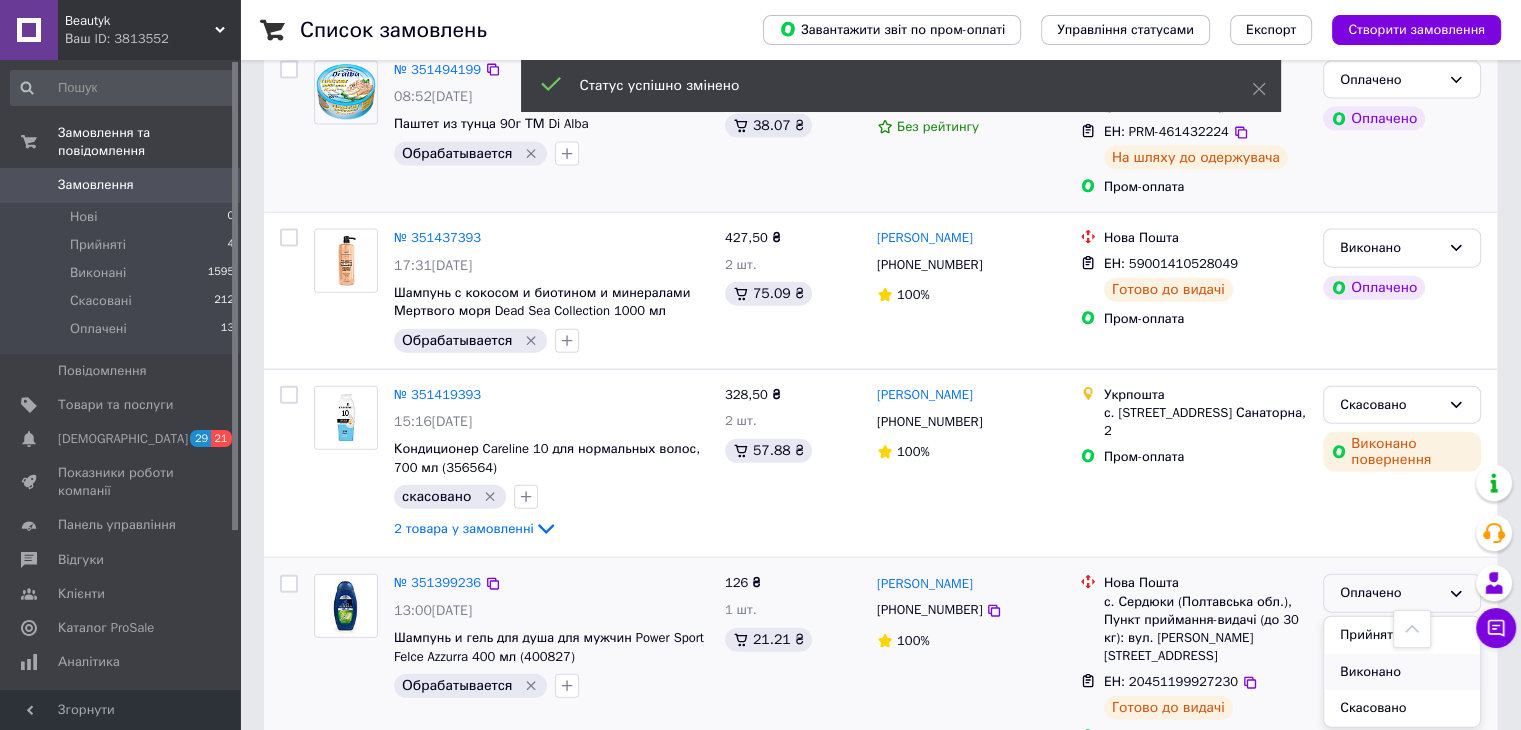click on "Виконано" at bounding box center (1402, 672) 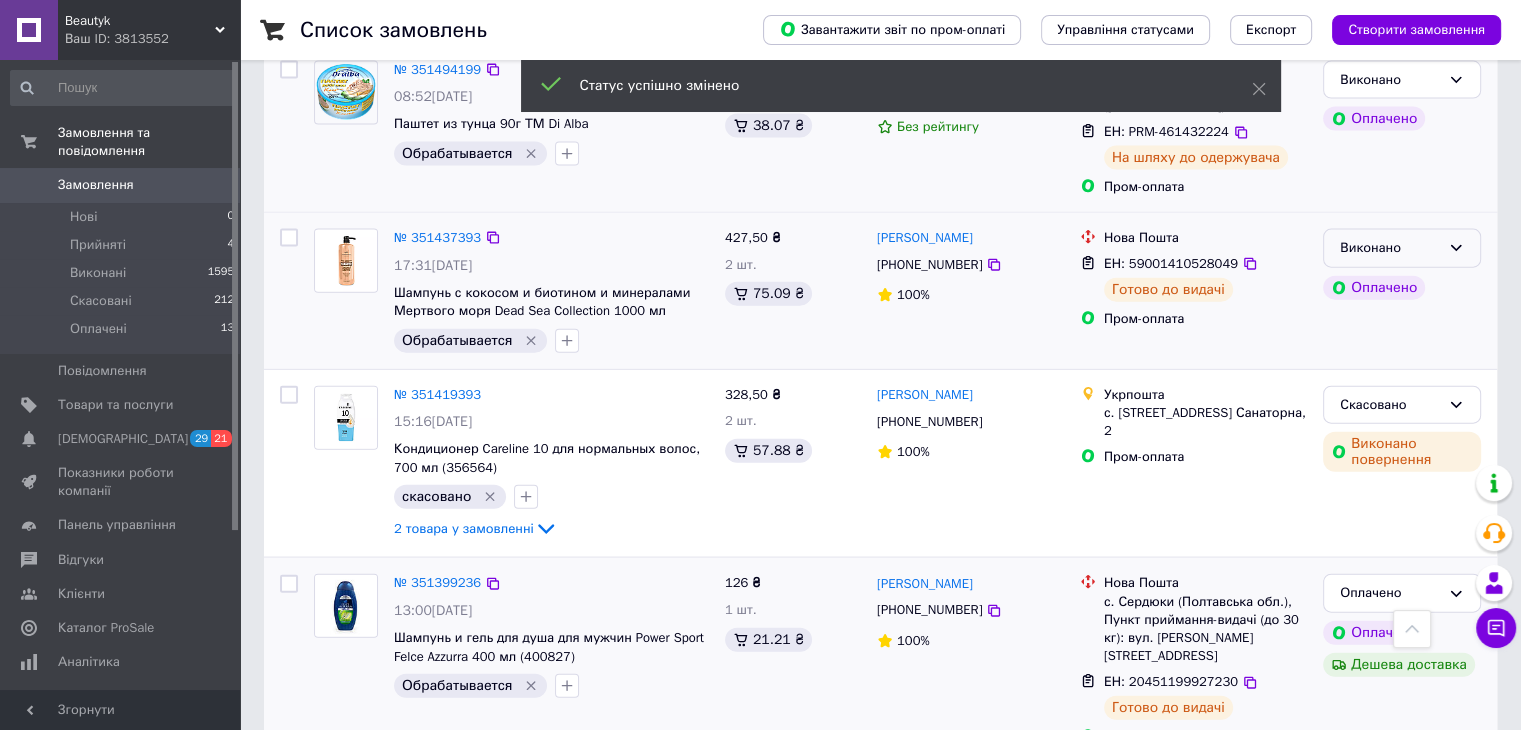 click on "Виконано" at bounding box center [1390, 248] 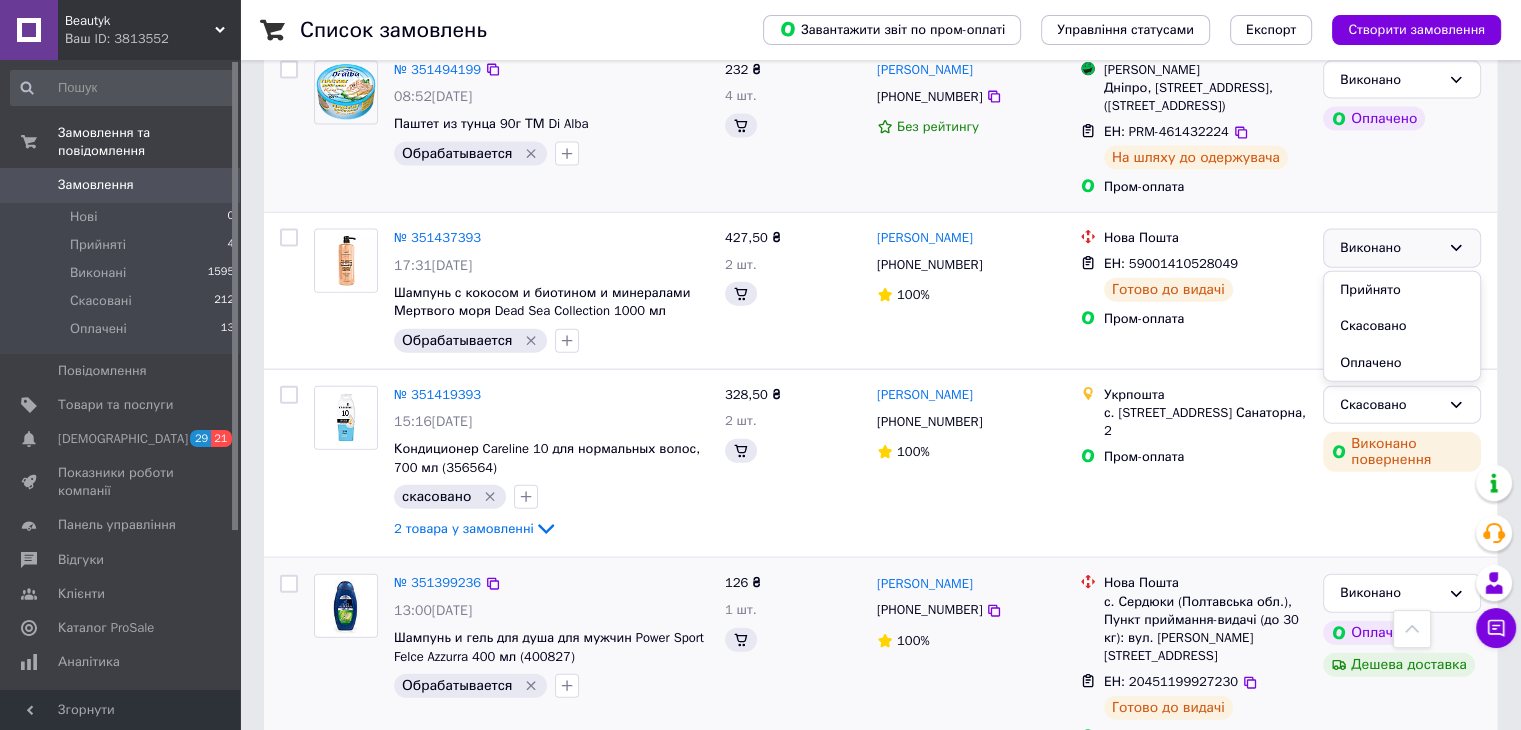 click on "Список замовлень   Завантажити звіт по пром-оплаті Управління статусами Експорт Створити замовлення Фільтри Збережені фільтри: Усі (1824) Замовлення Cума Покупець Доставка та оплата Статус № 352061436 13:20, 10.07.2025 Кондиционер с касторовым маслом и минералами Мертвого моря Dead Sea Collection, 907 мл (423847) 2 товара у замовленні 427,50 ₴ 2 шт. Галина Лязгіна +380960650789 Без рейтингу Магазини Rozetka Київ, Академіка Глушкова просп., 13Б, (ТРЦ Магелан) Додати ЕН Пром-оплата Прийнято Помилка оплати № 352061406 13:19, 10.07.2025 Засіб для видалення вапняного нальоту Sano Anti Kalk Rust 1 л (293943) 239,25 ₴ 1 шт. +380674600618 100%" at bounding box center (880, 305) 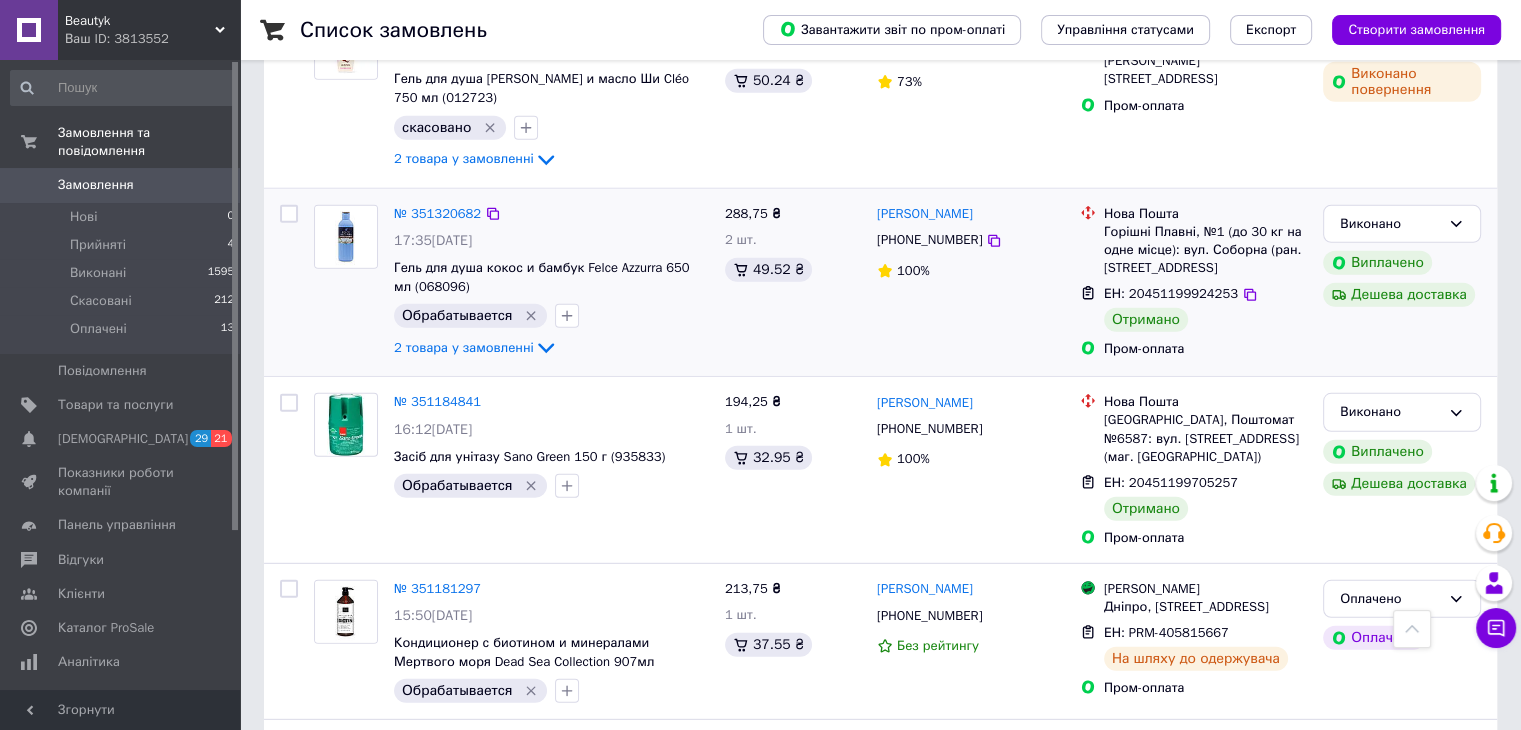 scroll, scrollTop: 5700, scrollLeft: 0, axis: vertical 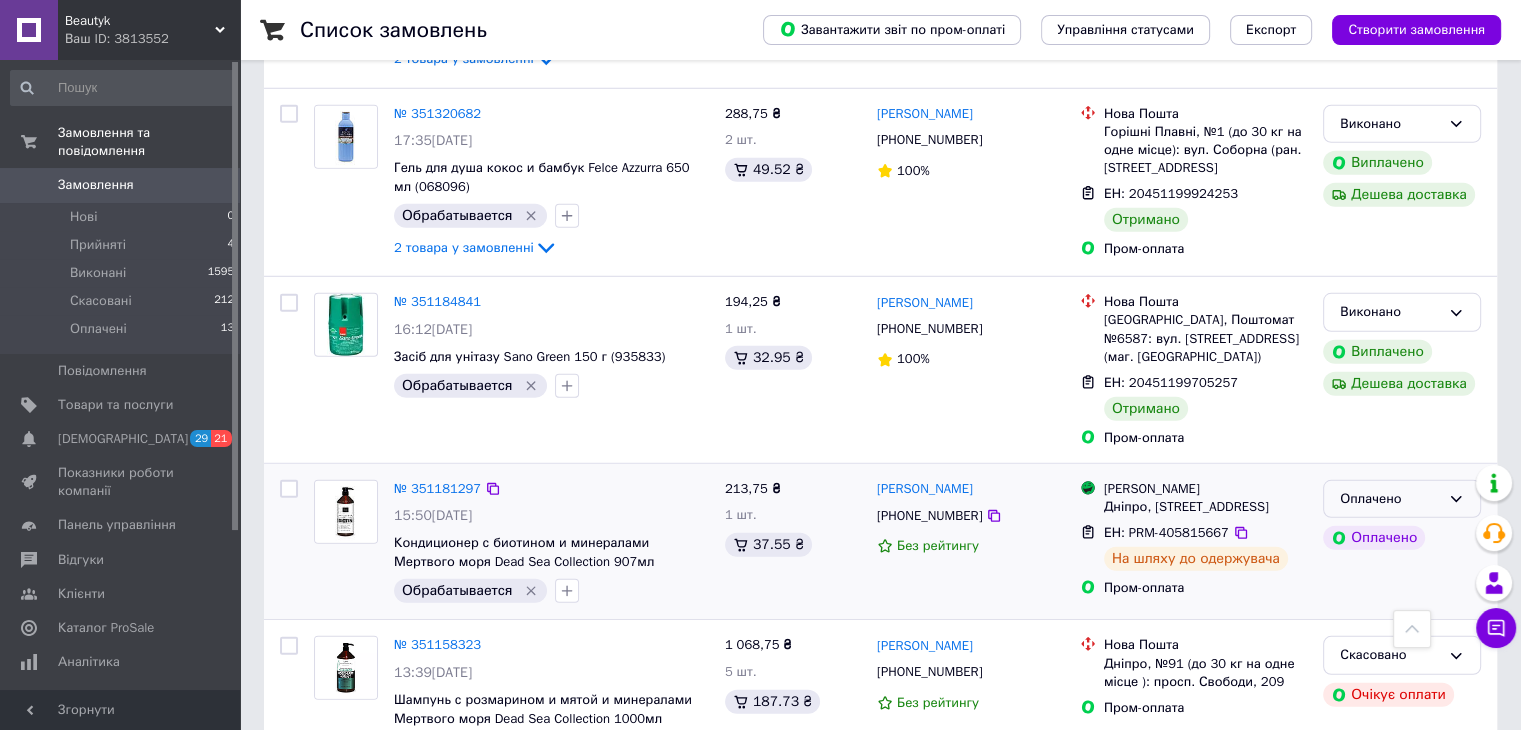 click on "Оплачено" at bounding box center (1390, 499) 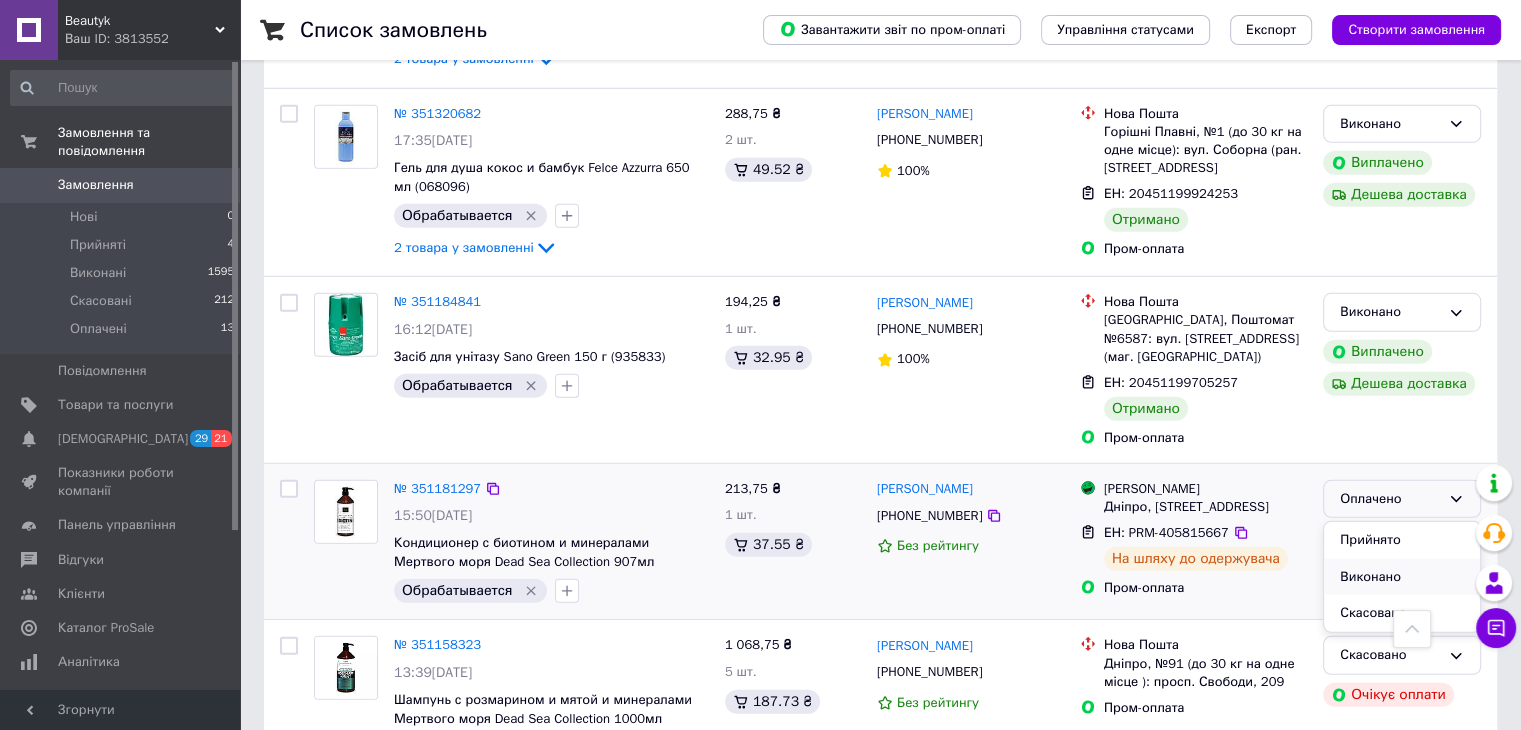 click on "Виконано" at bounding box center [1402, 577] 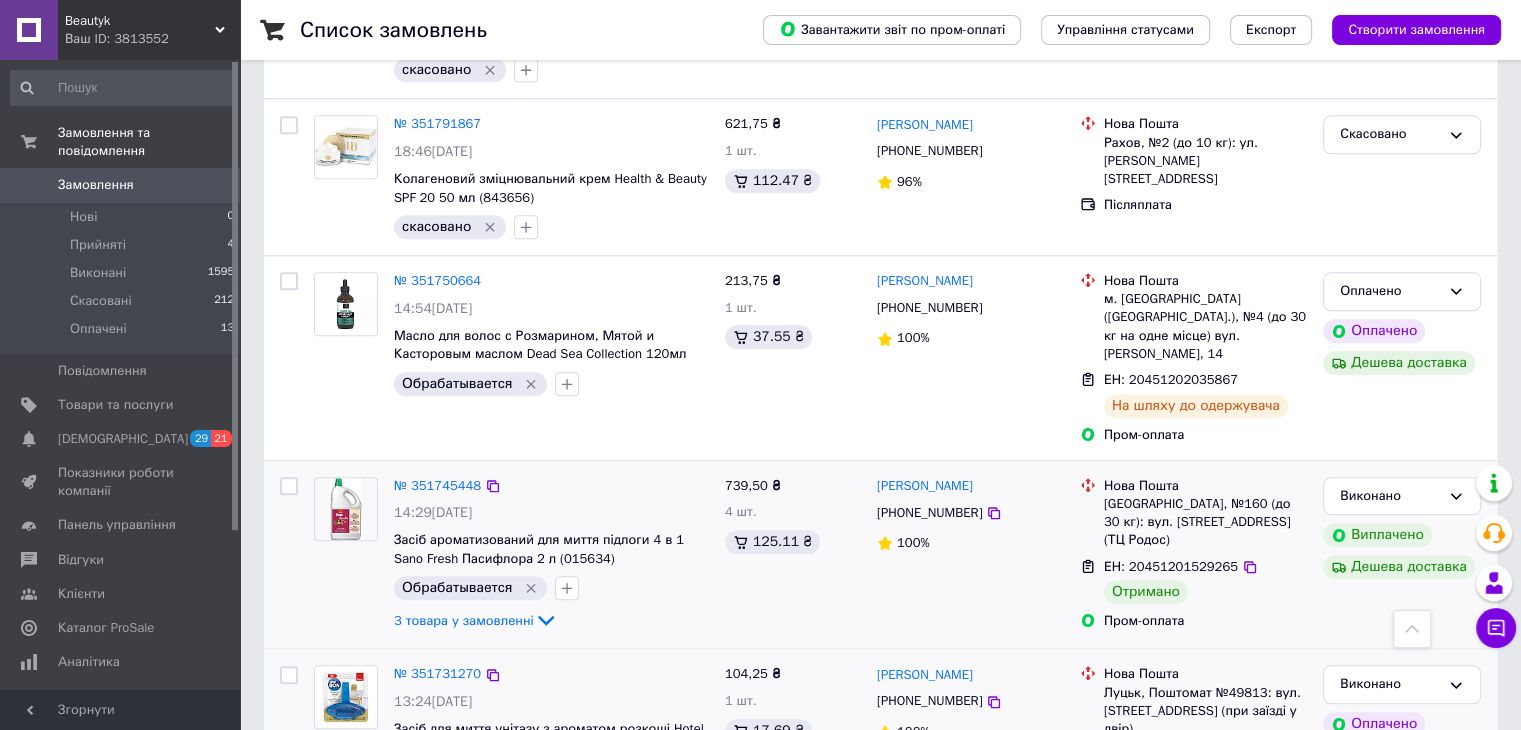 scroll, scrollTop: 1843, scrollLeft: 0, axis: vertical 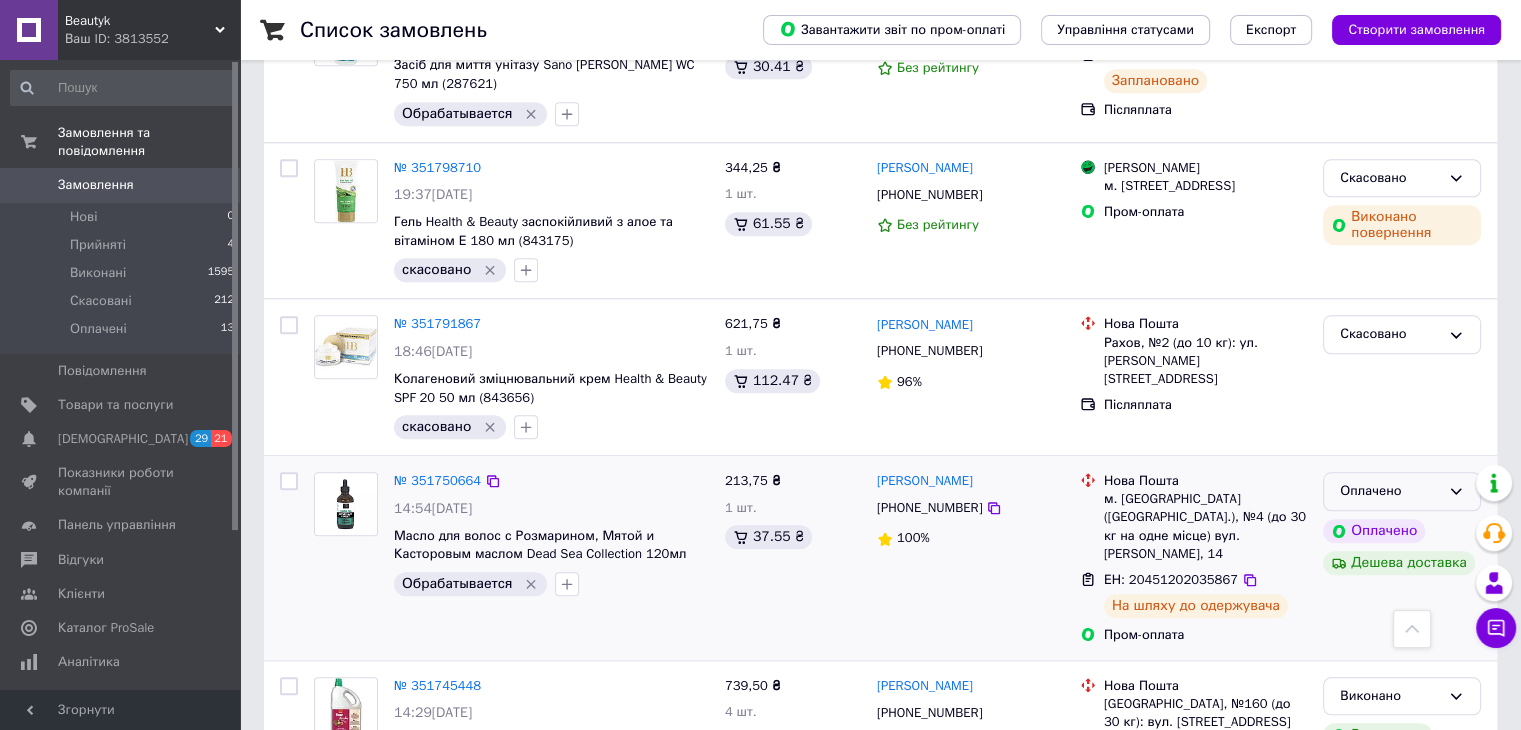 click 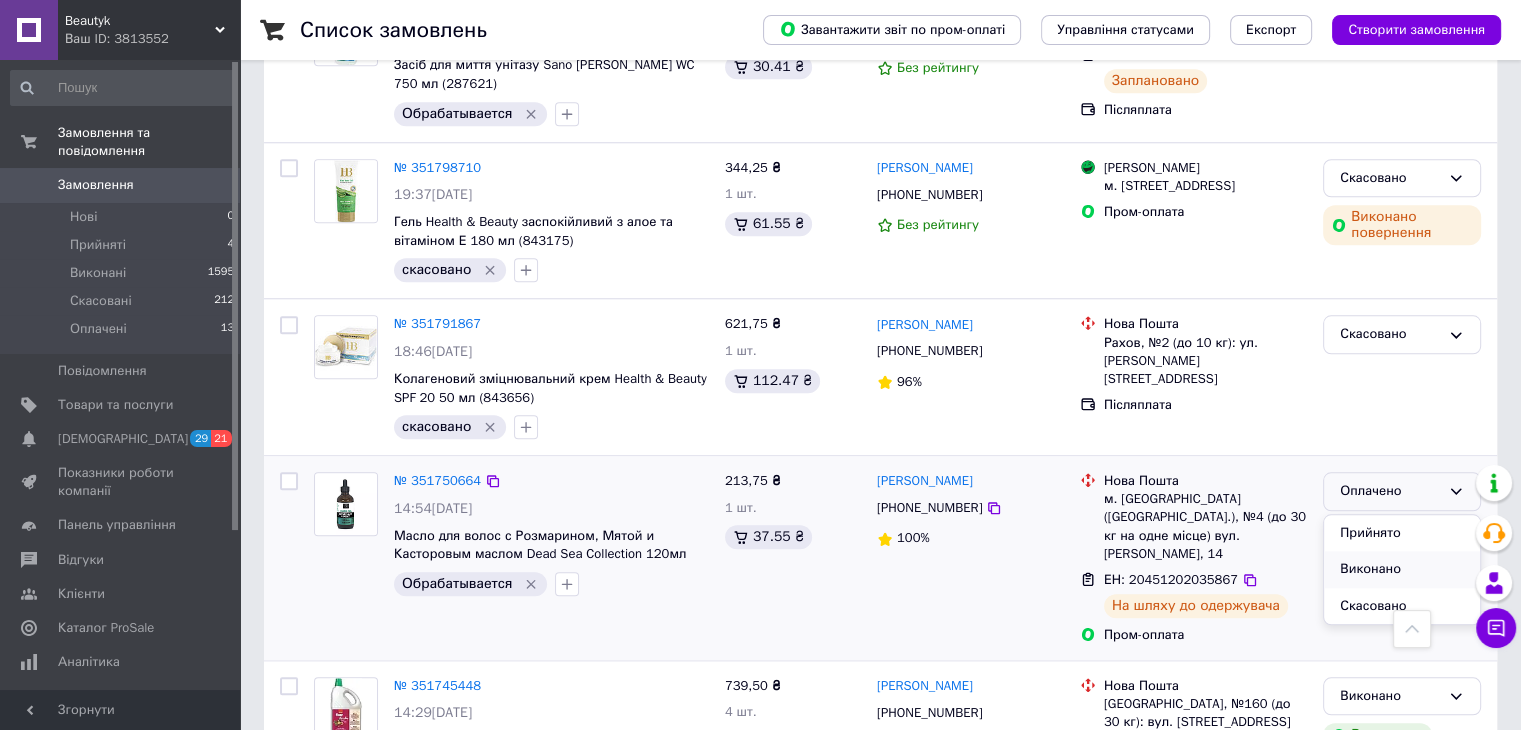 click on "Виконано" at bounding box center [1402, 569] 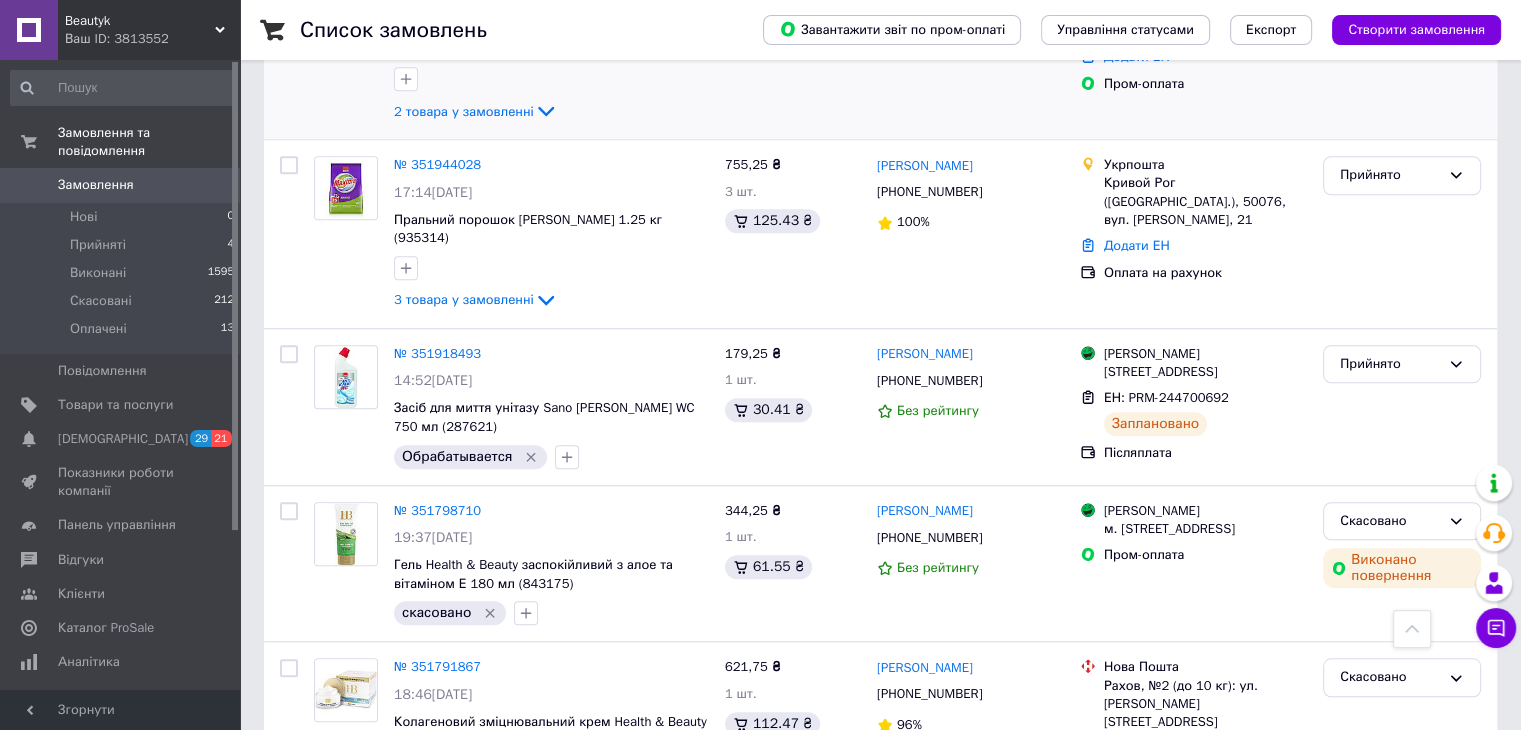 scroll, scrollTop: 1200, scrollLeft: 0, axis: vertical 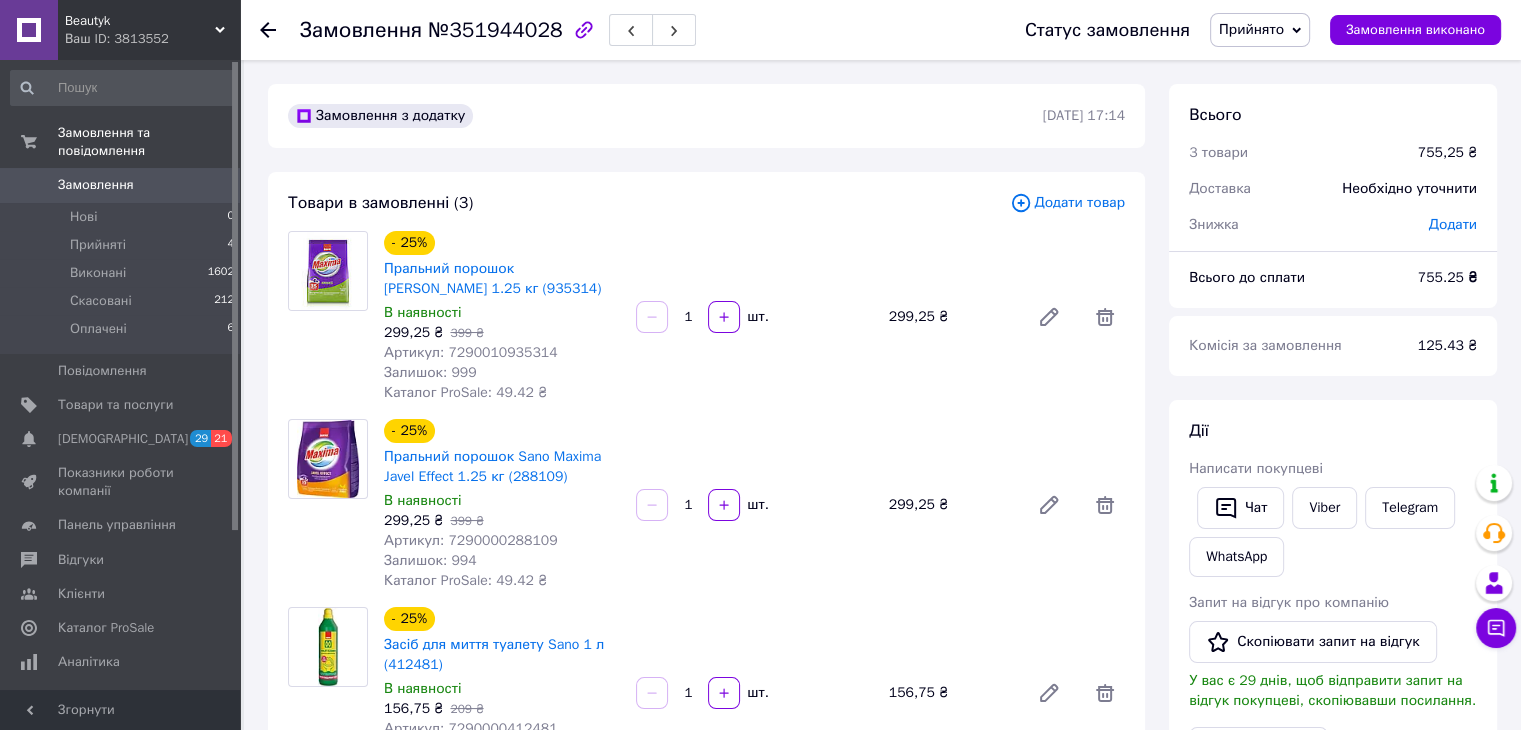 click on "№351944028" at bounding box center (495, 30) 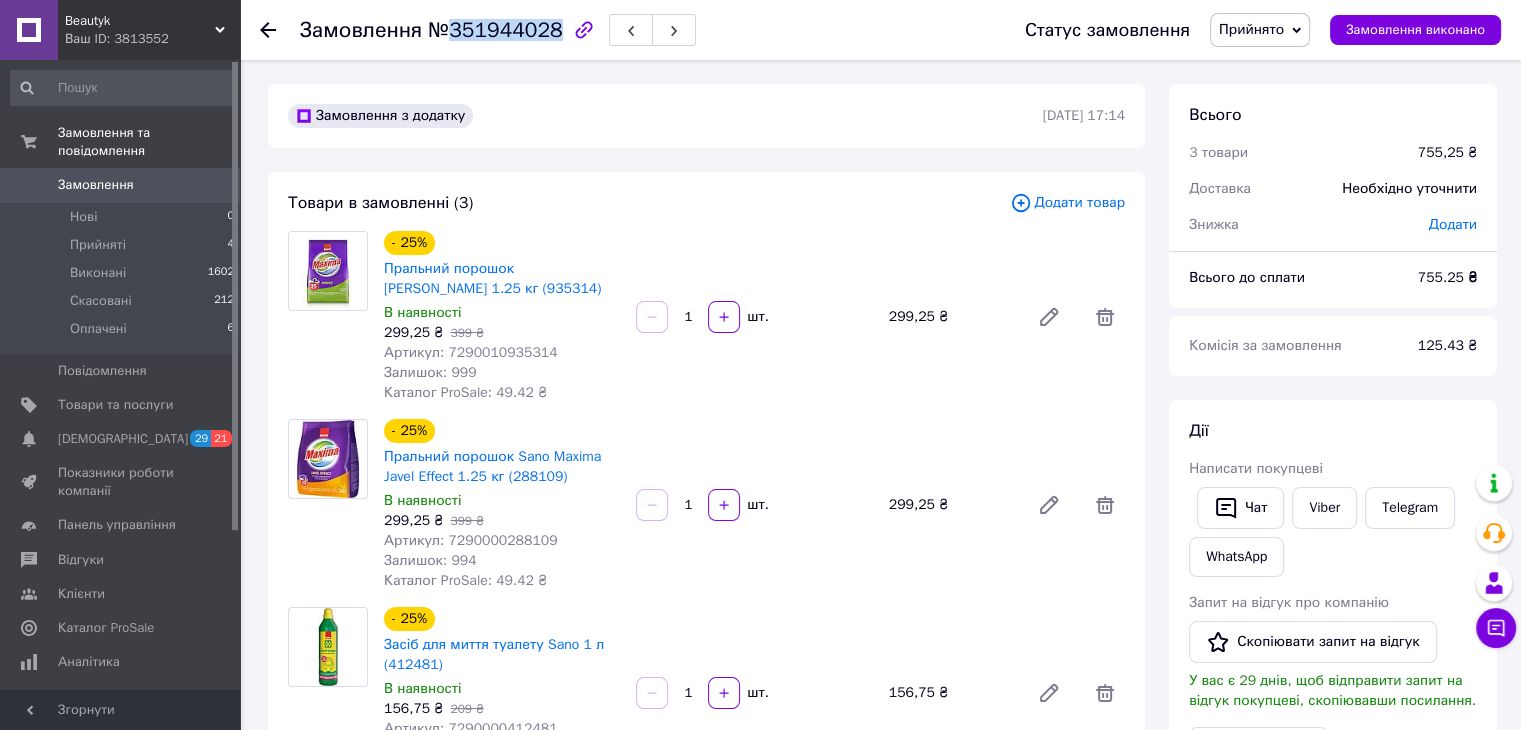 click on "№351944028" at bounding box center (495, 30) 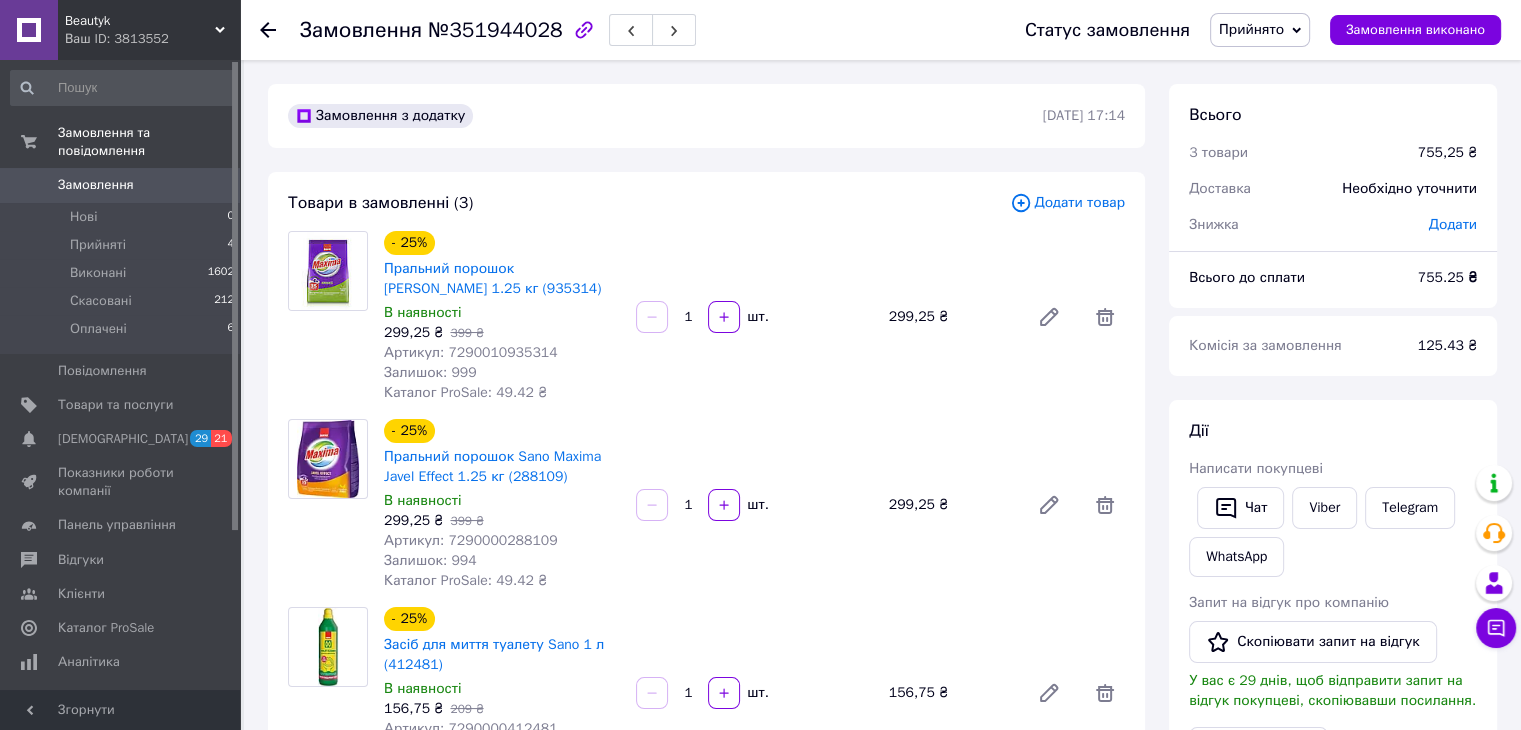 drag, startPoint x: 592, startPoint y: 125, endPoint x: 620, endPoint y: 77, distance: 55.569775 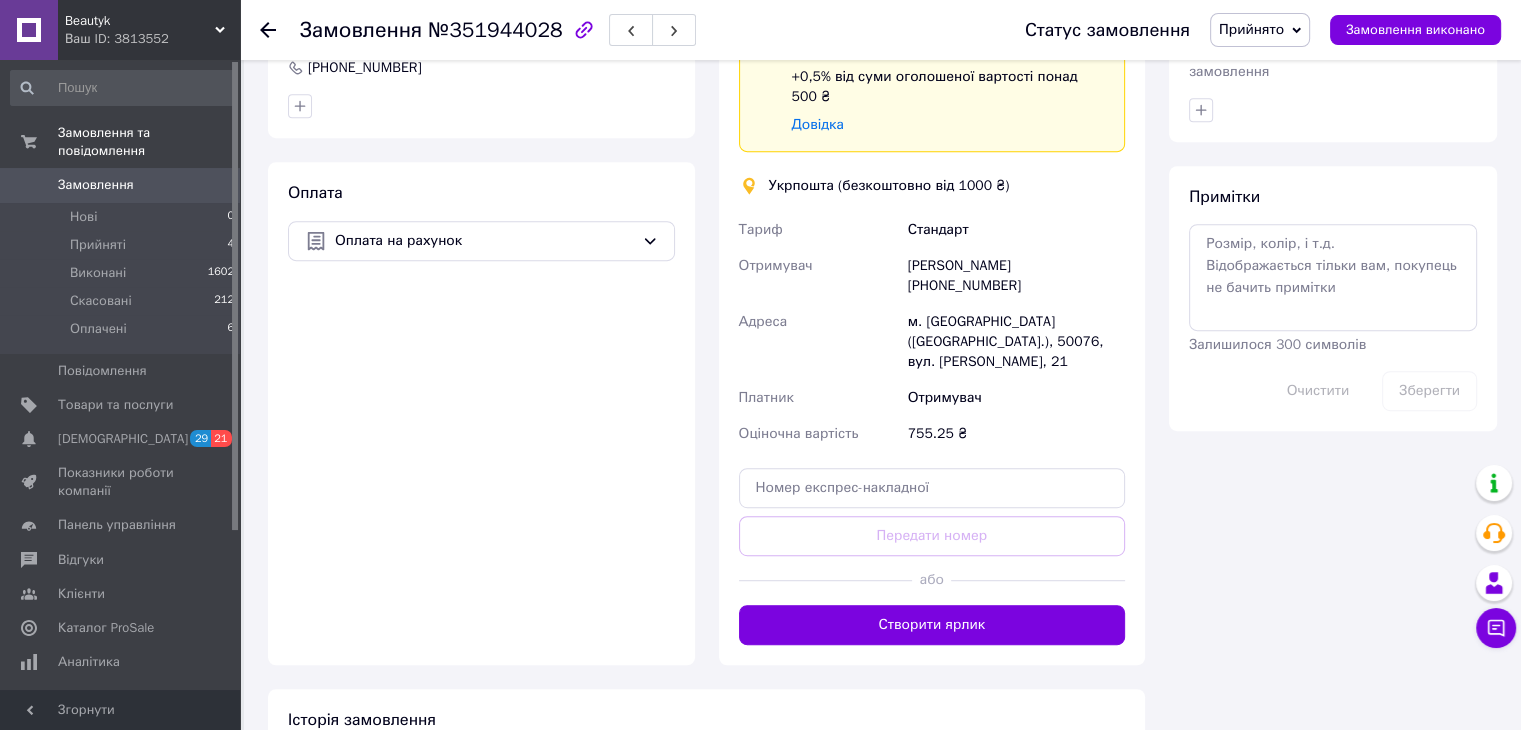 scroll, scrollTop: 900, scrollLeft: 0, axis: vertical 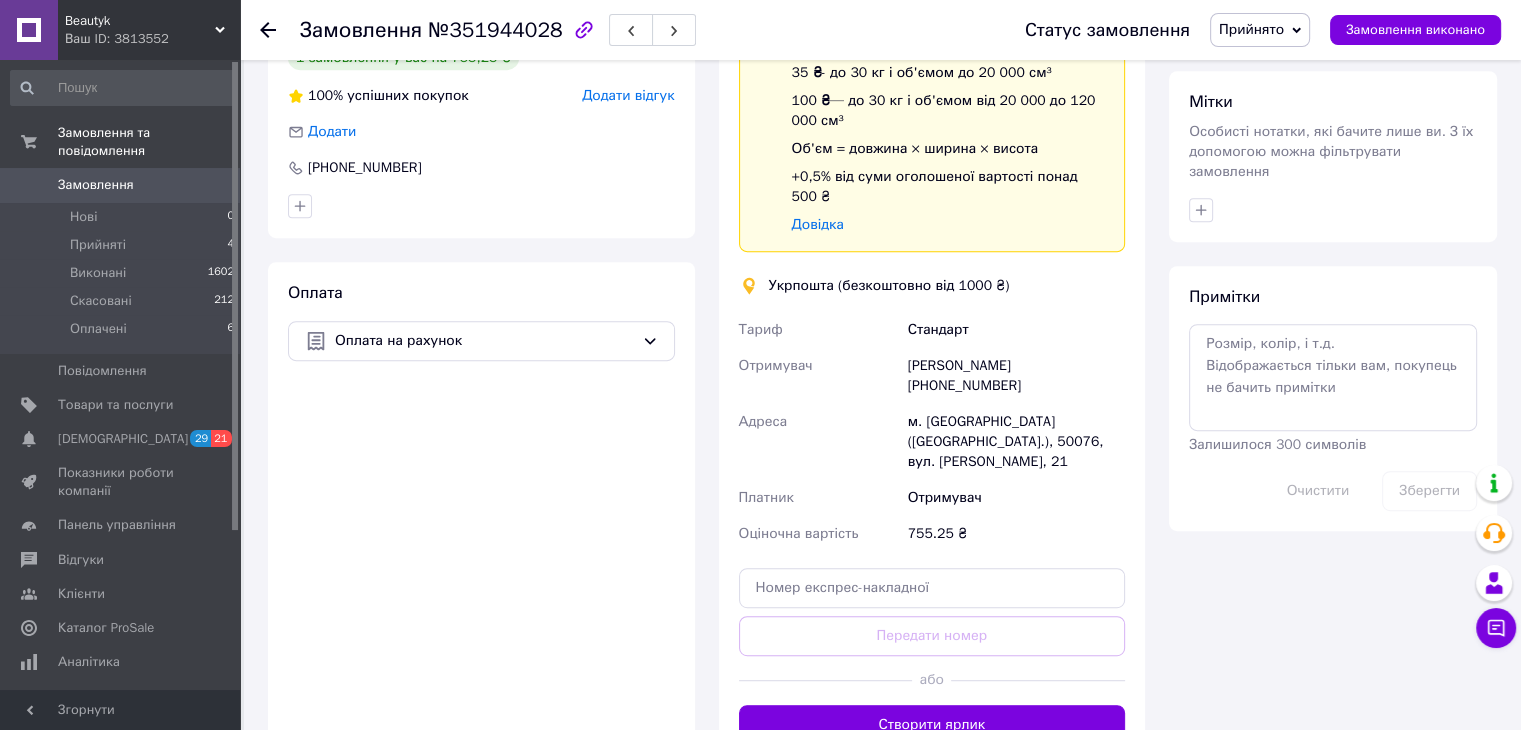 drag, startPoint x: 1027, startPoint y: 348, endPoint x: 1131, endPoint y: 348, distance: 104 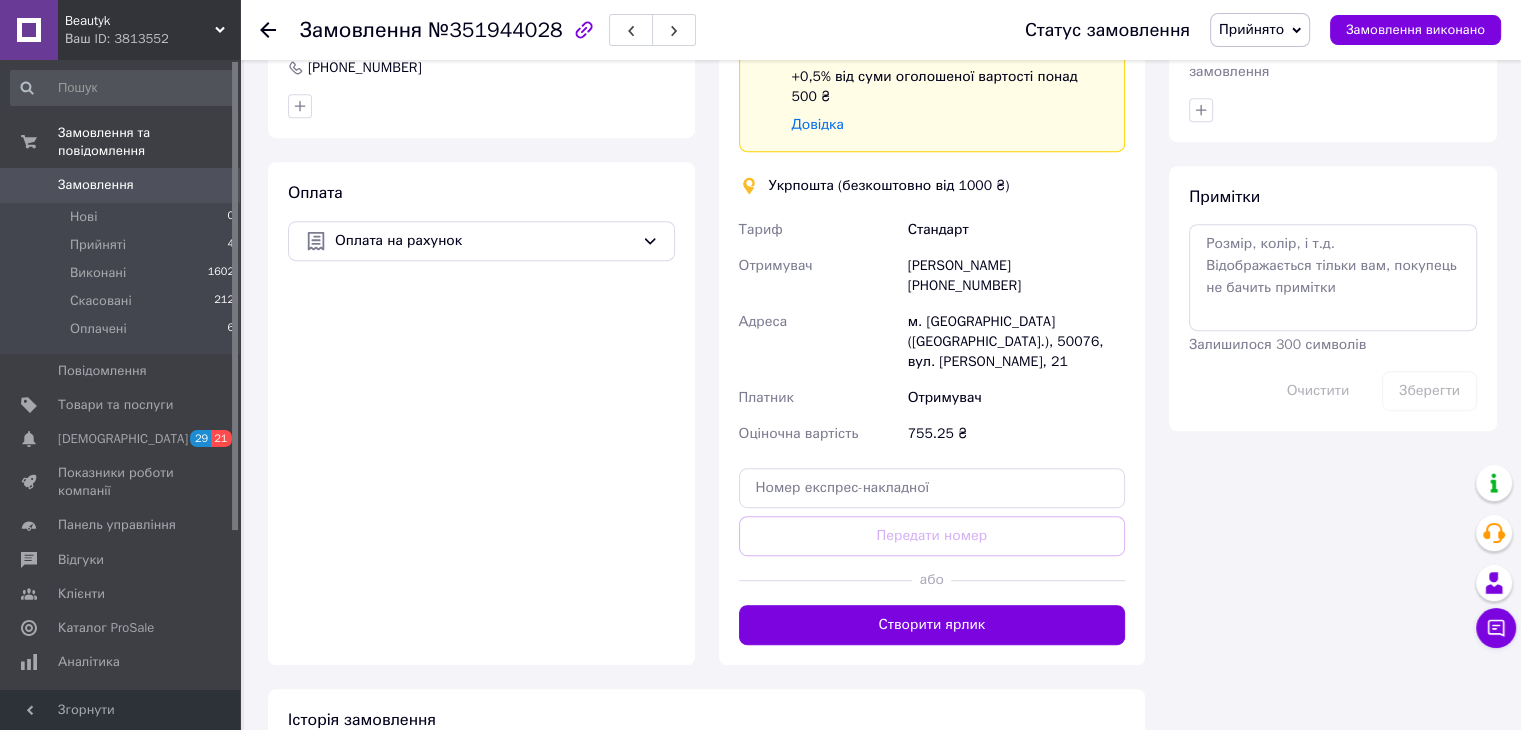 scroll, scrollTop: 1112, scrollLeft: 0, axis: vertical 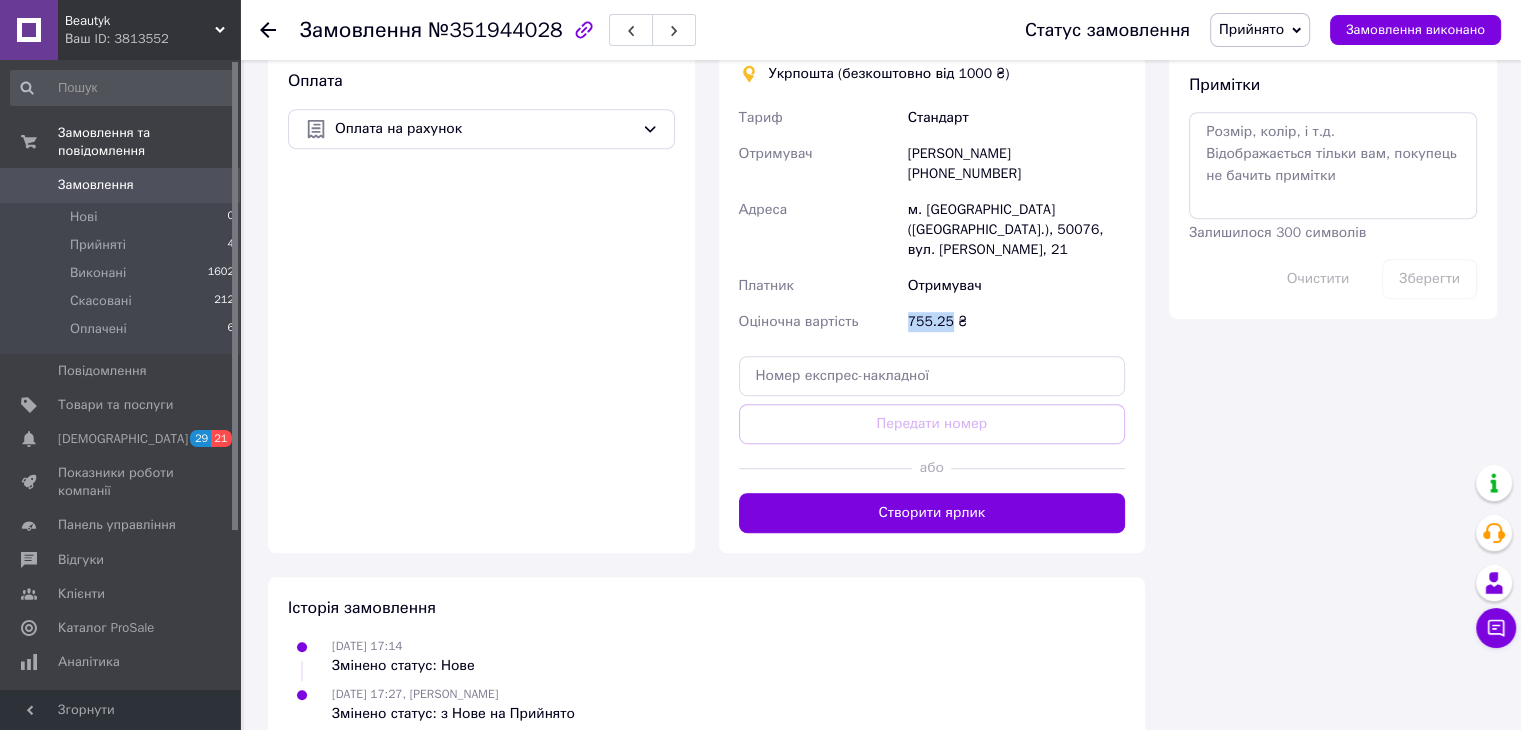 drag, startPoint x: 908, startPoint y: 285, endPoint x: 948, endPoint y: 293, distance: 40.792156 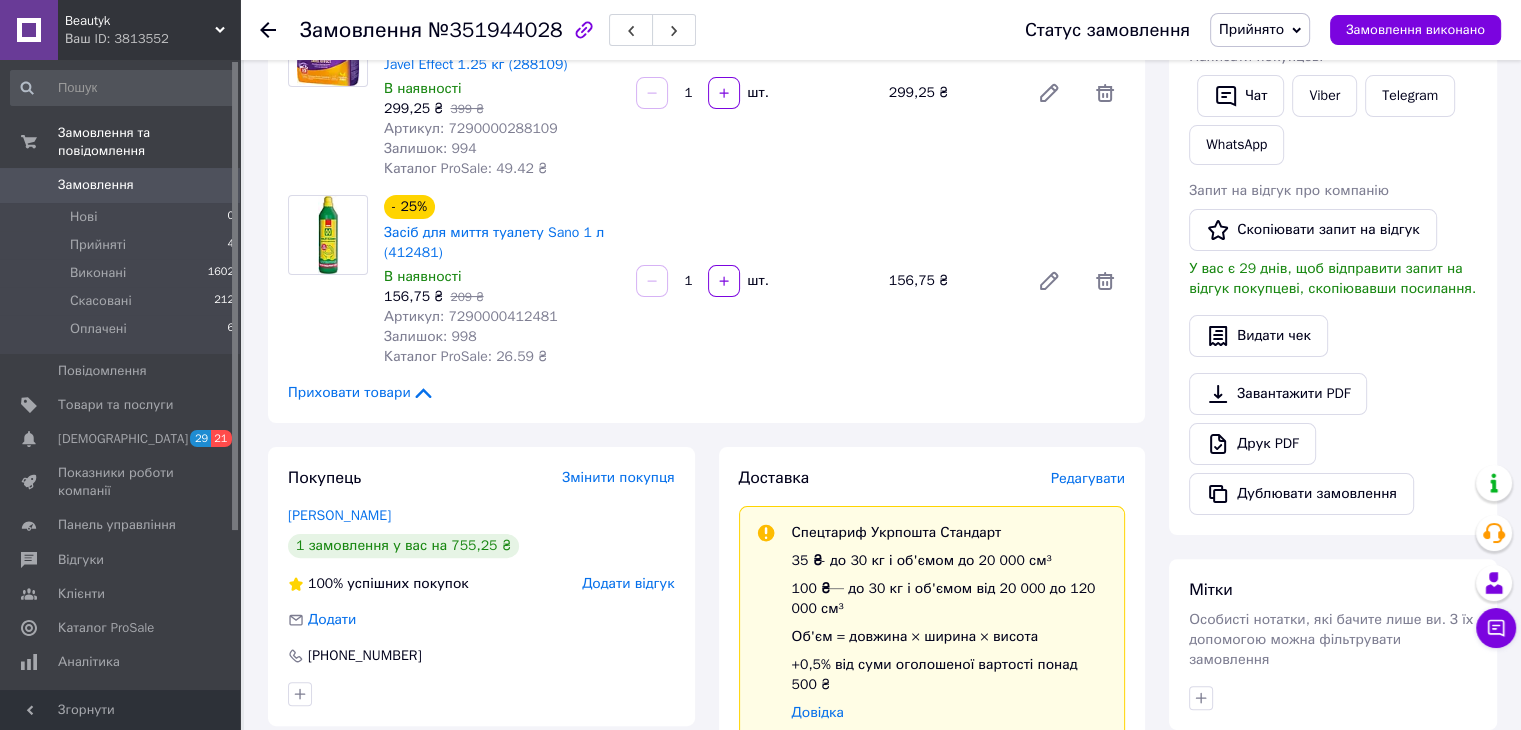 scroll, scrollTop: 0, scrollLeft: 0, axis: both 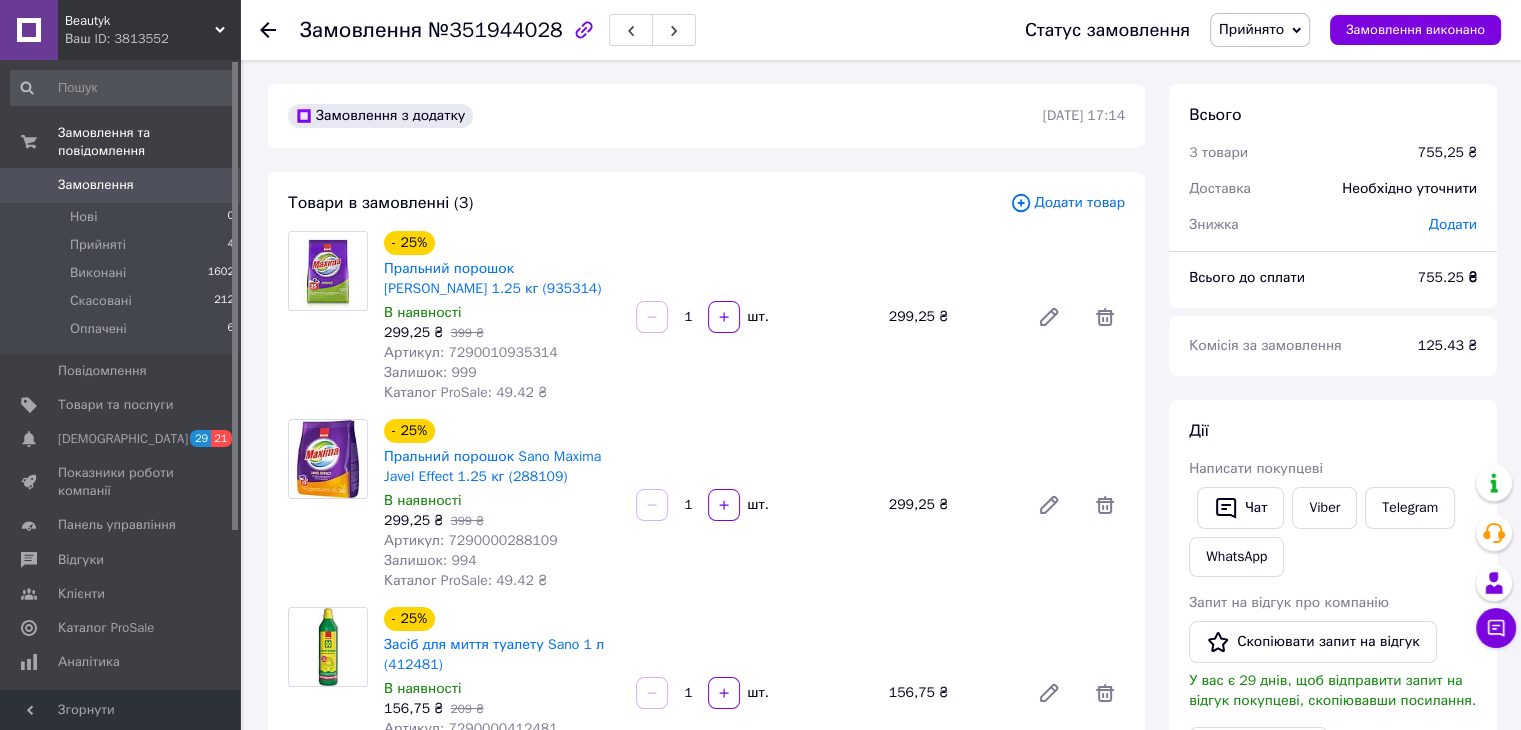 click on "№351944028" at bounding box center (495, 30) 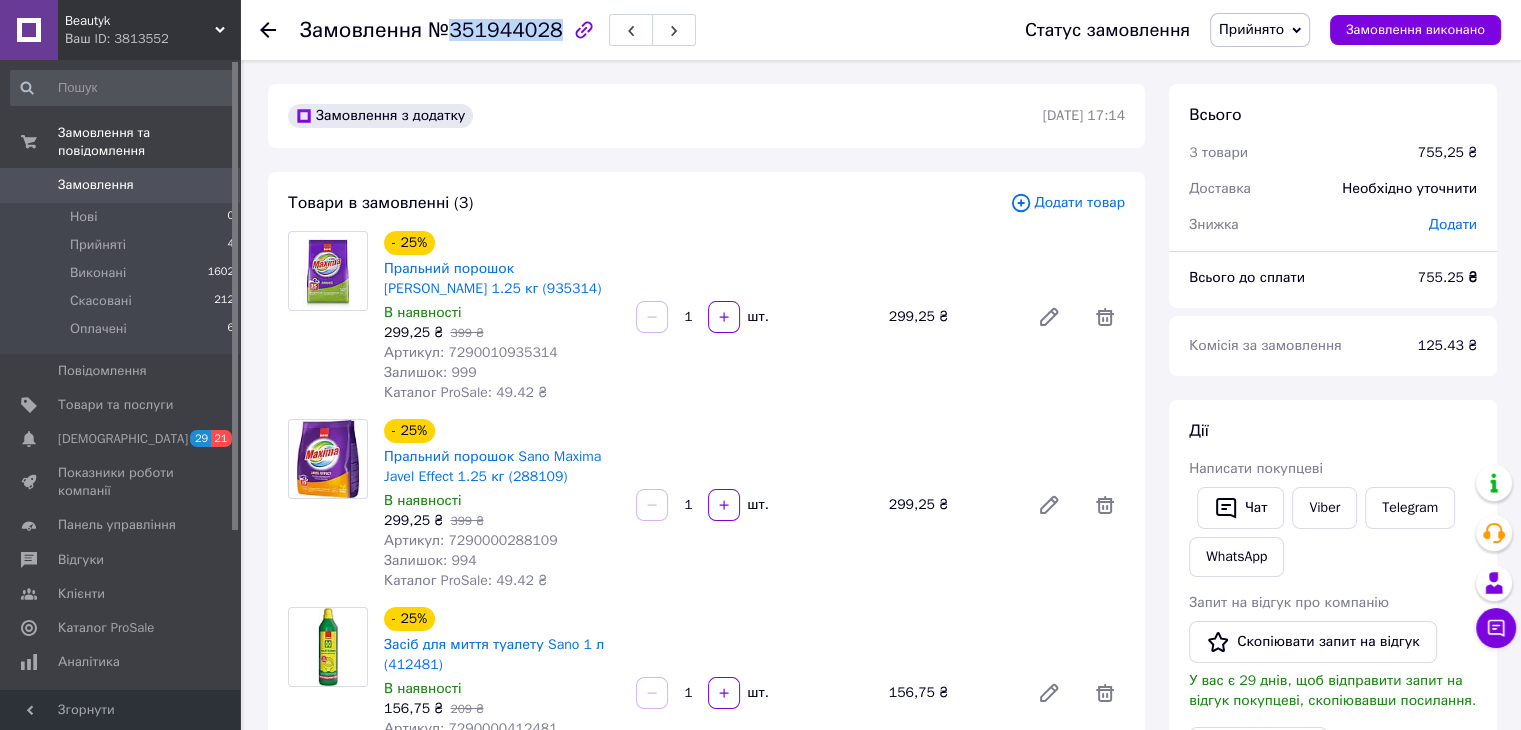 click on "№351944028" at bounding box center (495, 30) 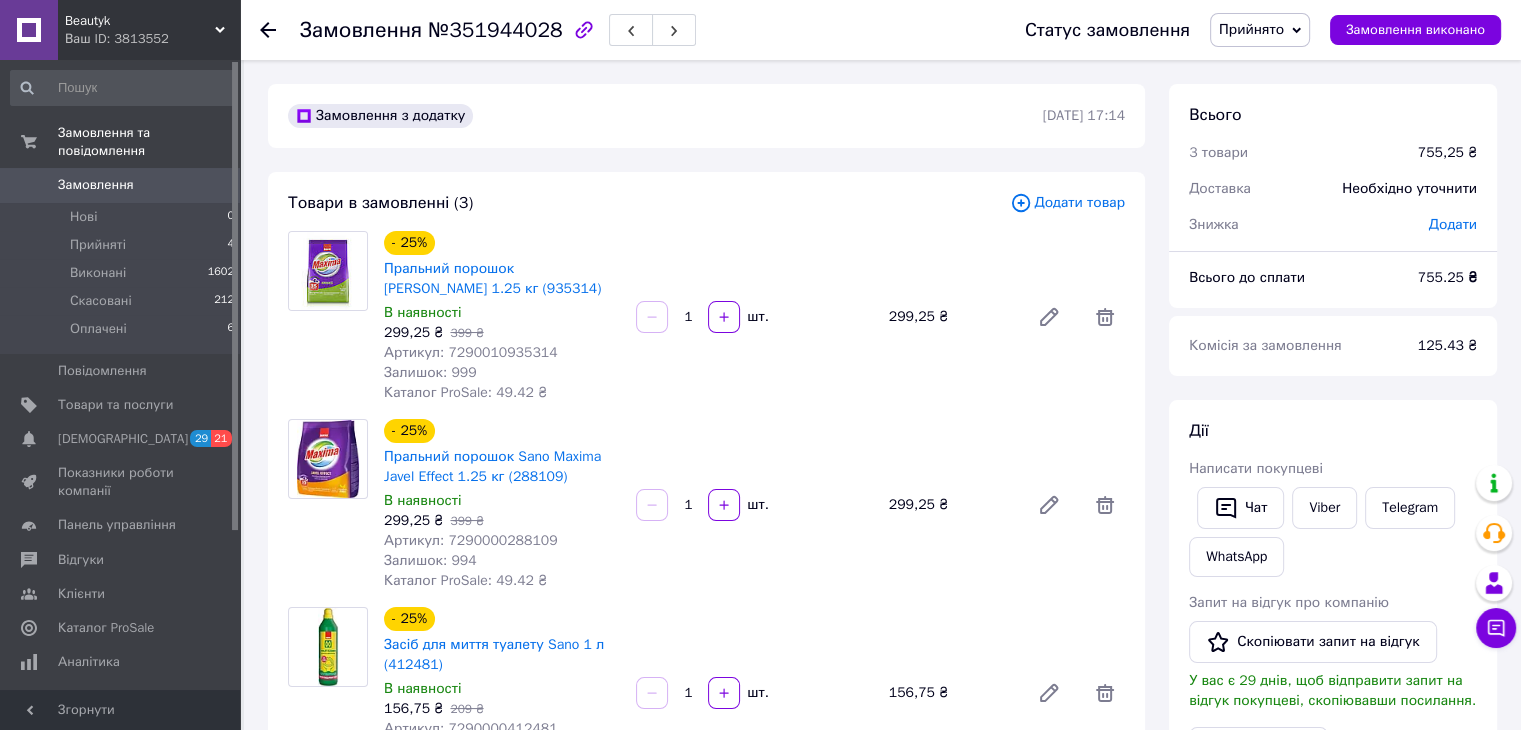 click on "Замовлення з додатку 09.07.2025 | 17:14 Товари в замовленні (3) Додати товар - 25% Пральний порошок Sano Едванс 1.25 кг (935314) В наявності 299,25 ₴   399 ₴ Артикул: 7290010935314 Залишок: 999 Каталог ProSale: 49.42 ₴  1   шт. 299,25 ₴ - 25% Пральний порошок Sano Maxima Javel Effect 1.25 кг (288109) В наявності 299,25 ₴   399 ₴ Артикул: 7290000288109 Залишок: 994 Каталог ProSale: 49.42 ₴  1   шт. 299,25 ₴ - 25% Засіб для миття туалету Sano 1 л (412481) В наявності 156,75 ₴   209 ₴ Артикул: 7290000412481 Залишок: 998 Каталог ProSale: 26.59 ₴  1   шт. 156,75 ₴ Приховати товари Покупець Змінити покупця Сарапина Инесса 1 замовлення у вас на 755,25 ₴ 100%   успішних покупок Додати" at bounding box center [706, 970] 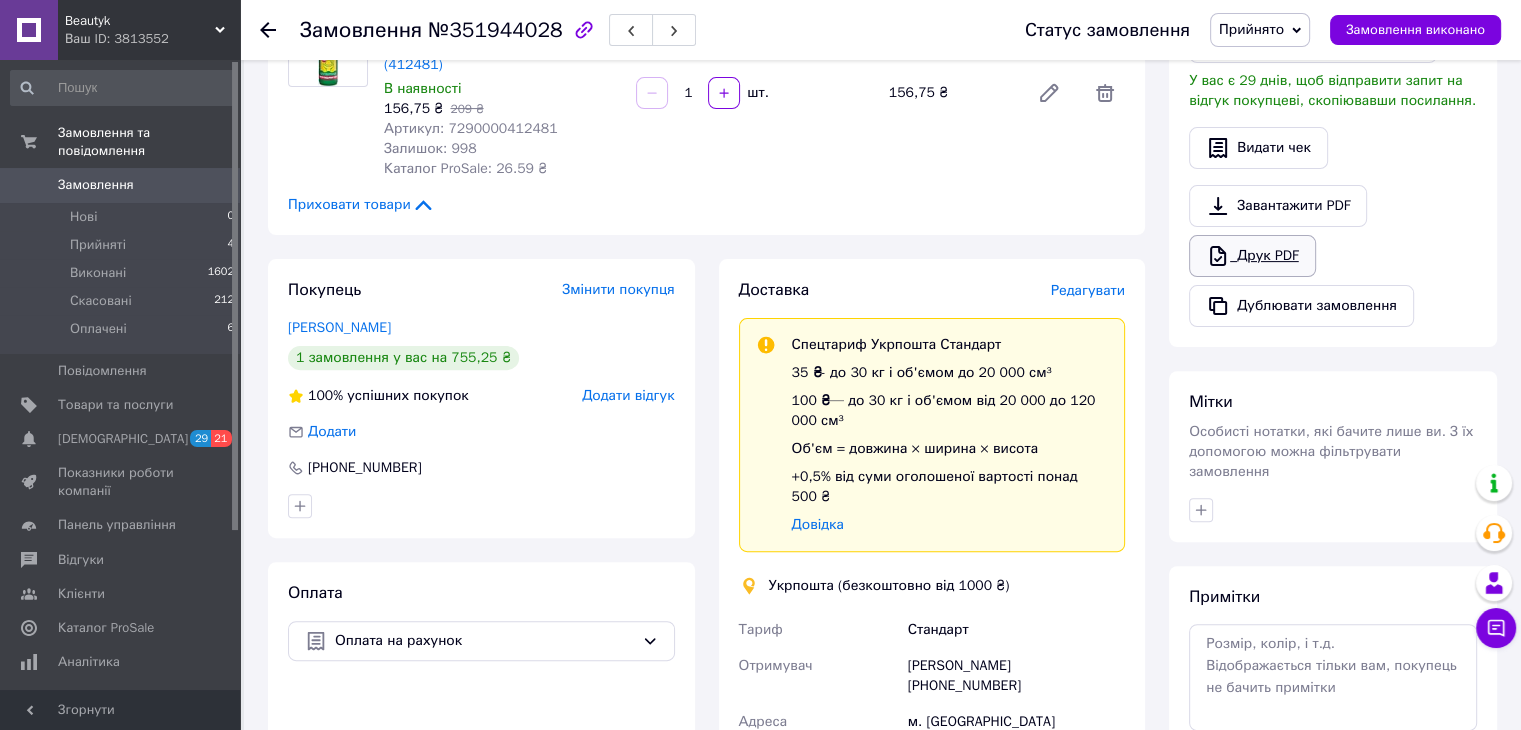 scroll, scrollTop: 700, scrollLeft: 0, axis: vertical 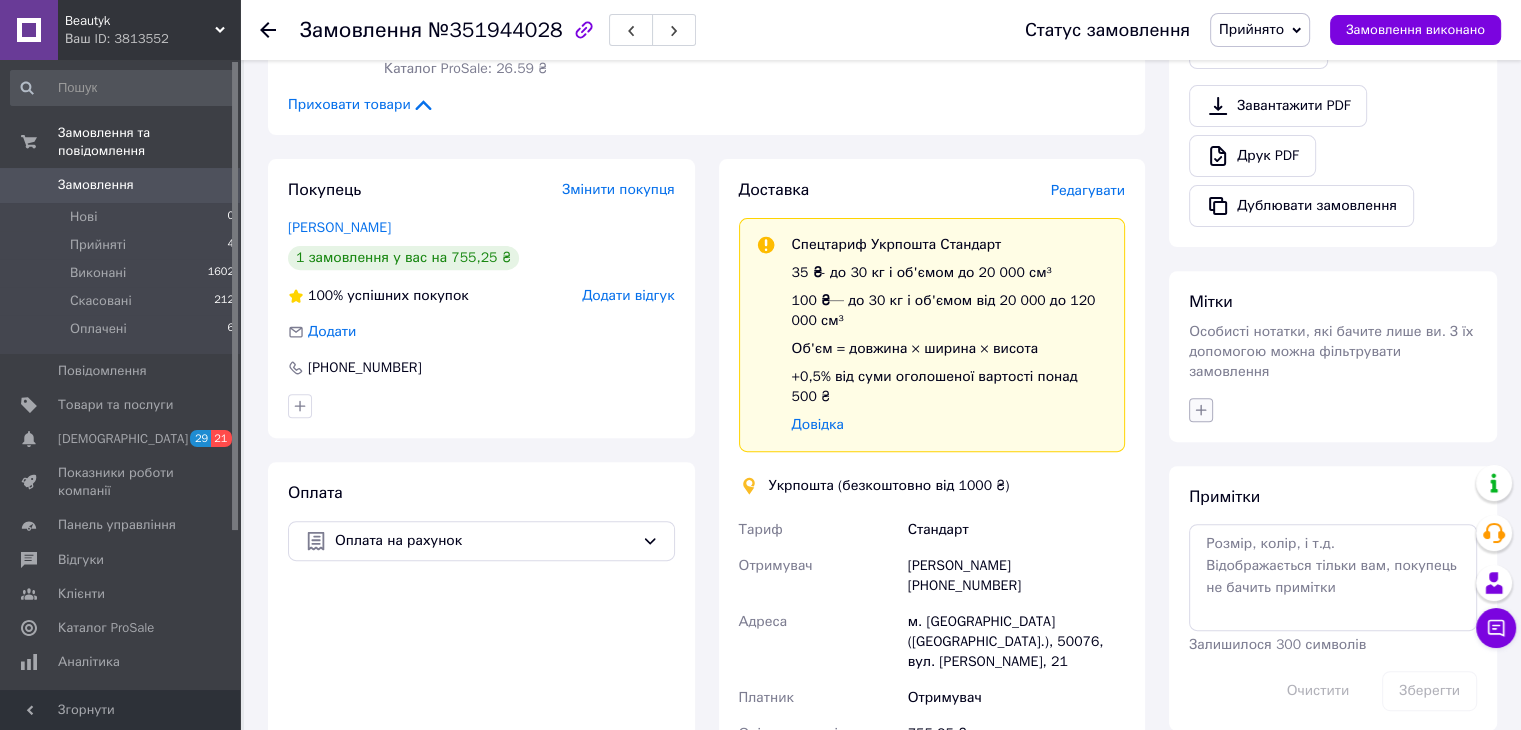 drag, startPoint x: 1195, startPoint y: 359, endPoint x: 1196, endPoint y: 374, distance: 15.033297 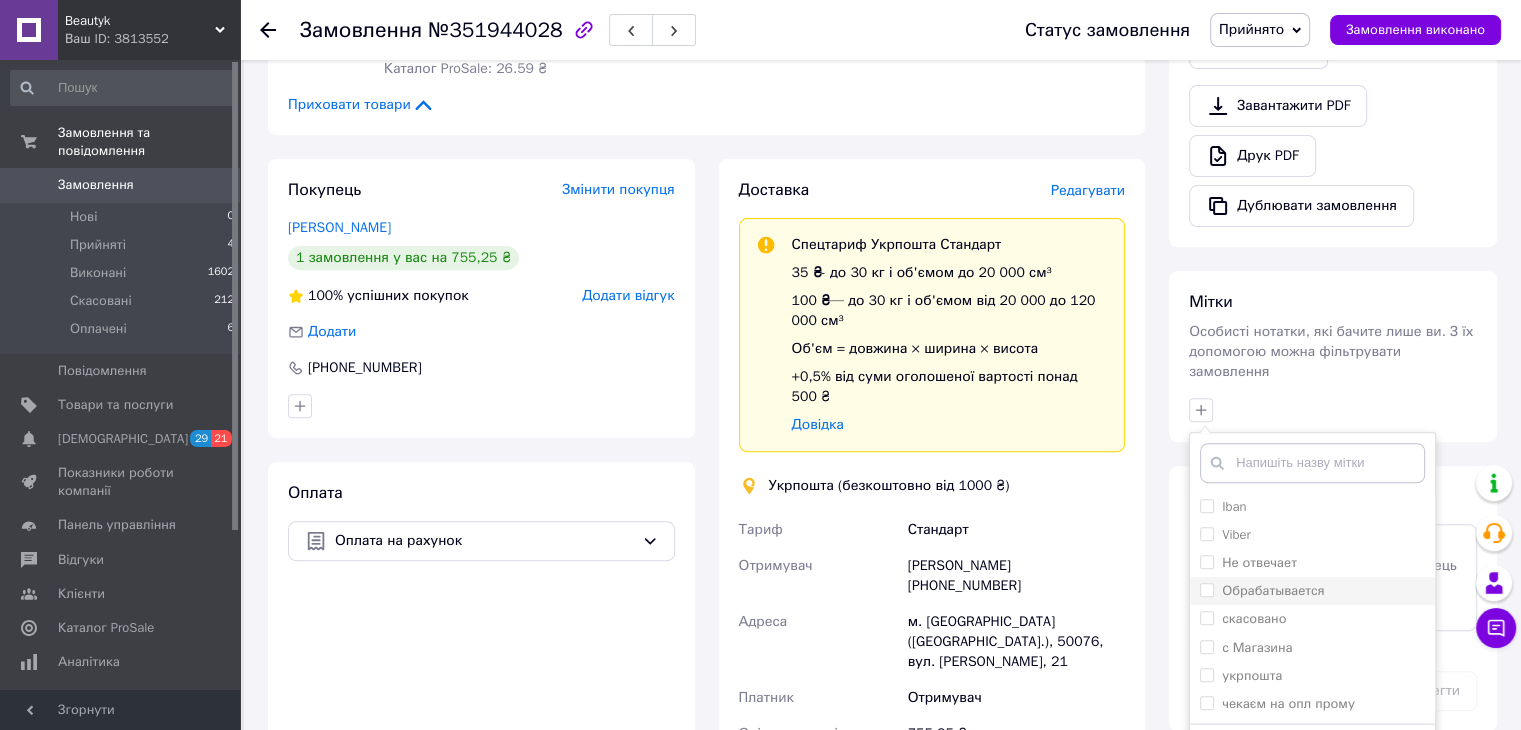click on "Обрабатывается" at bounding box center (1273, 590) 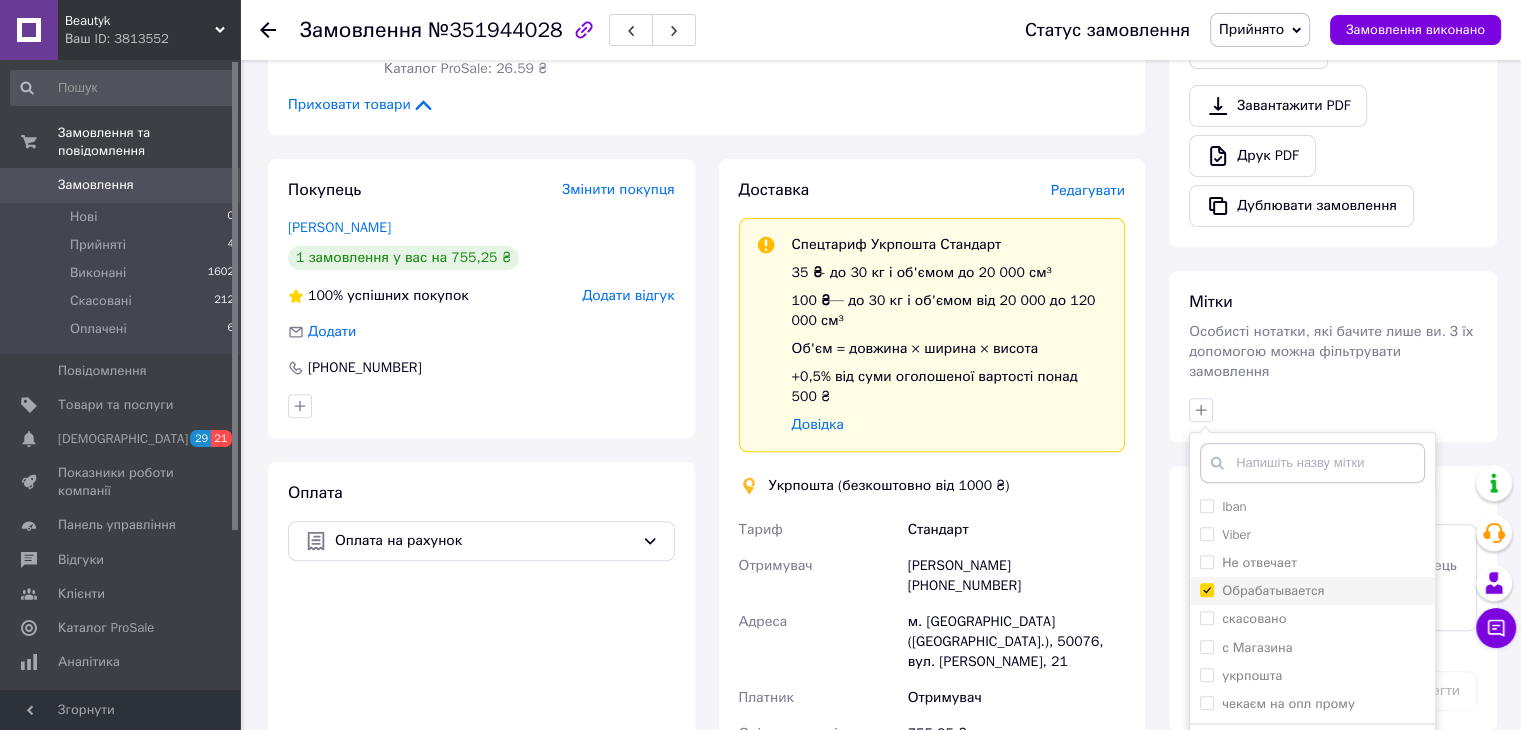 checkbox on "true" 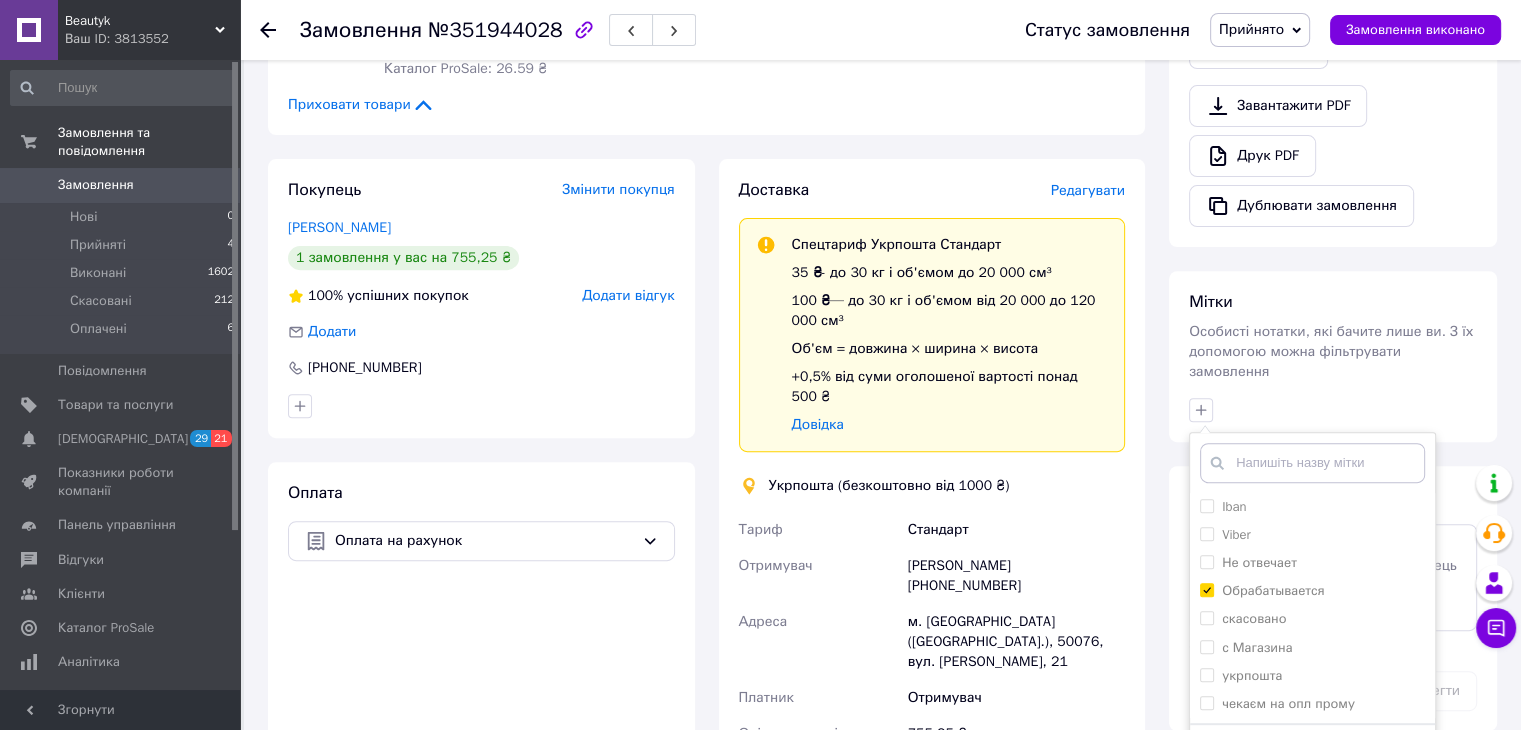 scroll, scrollTop: 900, scrollLeft: 0, axis: vertical 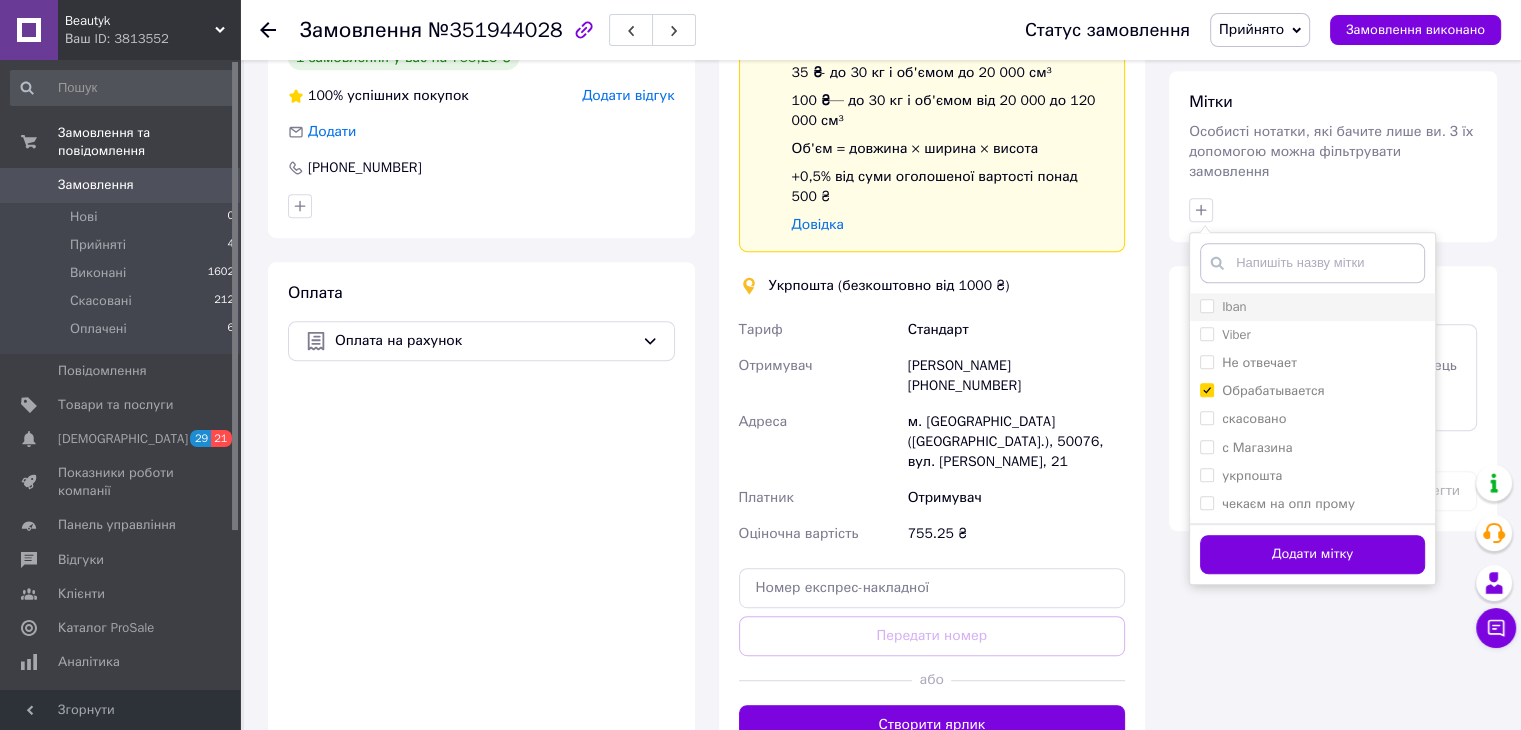 click on "Iban" at bounding box center (1234, 306) 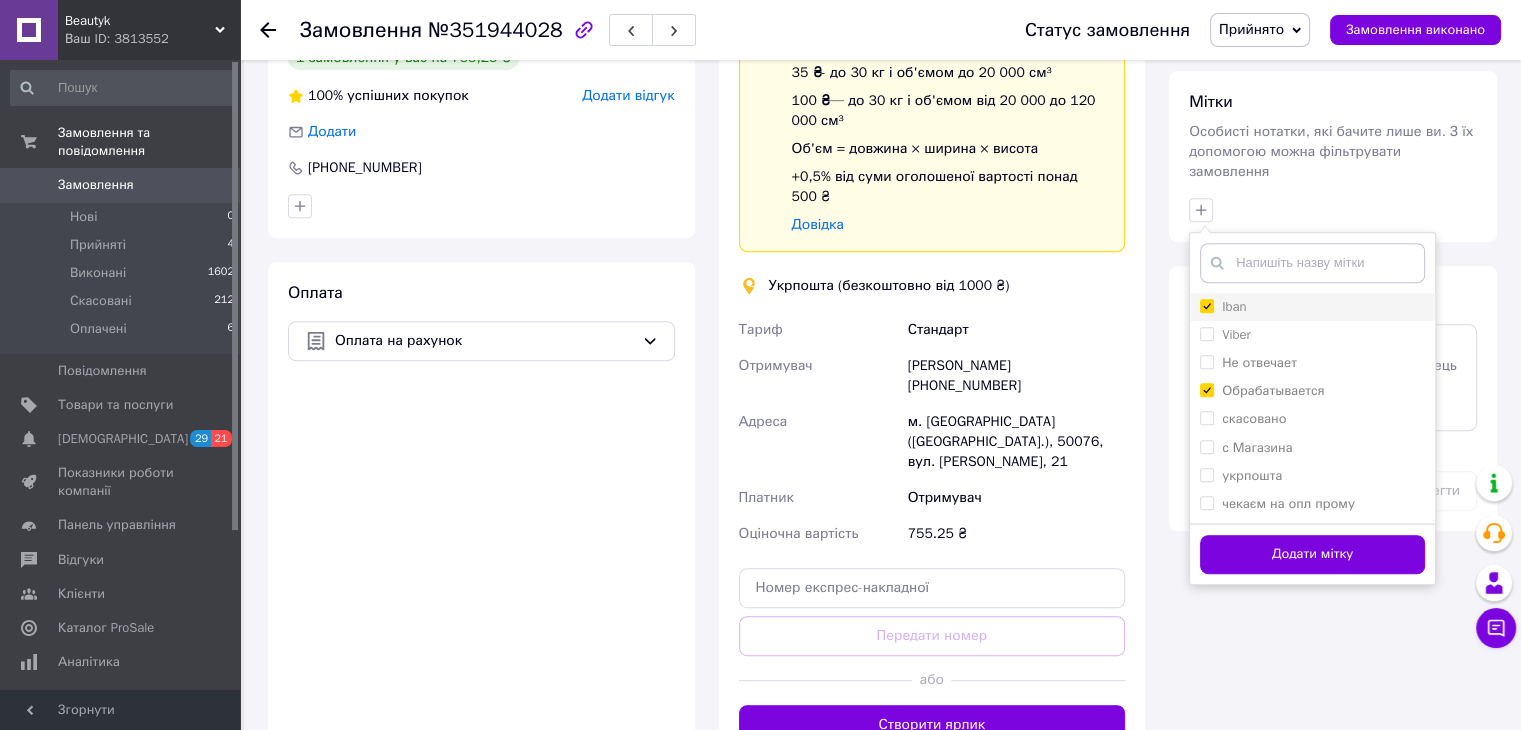 checkbox on "true" 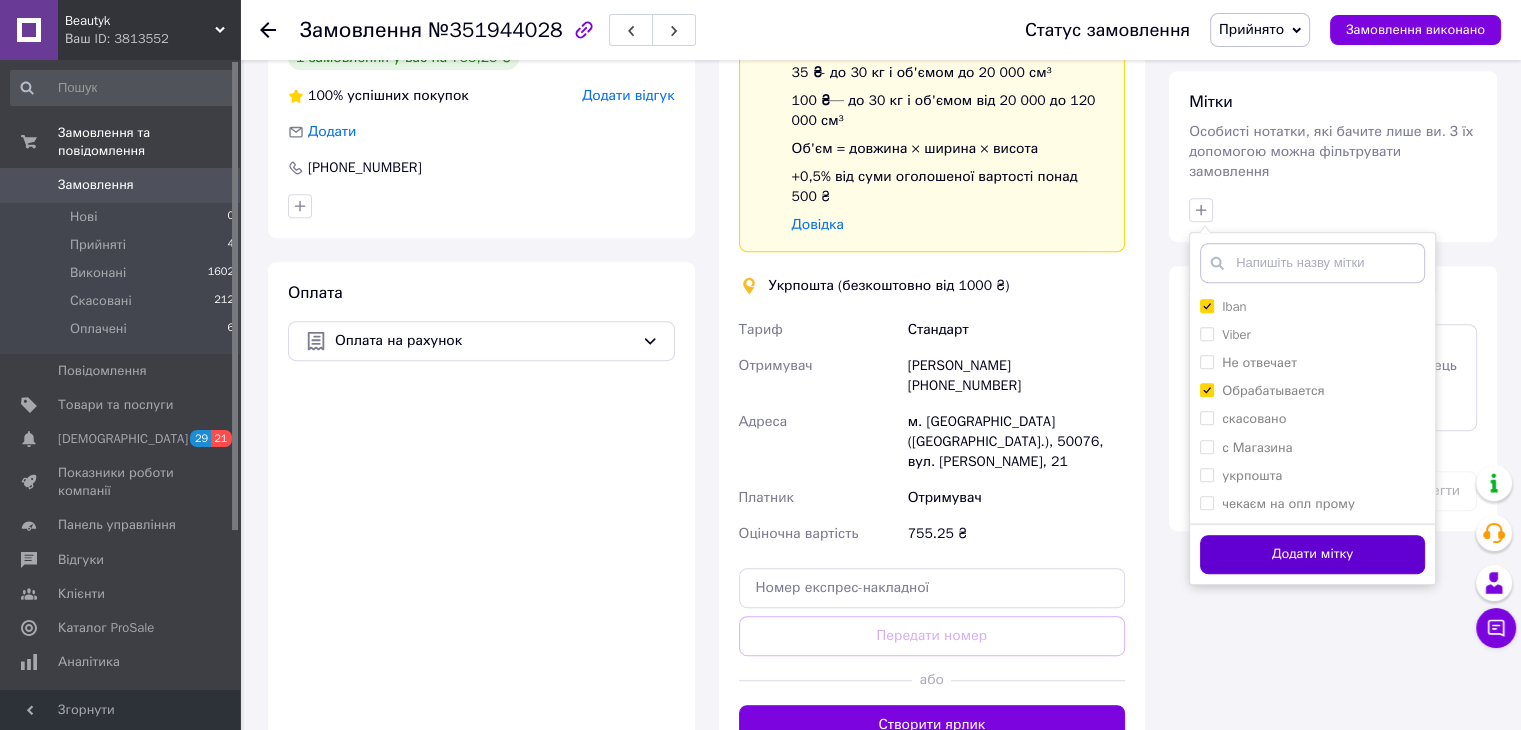 click on "Додати мітку" at bounding box center (1312, 554) 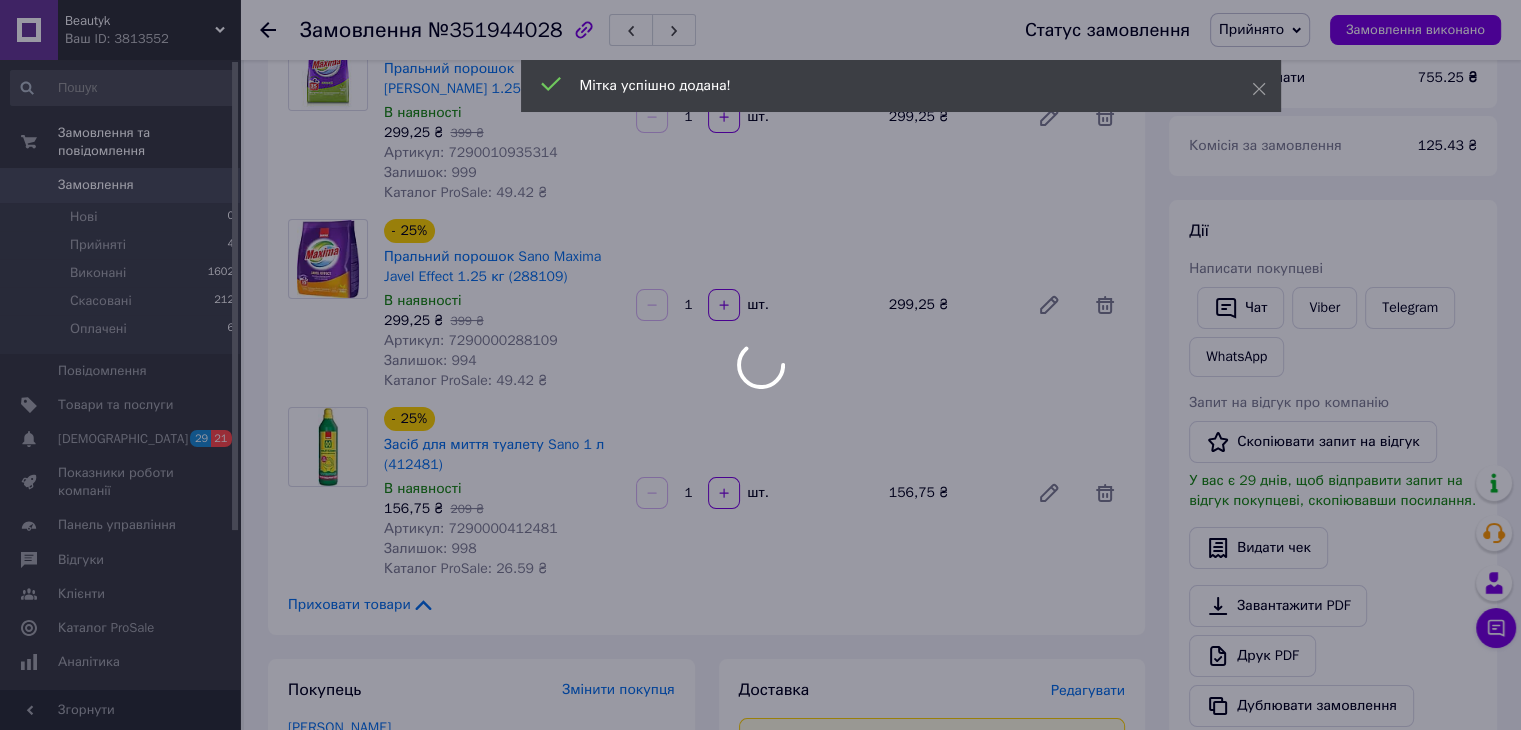 scroll, scrollTop: 0, scrollLeft: 0, axis: both 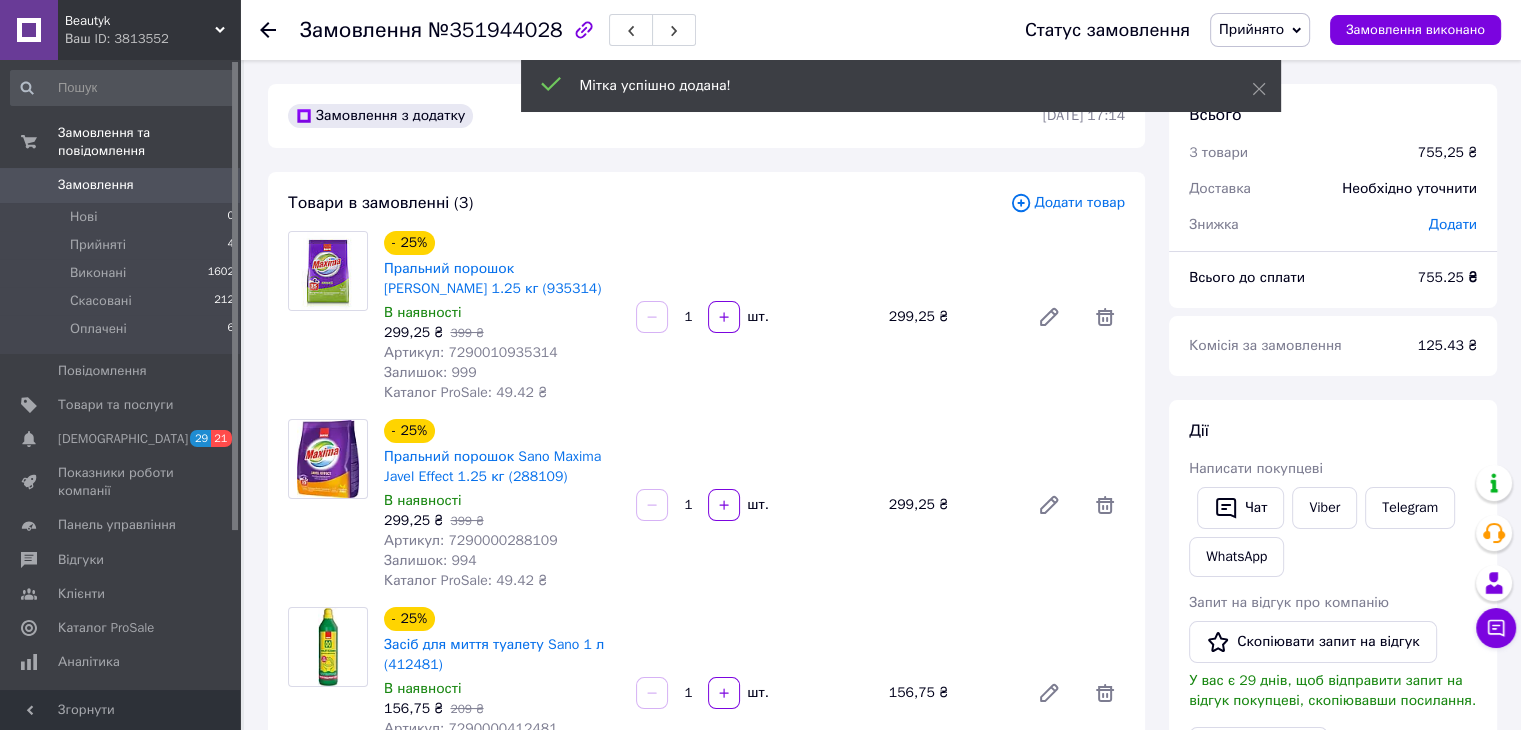 click on "Замовлення" at bounding box center (96, 185) 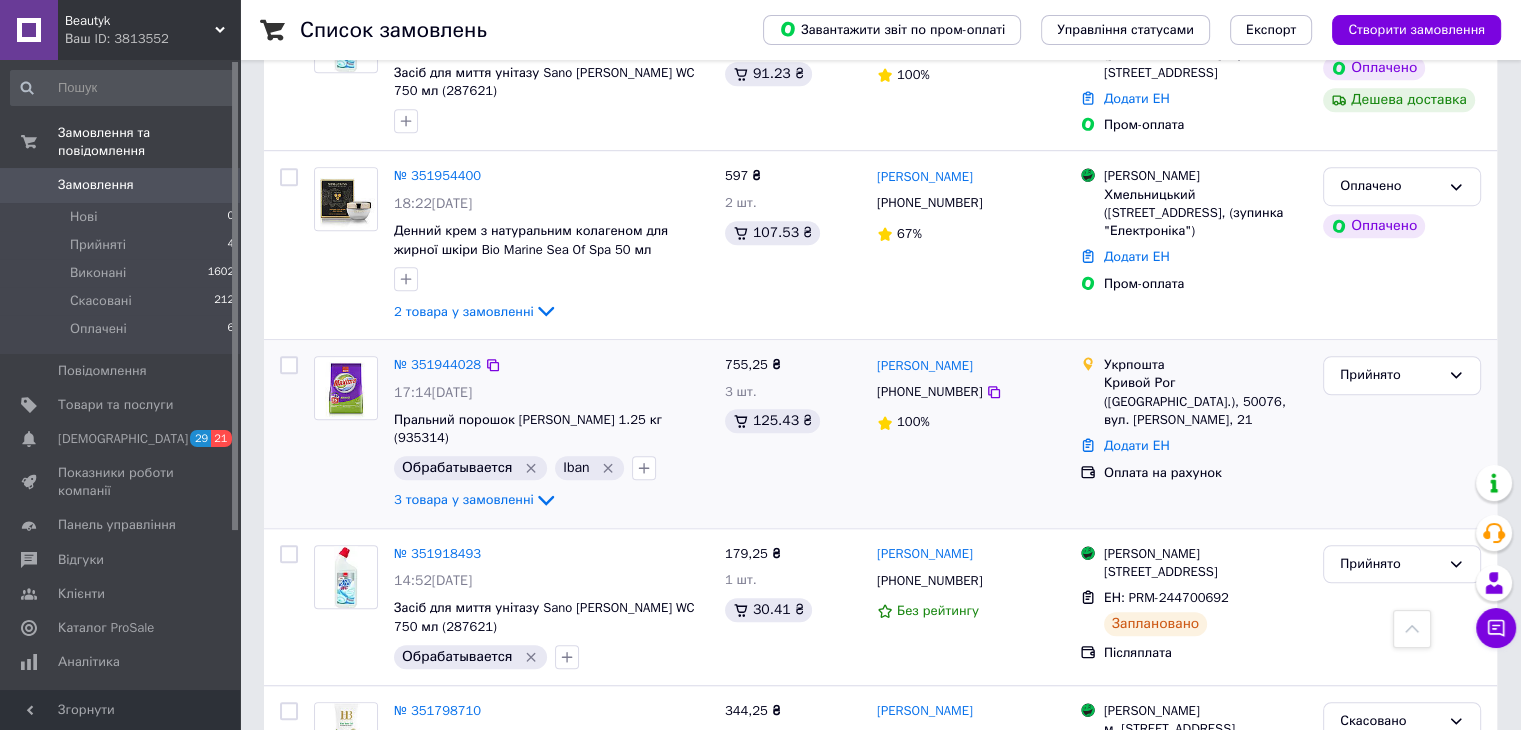 scroll, scrollTop: 1200, scrollLeft: 0, axis: vertical 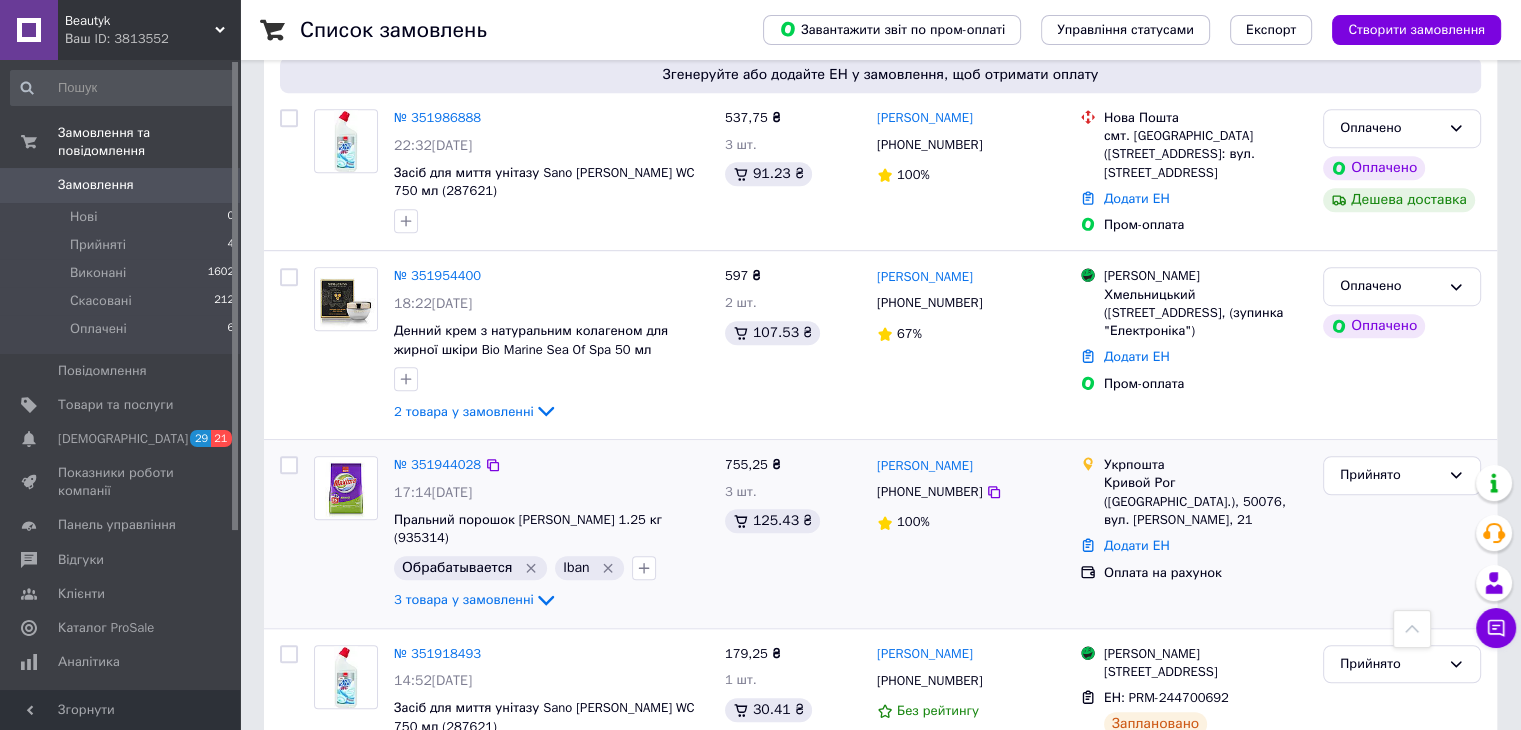 click 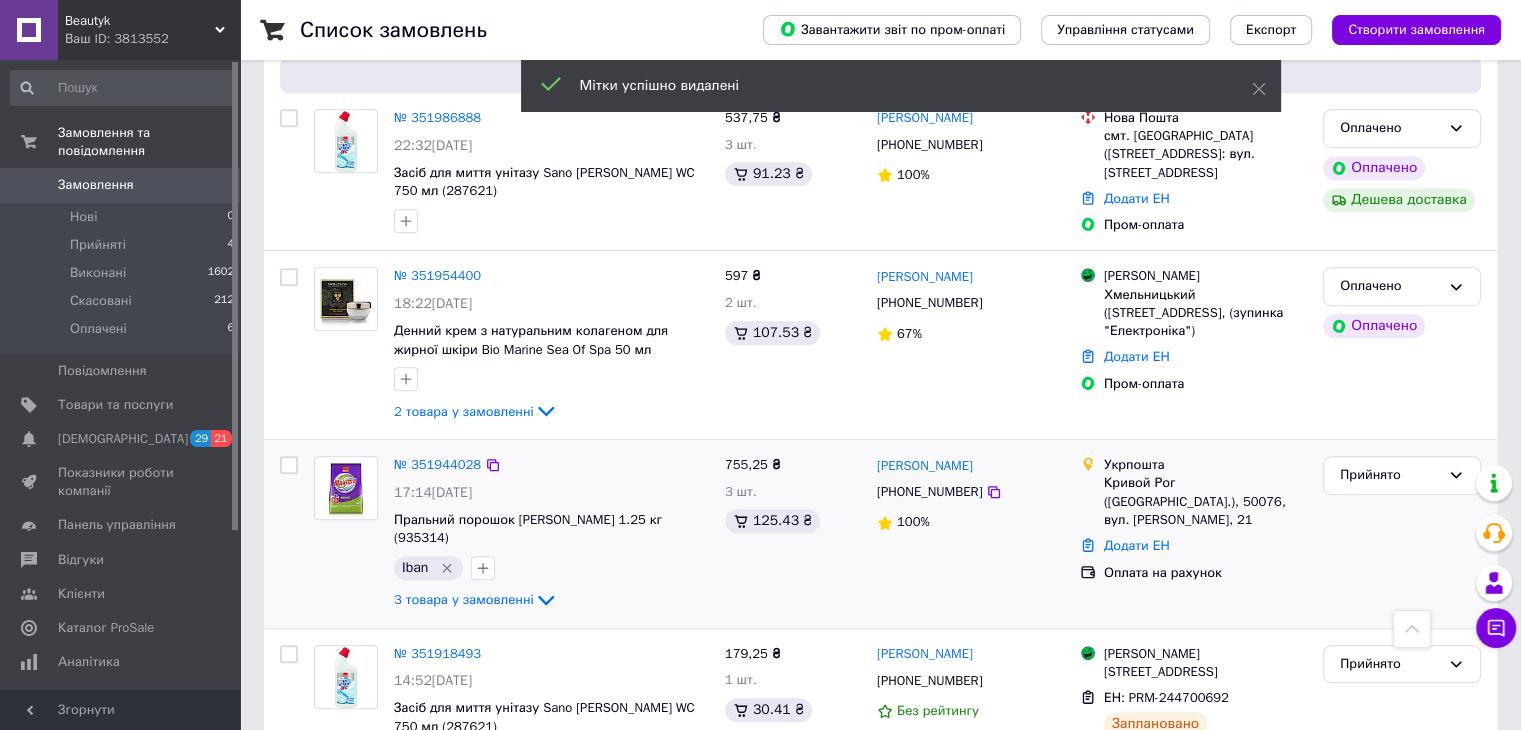 scroll, scrollTop: 1000, scrollLeft: 0, axis: vertical 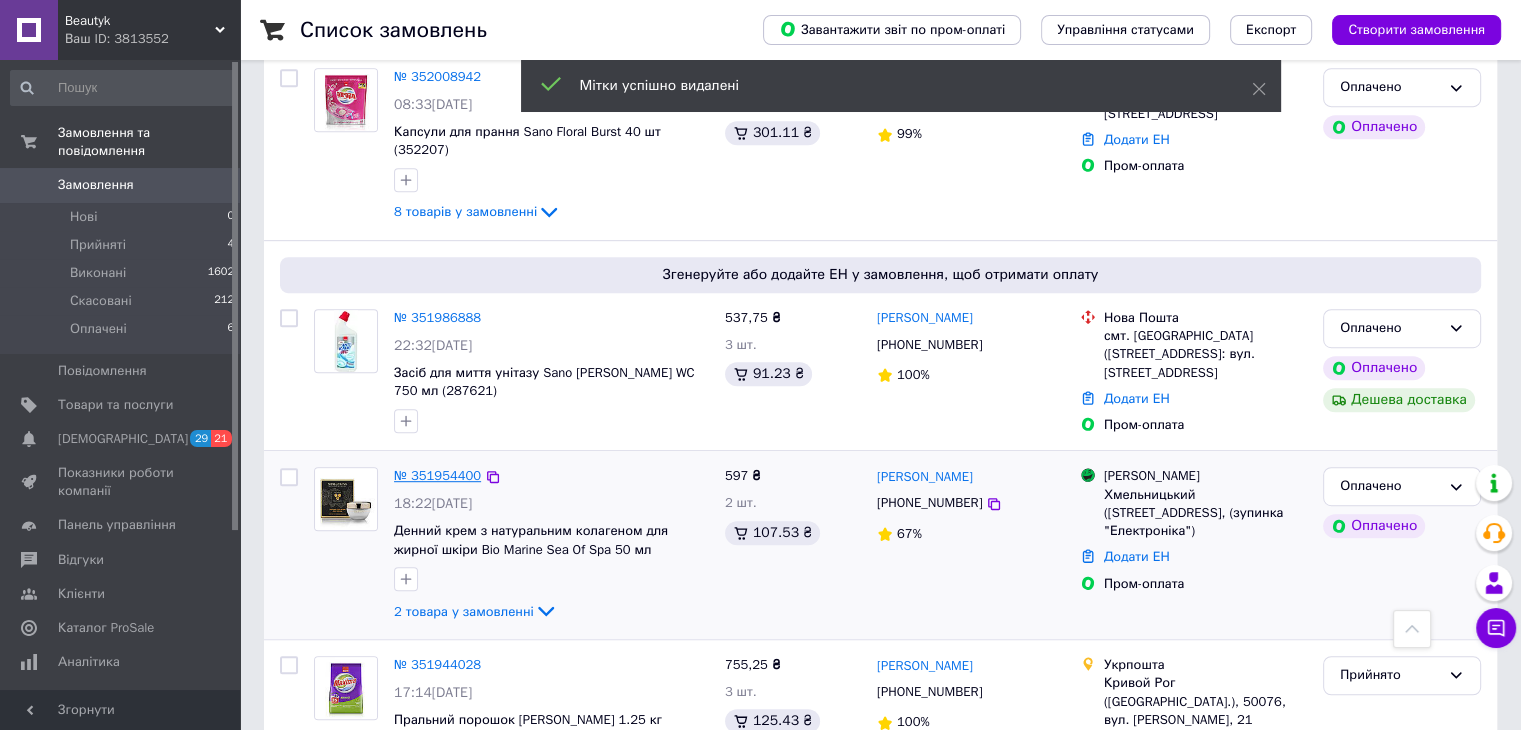 drag, startPoint x: 427, startPoint y: 464, endPoint x: 426, endPoint y: 449, distance: 15.033297 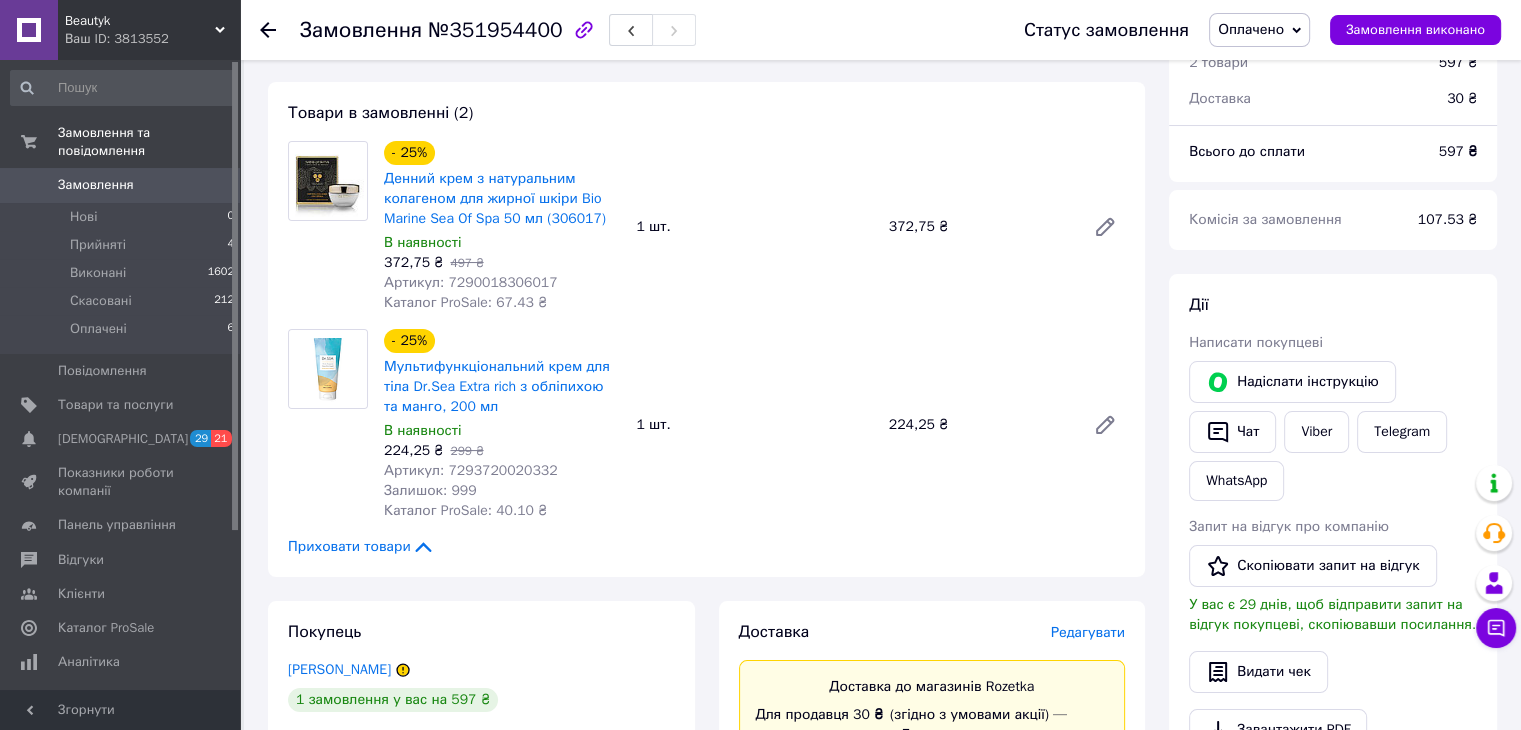 scroll, scrollTop: 0, scrollLeft: 0, axis: both 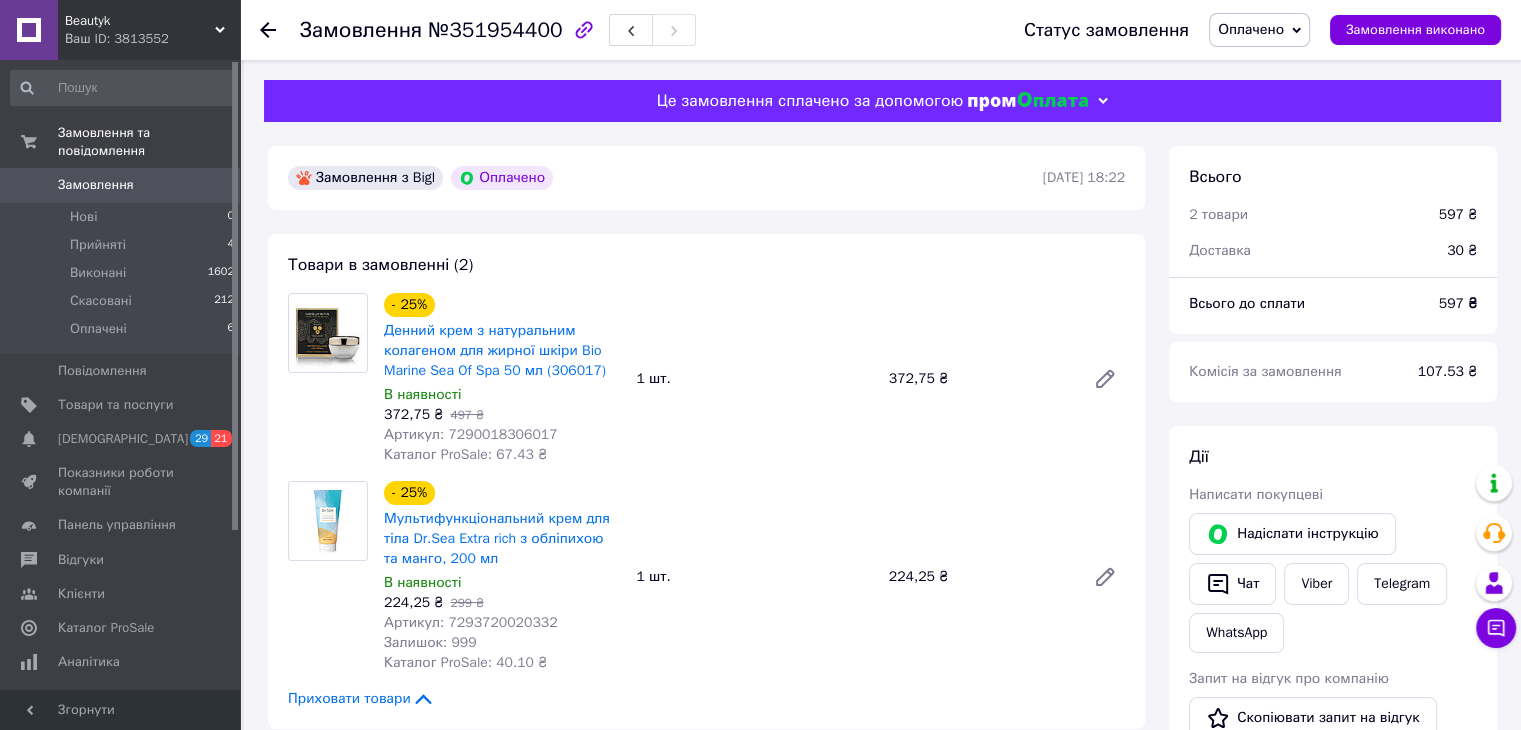 click on "№351954400" at bounding box center [495, 30] 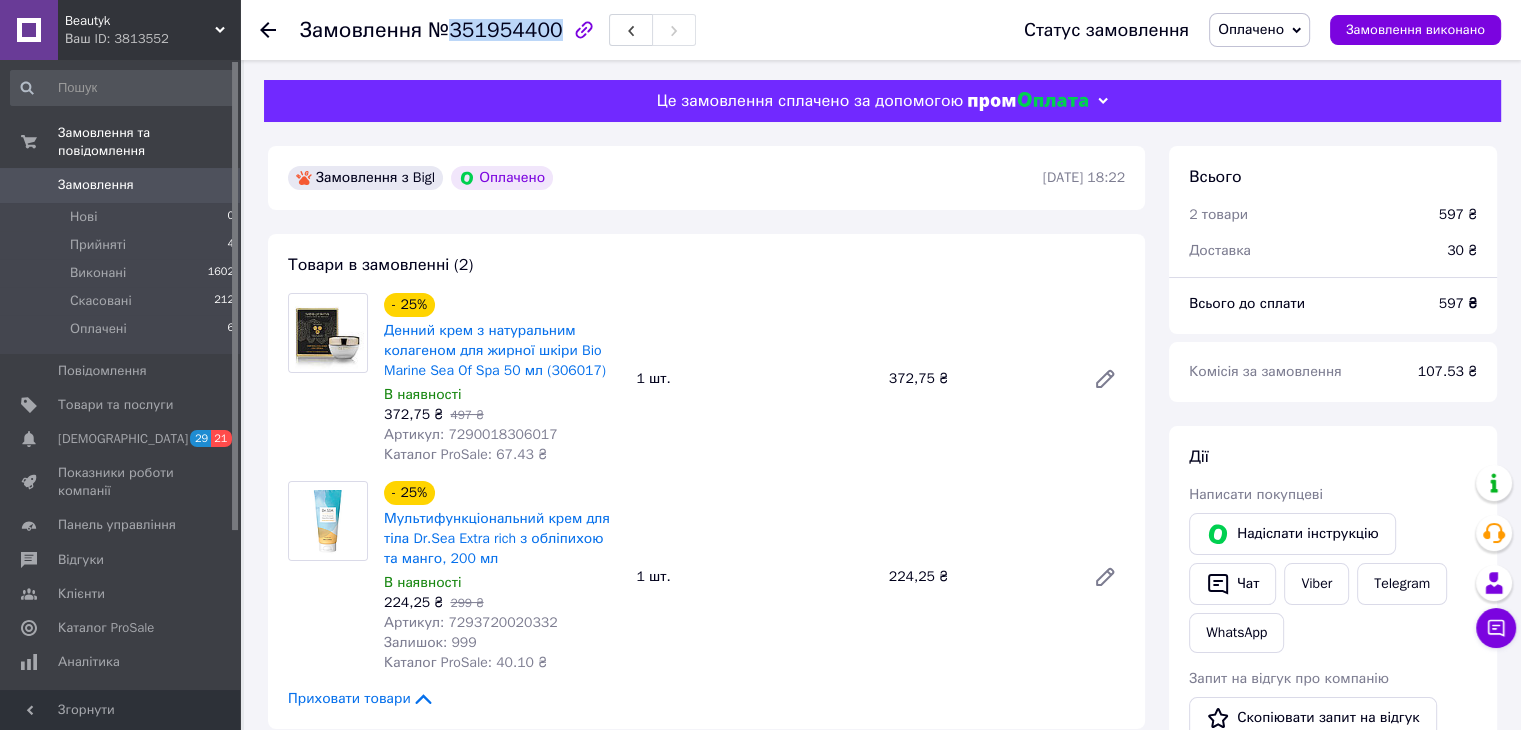 click on "№351954400" at bounding box center [495, 30] 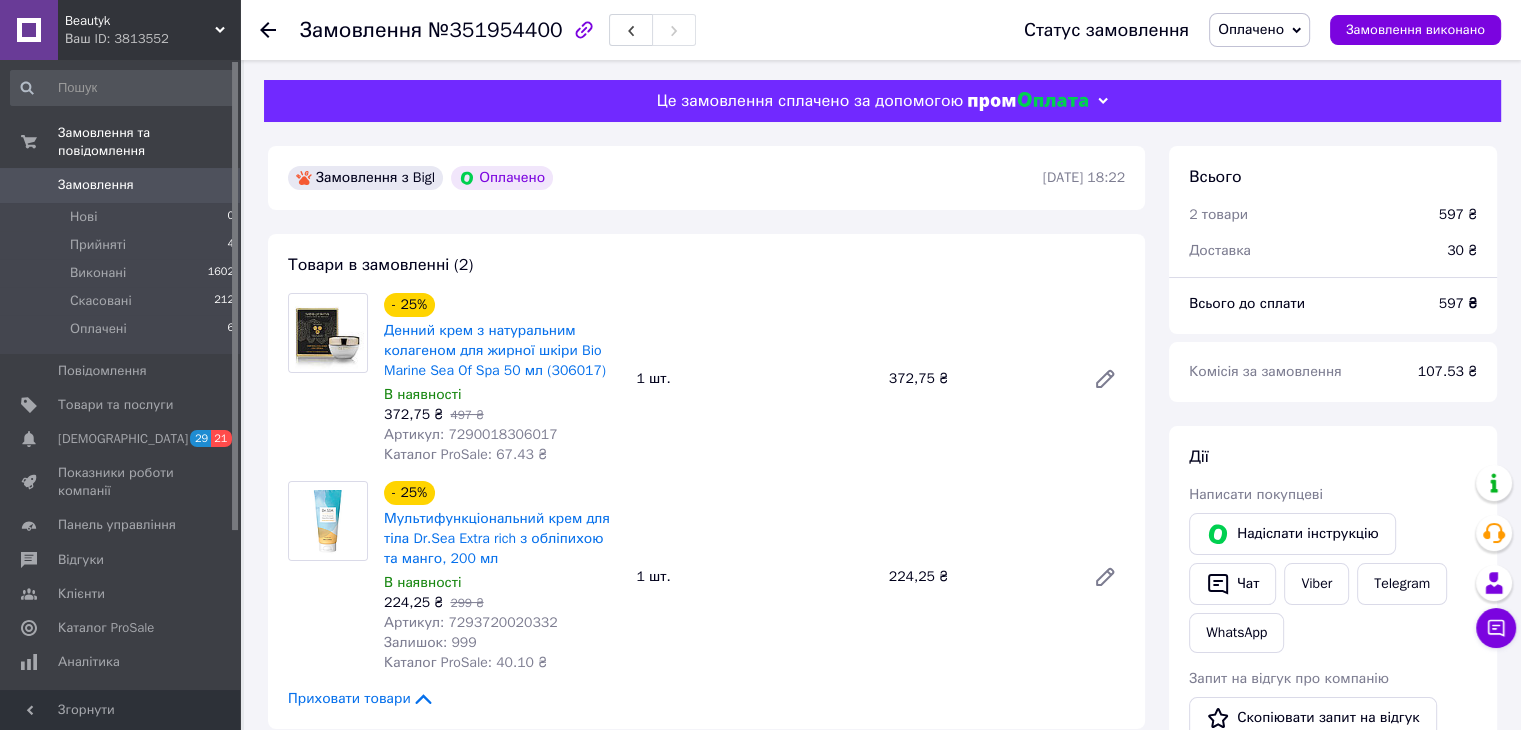 click on "Замовлення з Bigl Оплачено" at bounding box center (663, 178) 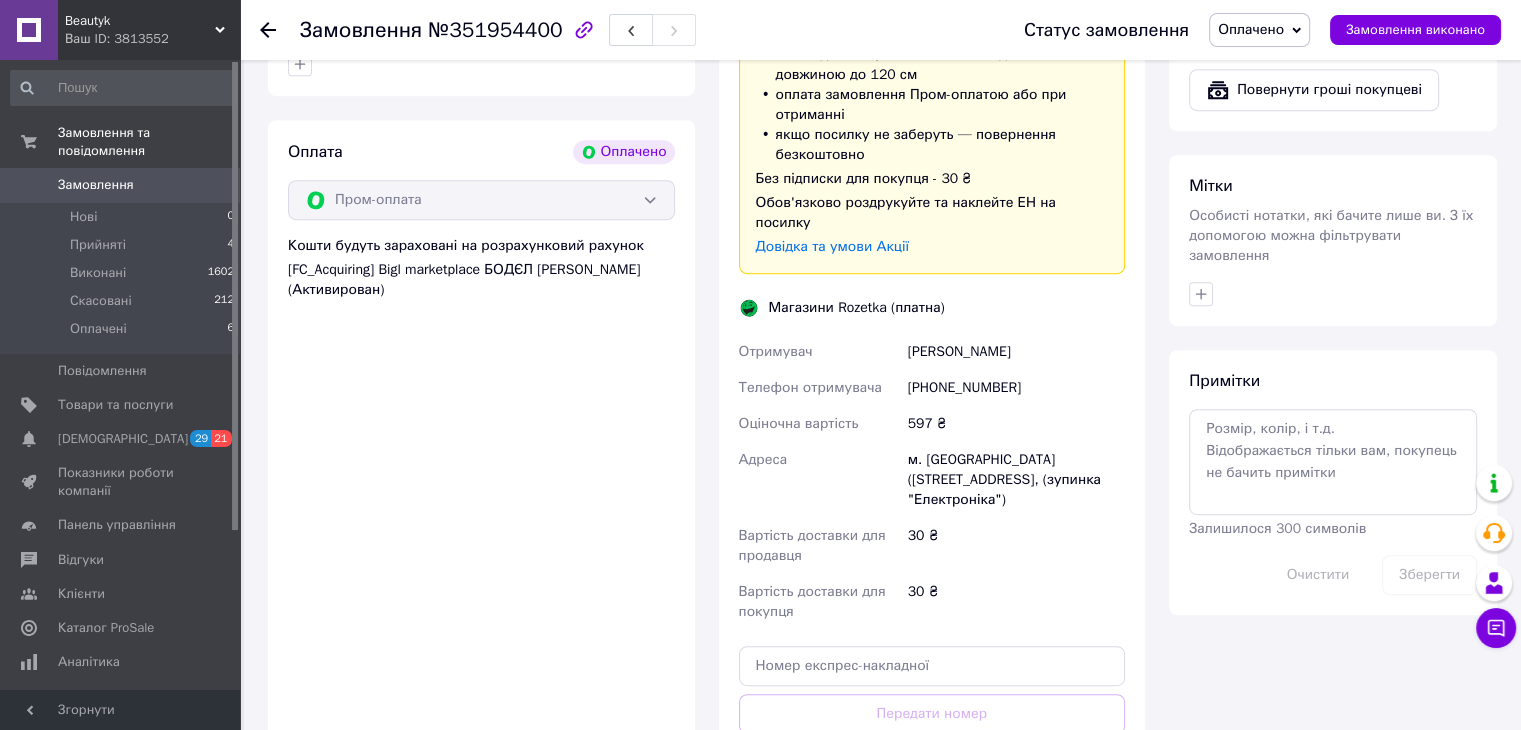 scroll, scrollTop: 1200, scrollLeft: 0, axis: vertical 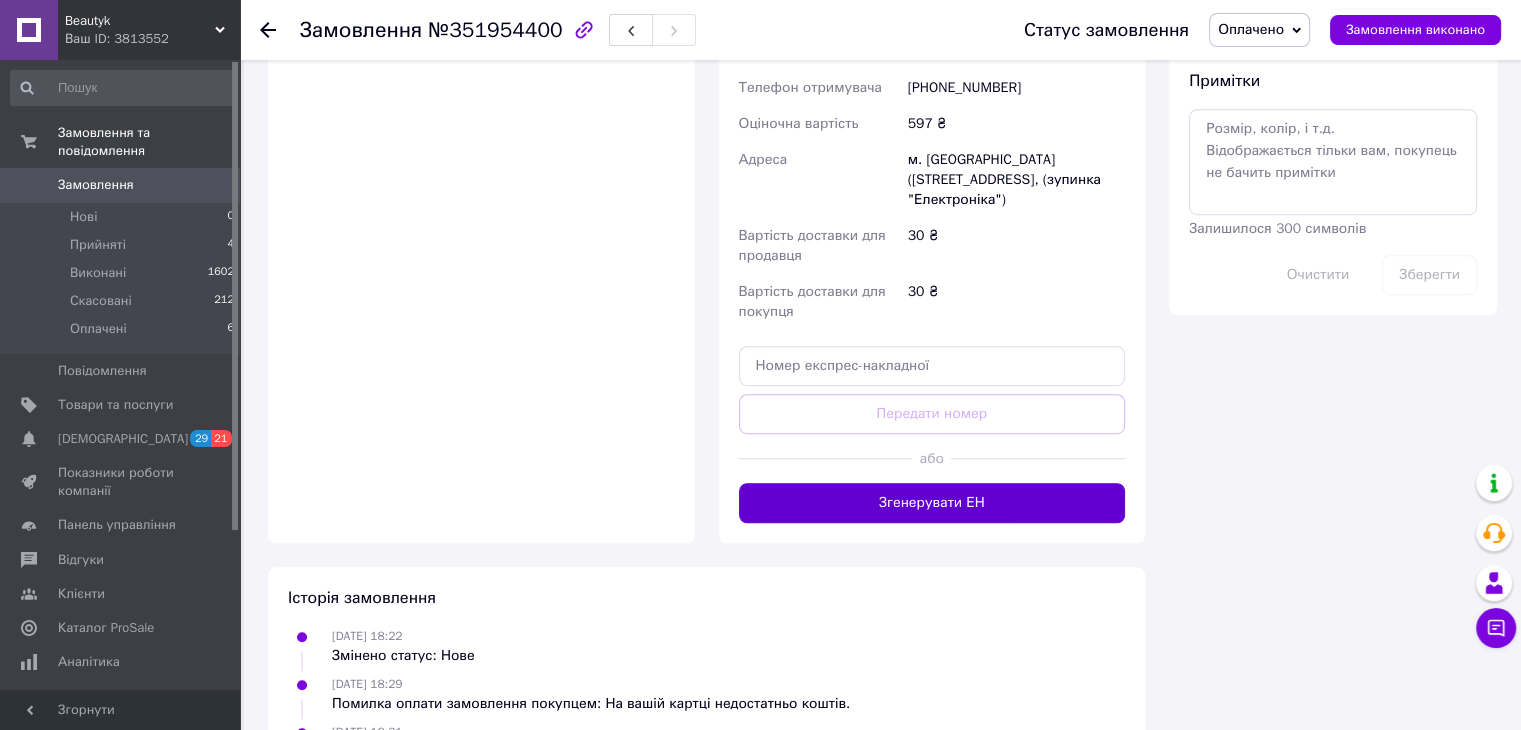 click on "Згенерувати ЕН" at bounding box center [932, 503] 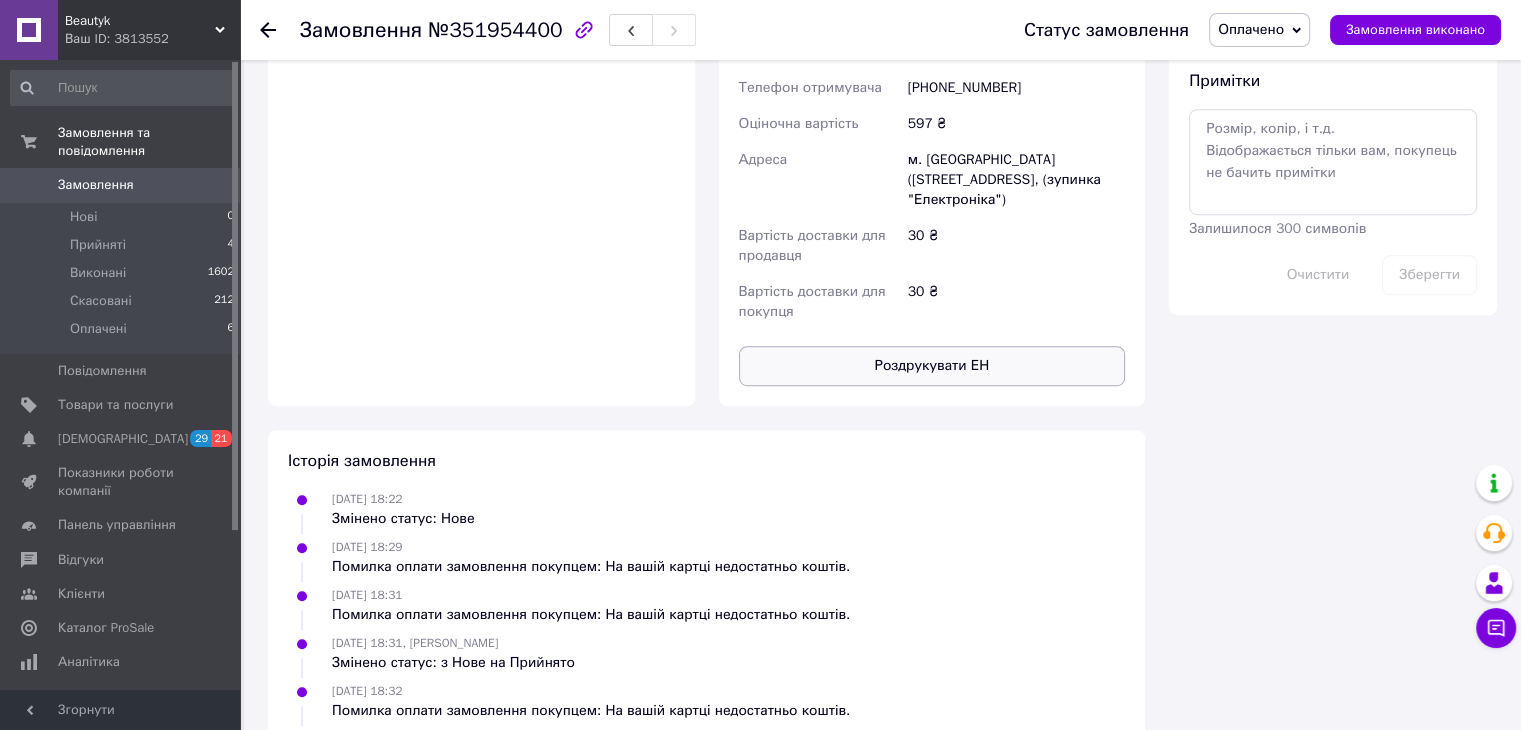 click on "Доставка Редагувати Доставка до магазинів Rozetka Для продавця 30 ₴   (згідно з умовами акції) — списуються з вашого Балансу. Для покупця безкоштовно   за умови підписки: для замовлень від 100 ₴ вагою до 15 кг,
об'ємною вагою до 30 кг
і довжиною до 120 см оплата замовлення Пром-оплатою або при отриманні якщо посилку не заберуть — повернення безкоштовно Без підписки для покупця - 30 ₴ Обов'язково роздрукуйте та наклейте ЕН на посилку Довідка та умови Акції Магазини Rozetka (платна) Отримувач Дудчак Діана  Телефон отримувача +380673206744 Оціночна вартість 597 ₴ Адреса 30 ₴" at bounding box center [932, -21] 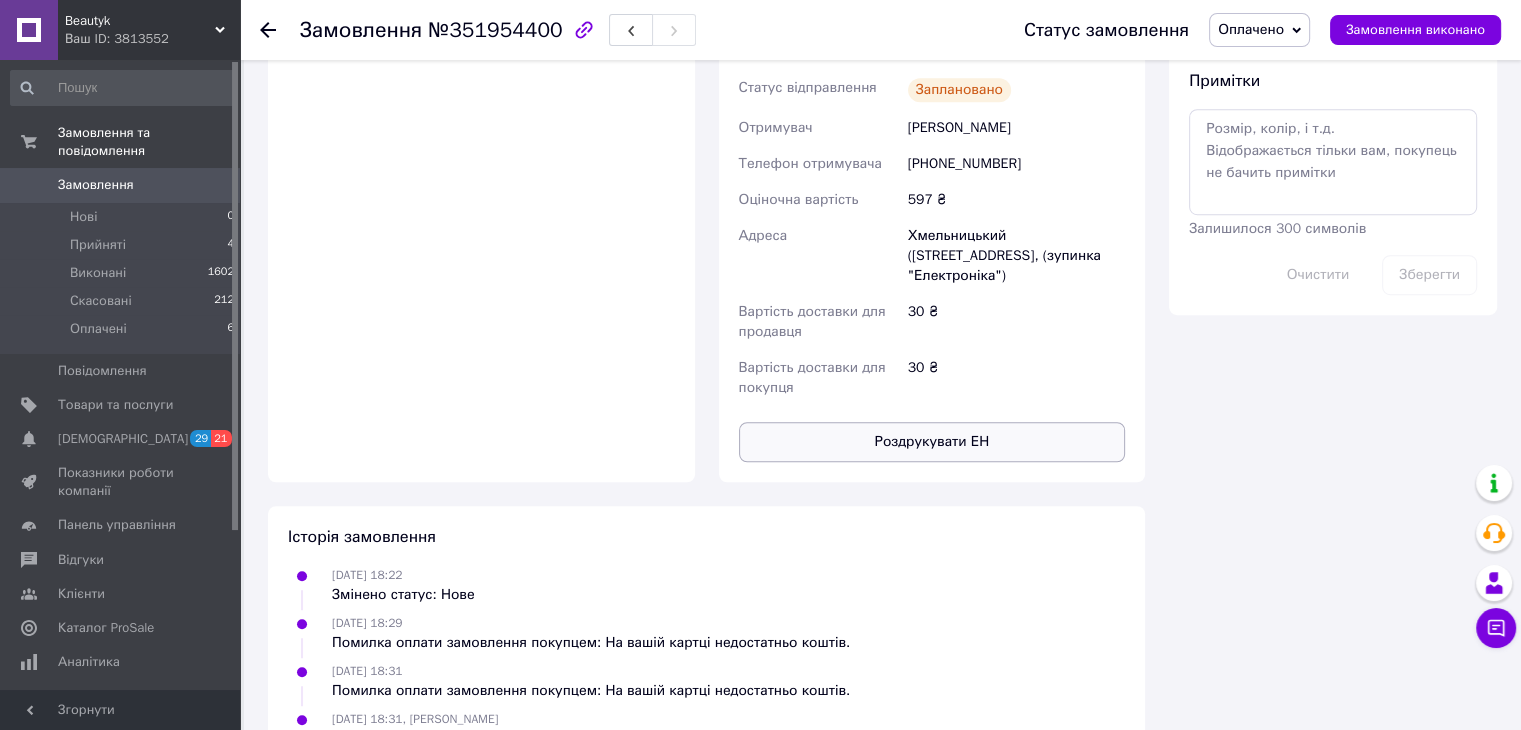click on "Роздрукувати ЕН" at bounding box center (932, 442) 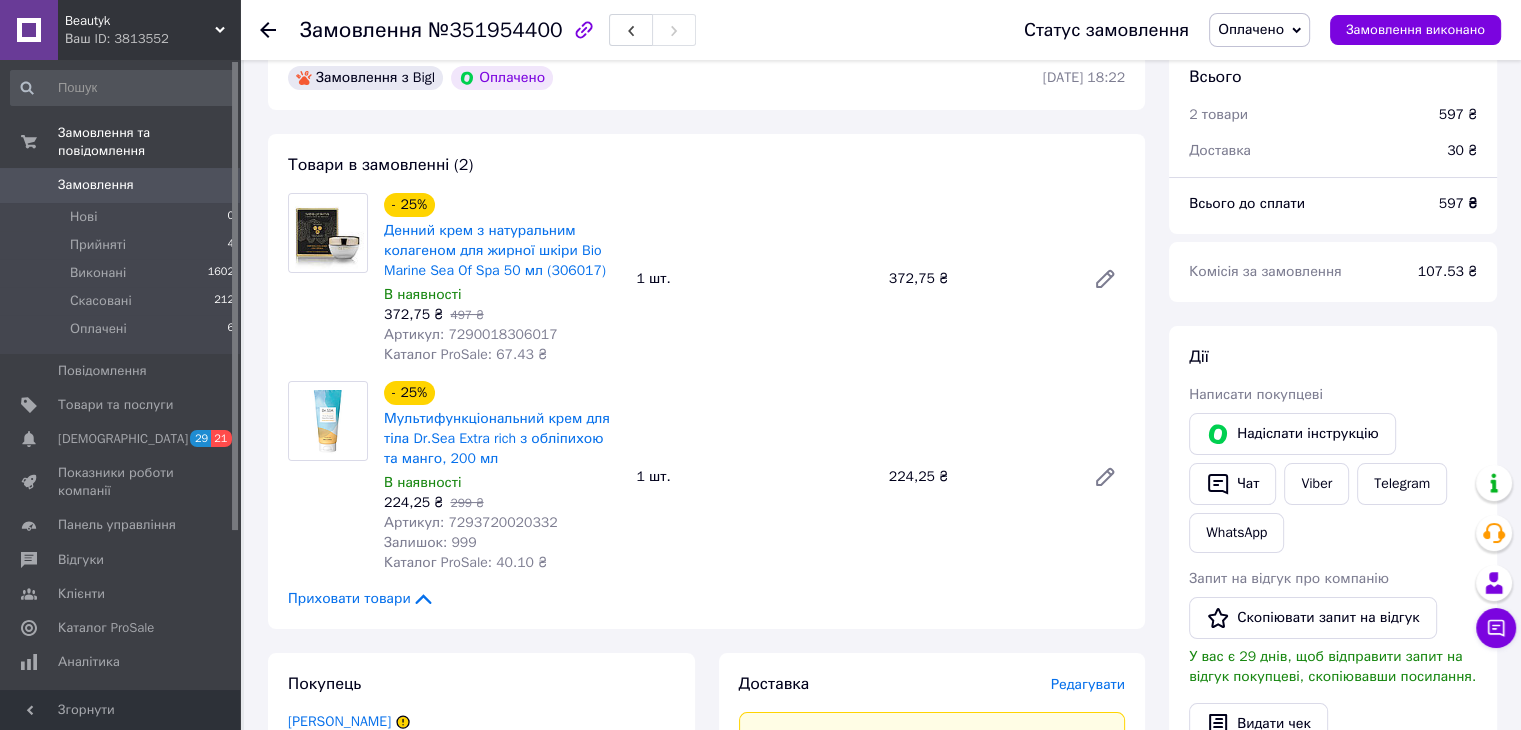 scroll, scrollTop: 600, scrollLeft: 0, axis: vertical 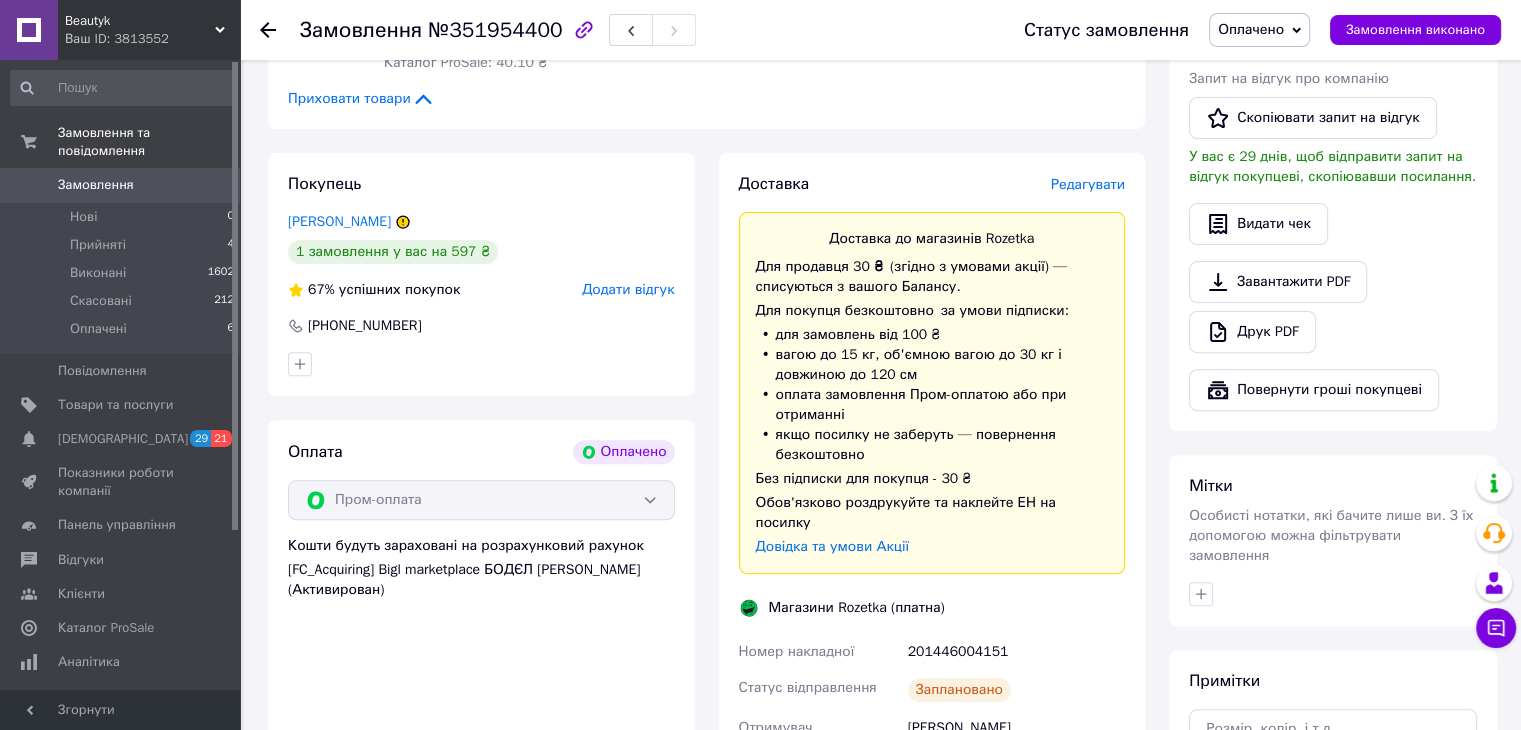 click at bounding box center (1201, 594) 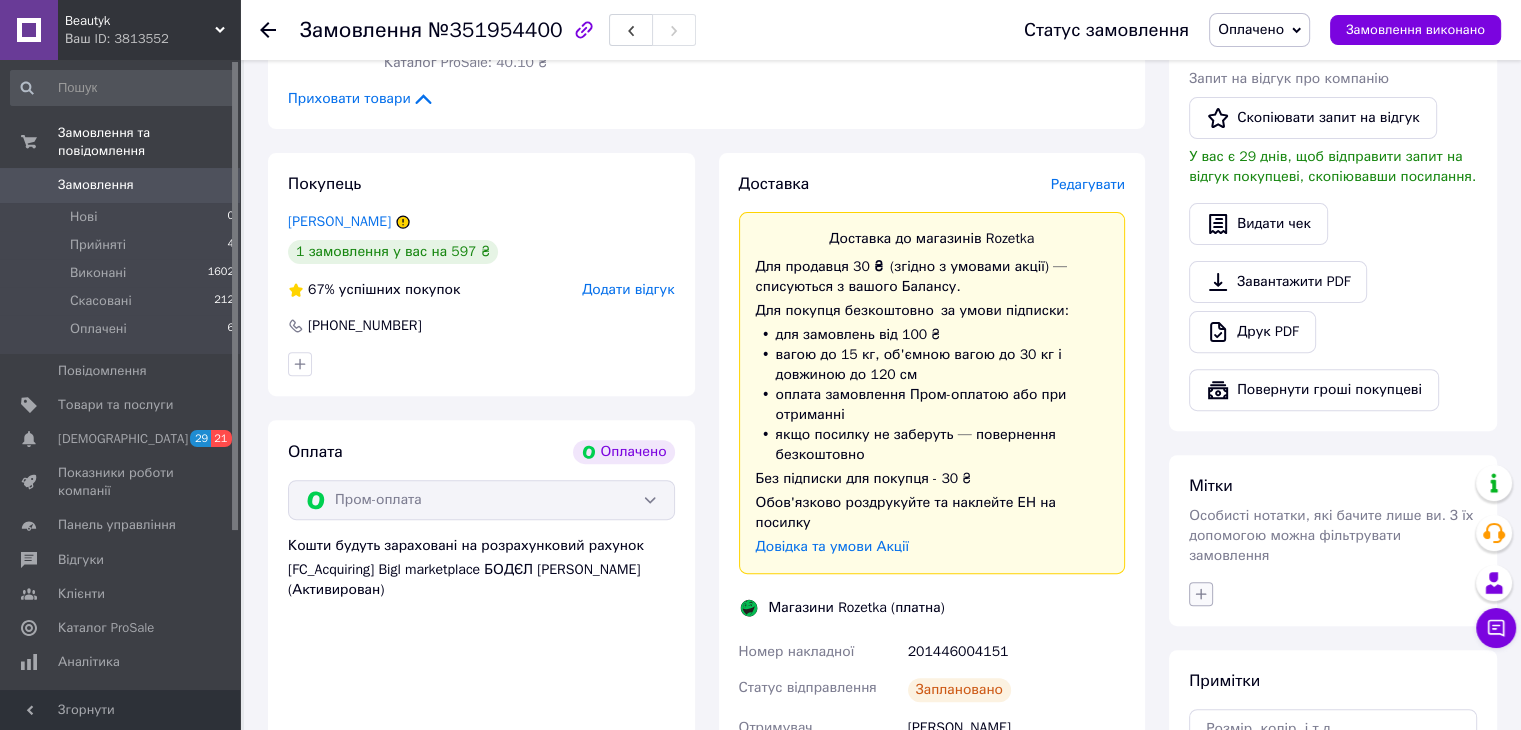 click 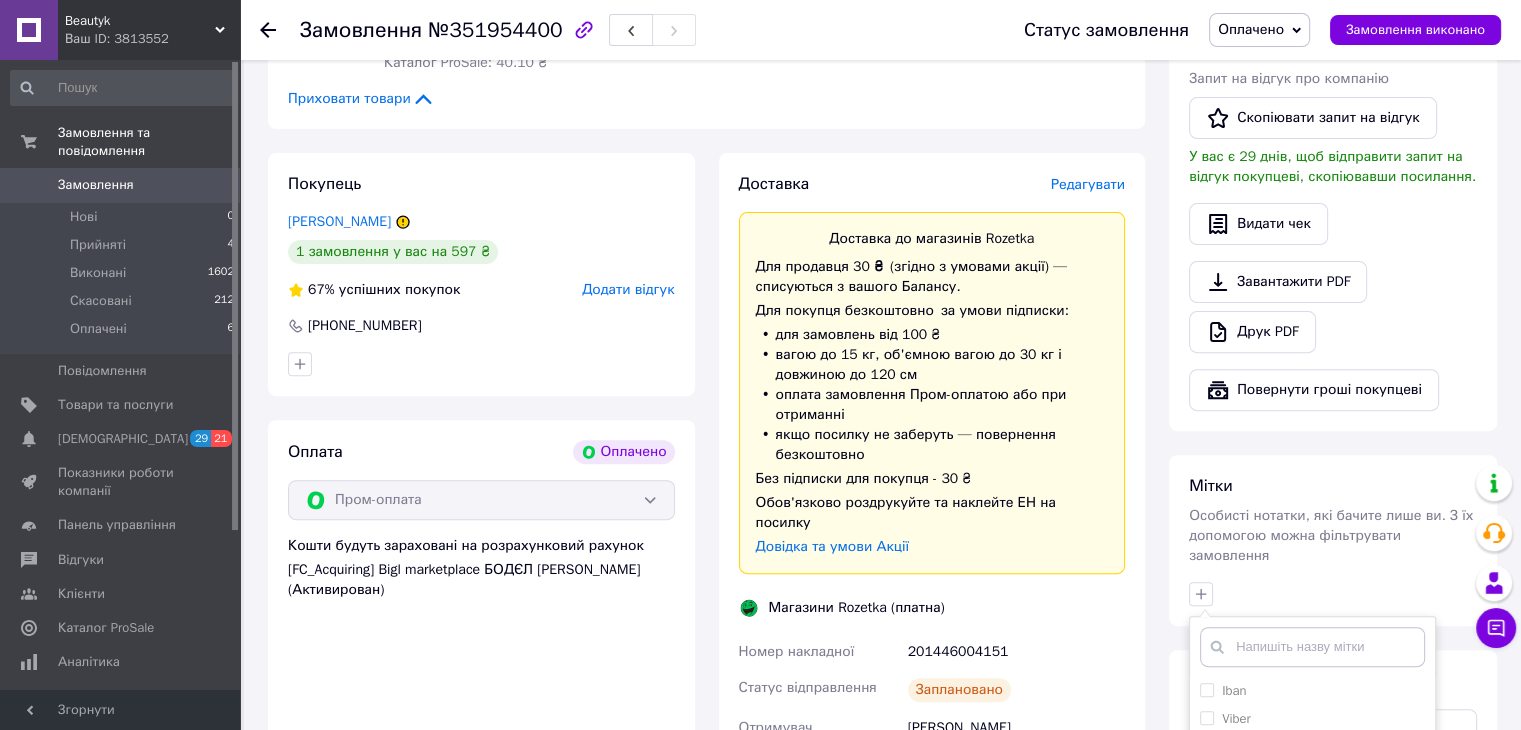scroll, scrollTop: 800, scrollLeft: 0, axis: vertical 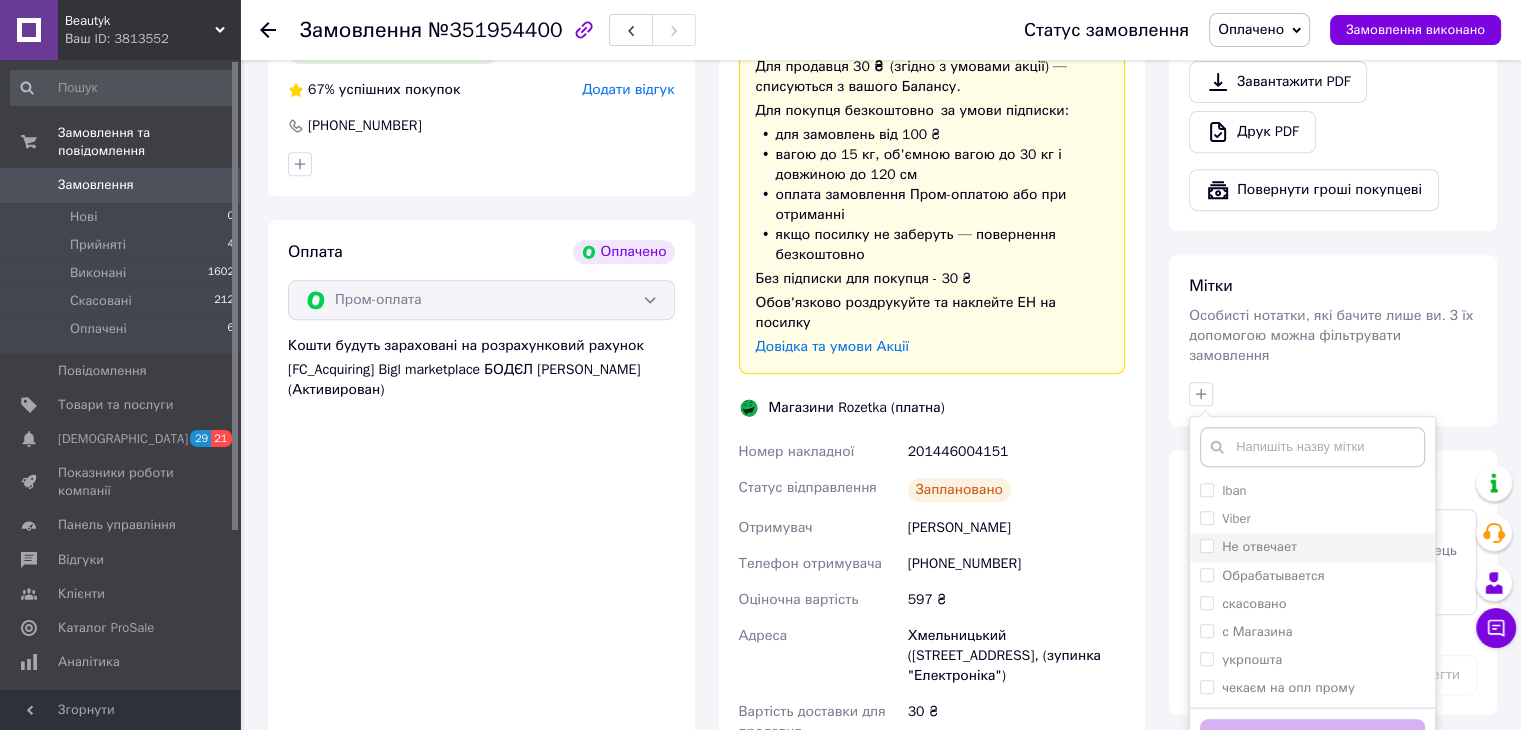drag, startPoint x: 1245, startPoint y: 553, endPoint x: 1296, endPoint y: 526, distance: 57.706154 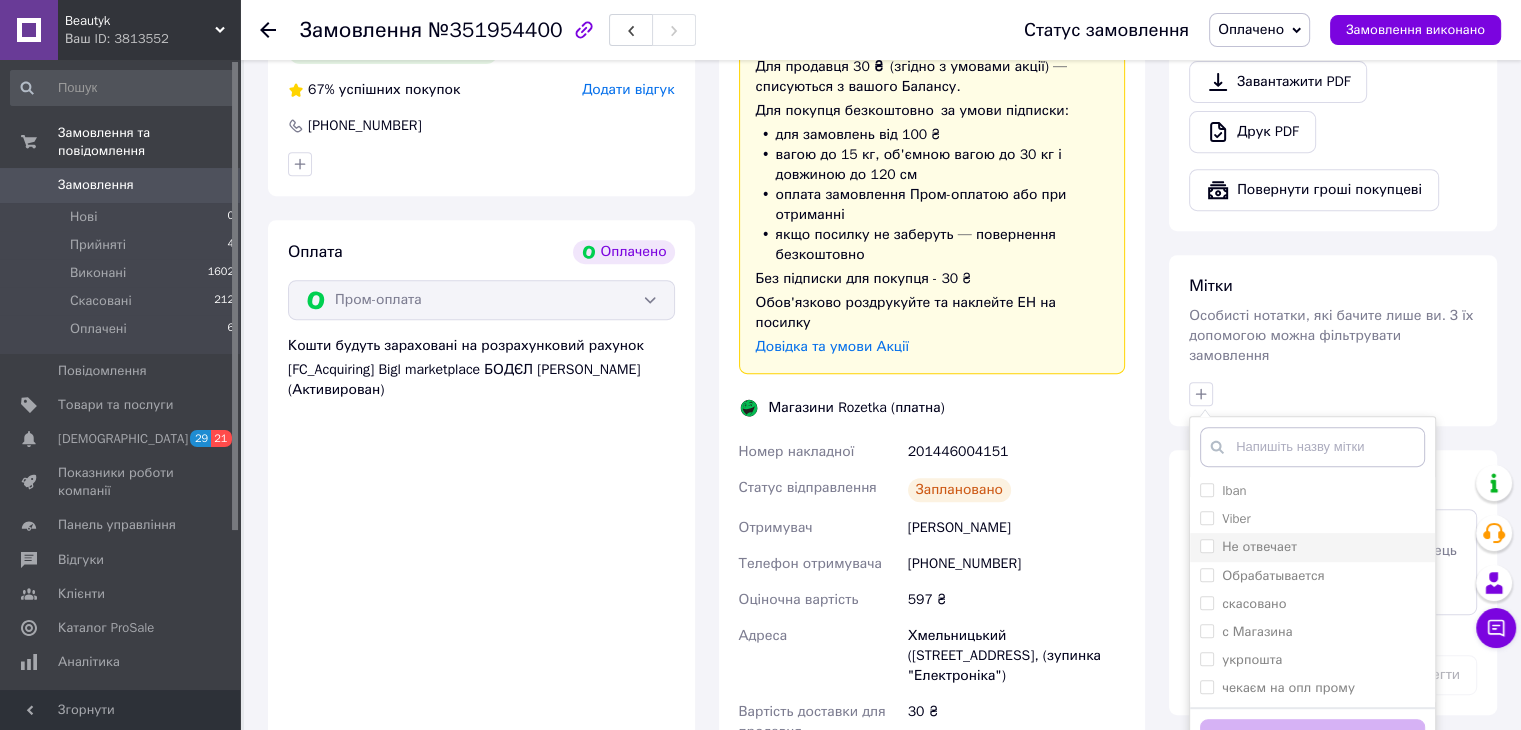 click on "Обрабатывается" at bounding box center [1273, 575] 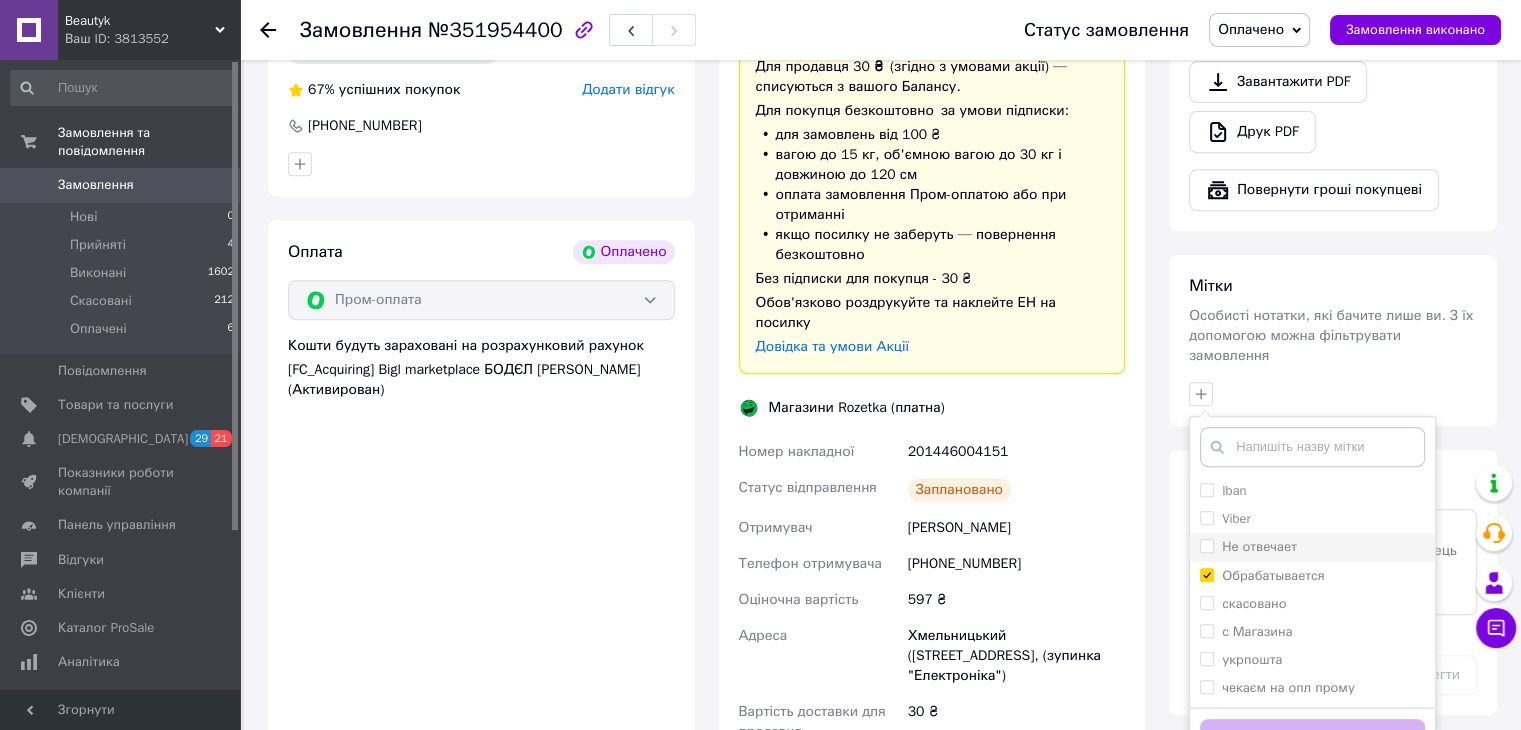 checkbox on "true" 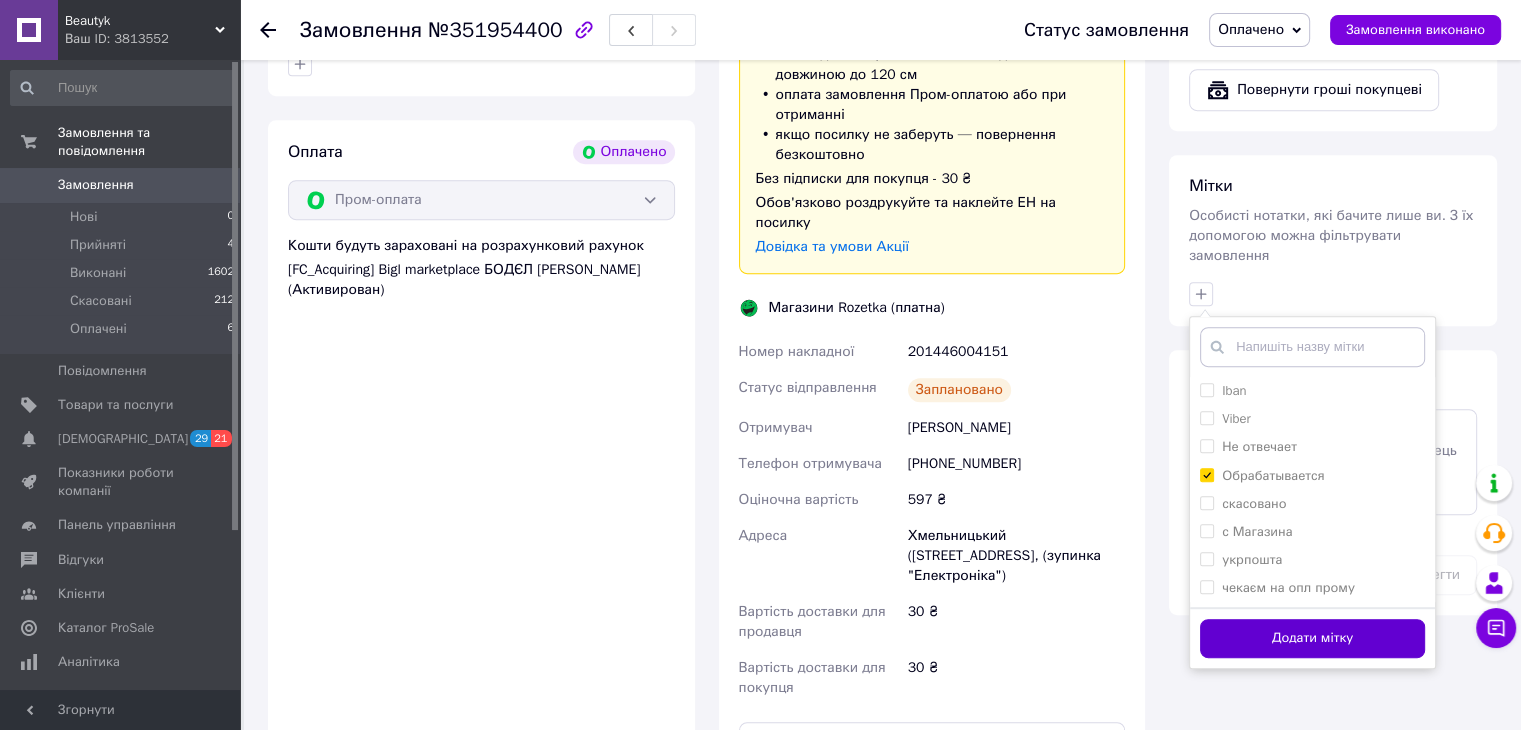 click on "Додати мітку" at bounding box center (1312, 638) 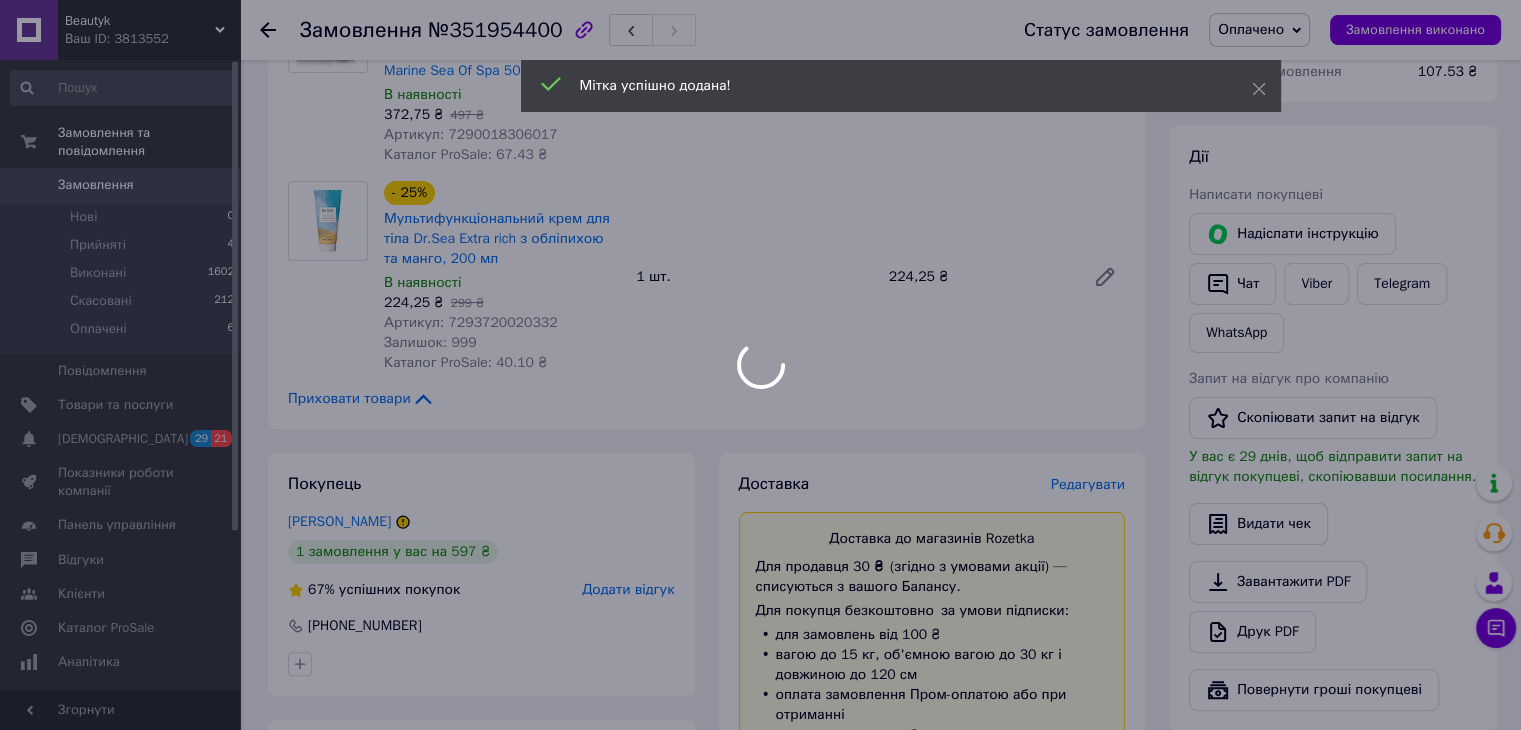 scroll, scrollTop: 0, scrollLeft: 0, axis: both 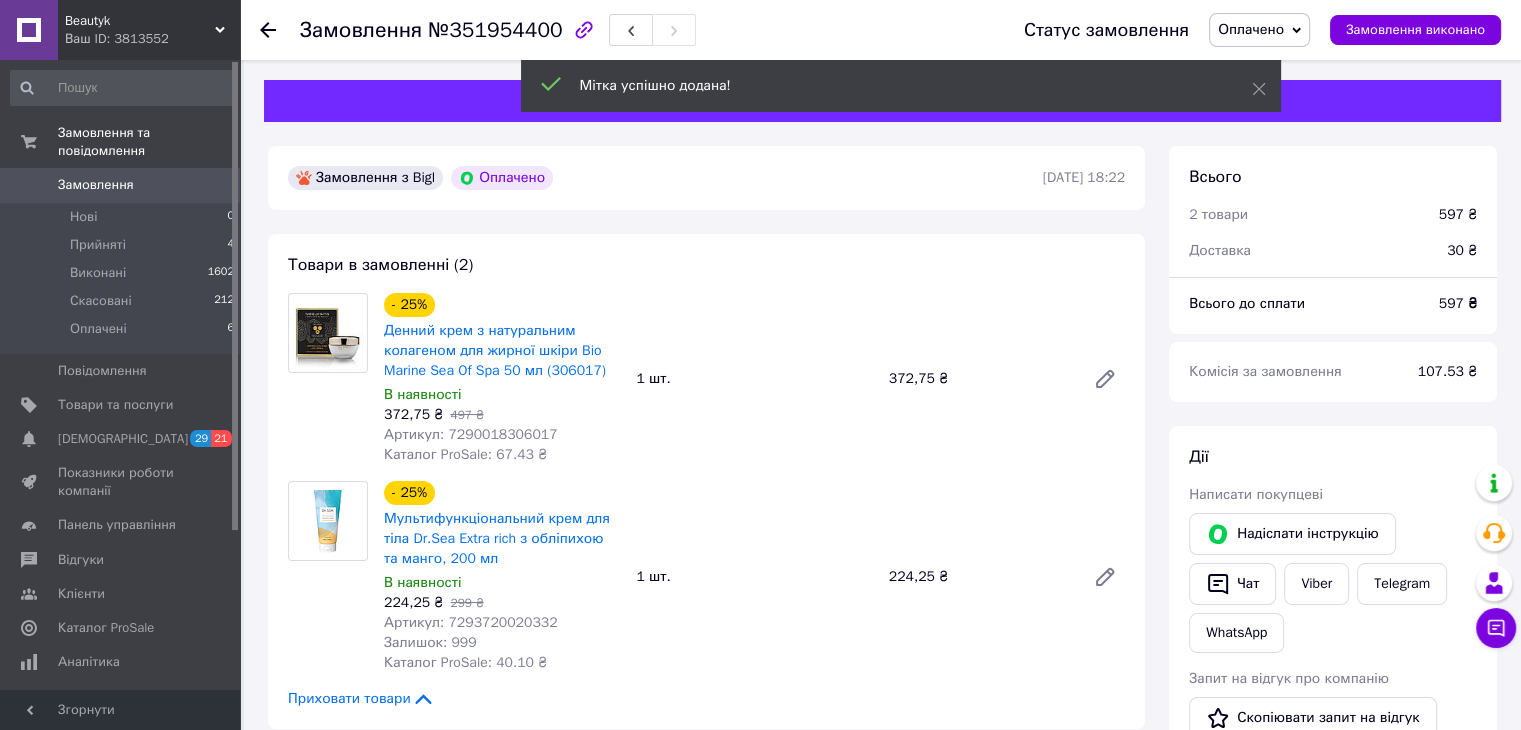 click on "Замовлення" at bounding box center (96, 185) 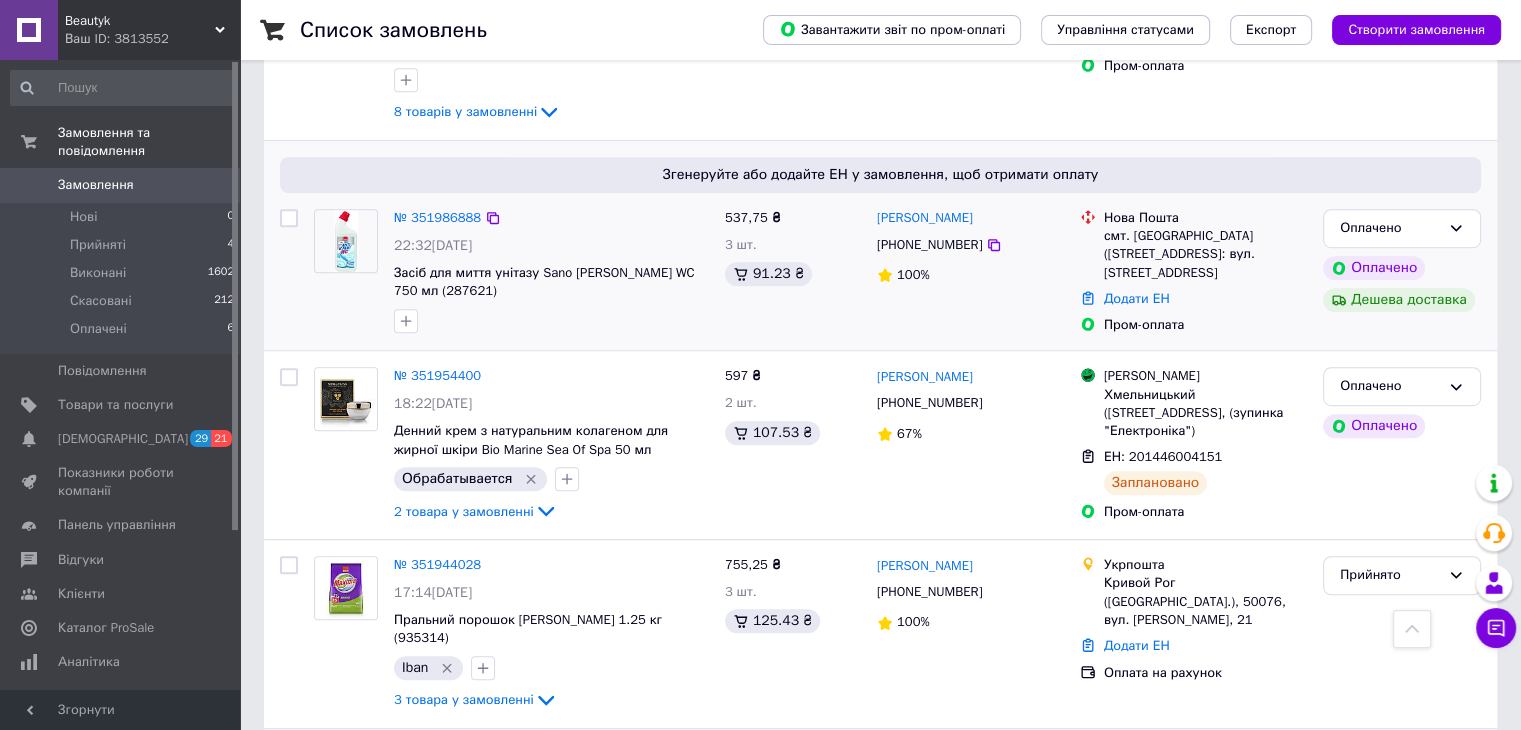 scroll, scrollTop: 1000, scrollLeft: 0, axis: vertical 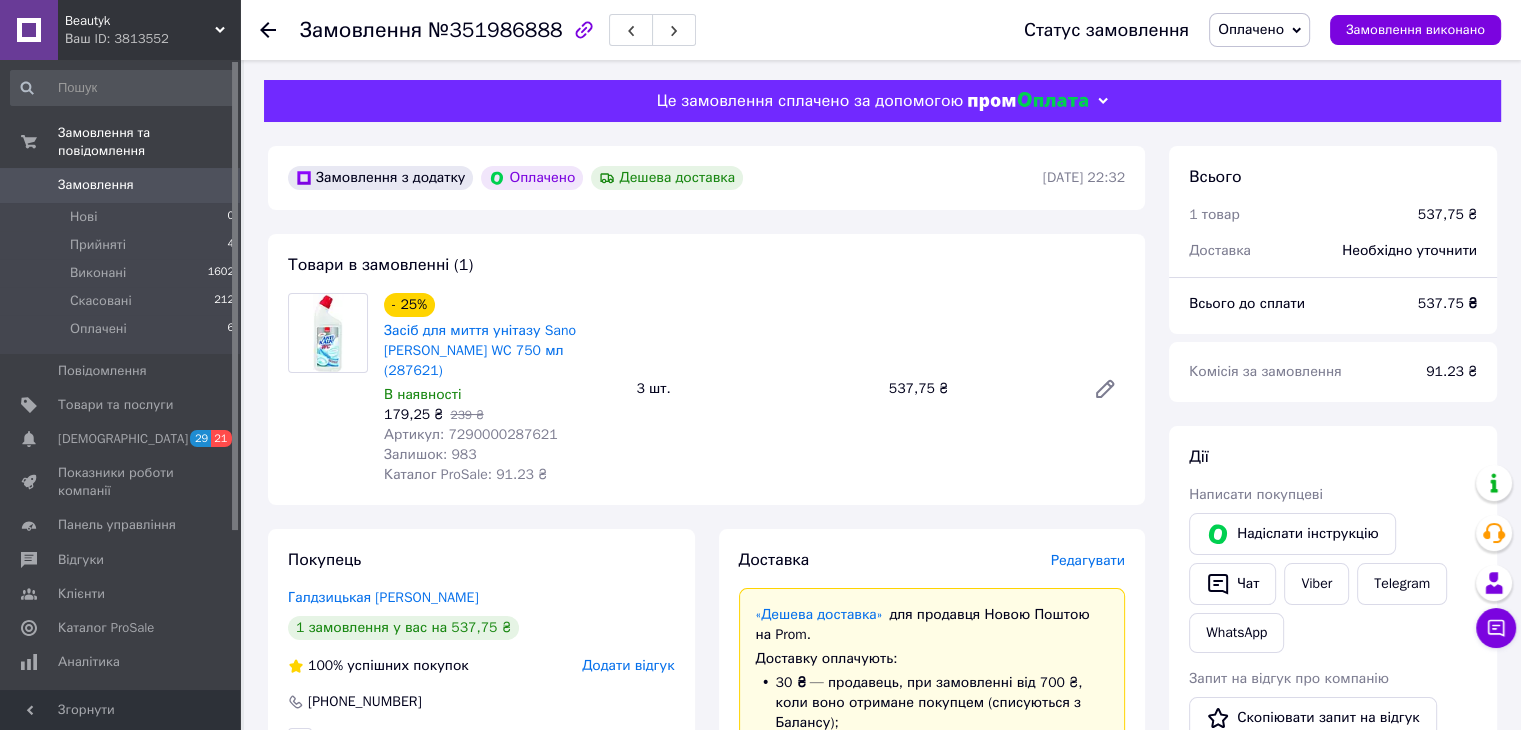 click on "Замовлення №351986888" at bounding box center [498, 30] 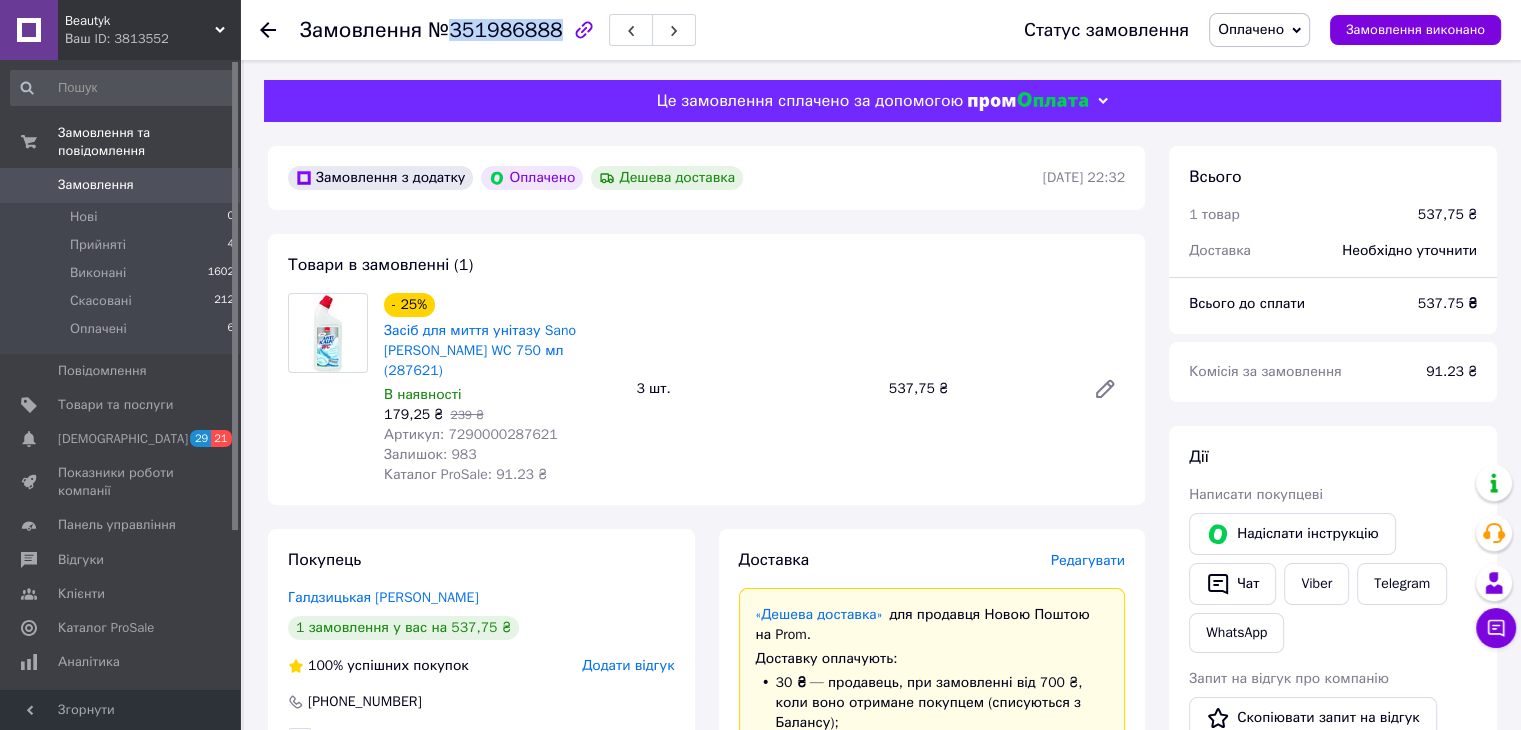 click on "Замовлення №351986888" at bounding box center [498, 30] 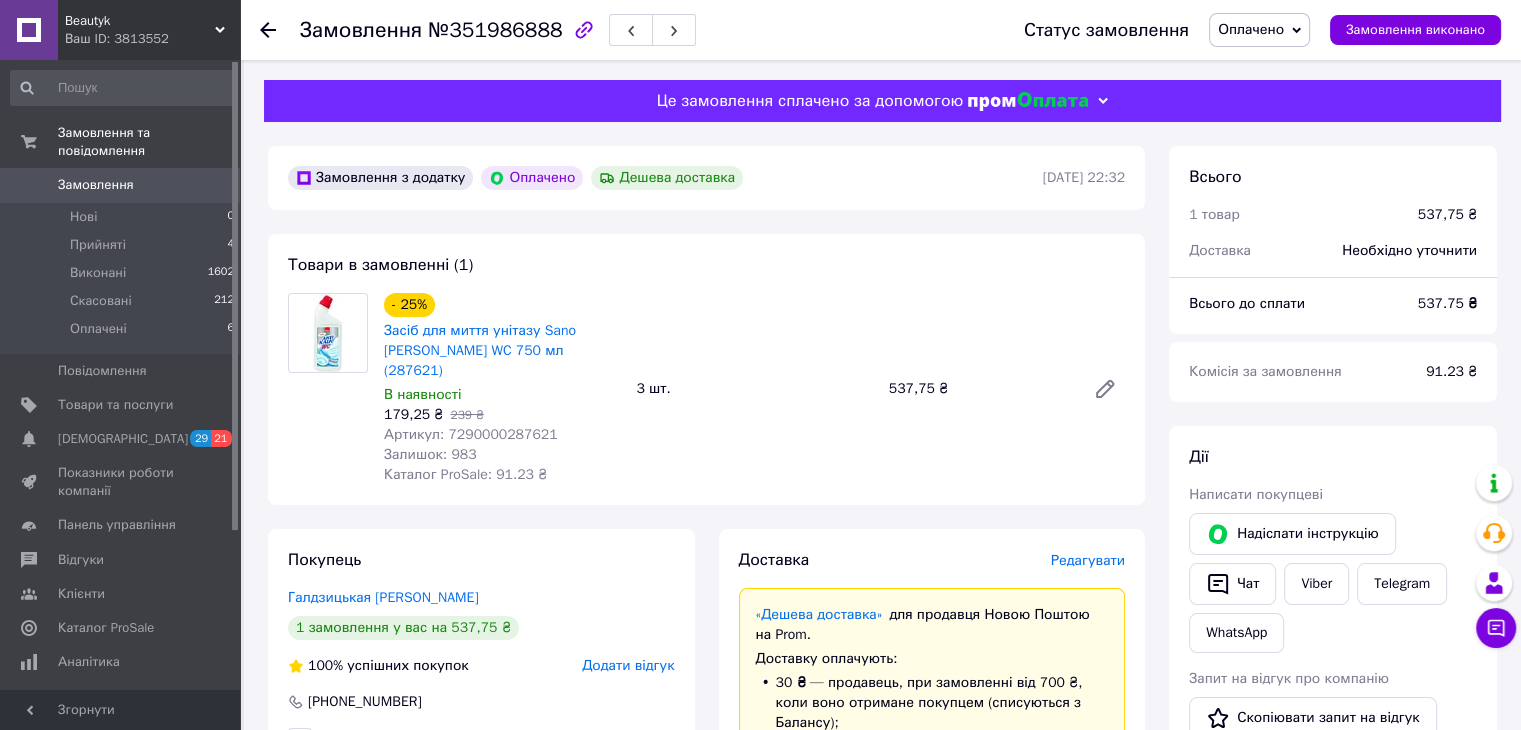 click on "Замовлення №351986888" at bounding box center (642, 30) 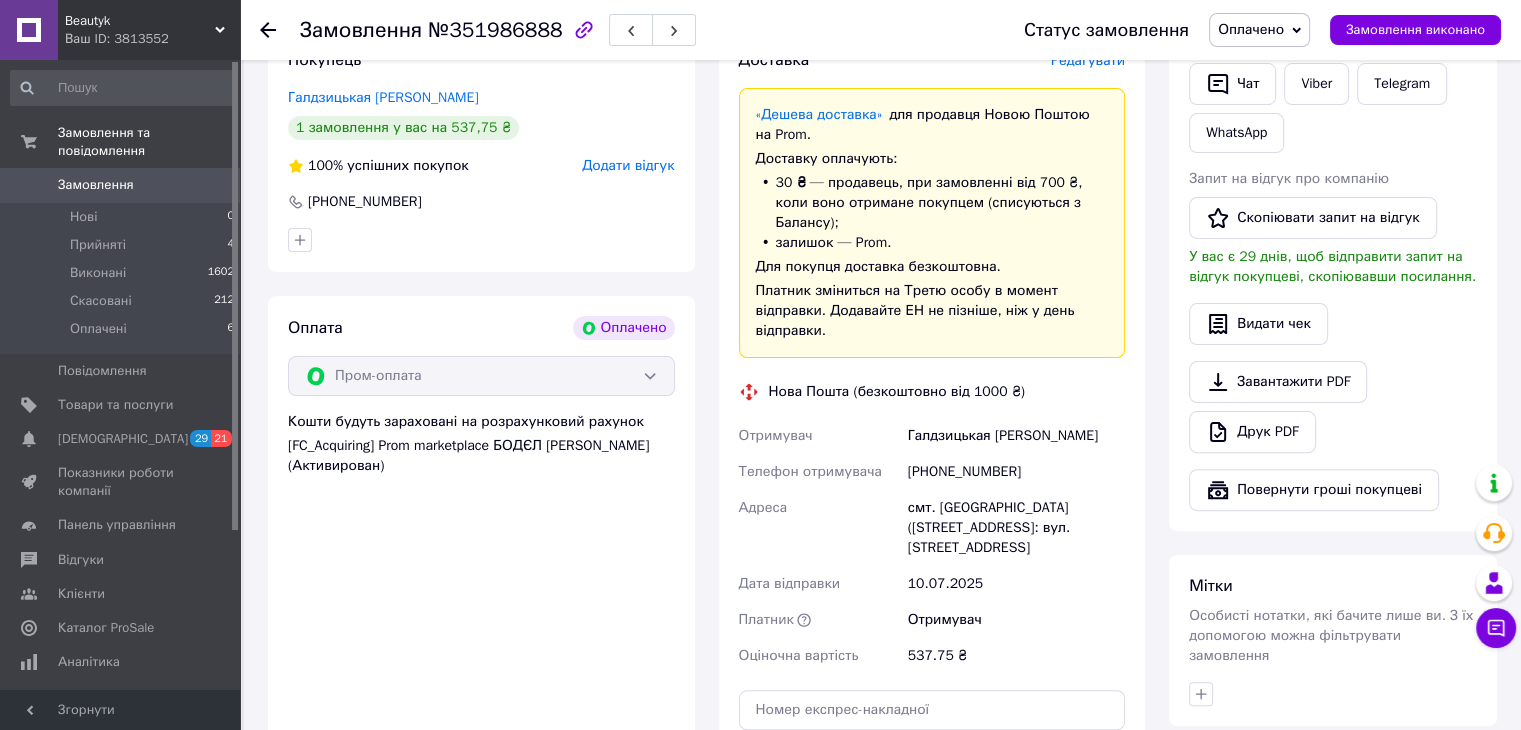 scroll, scrollTop: 400, scrollLeft: 0, axis: vertical 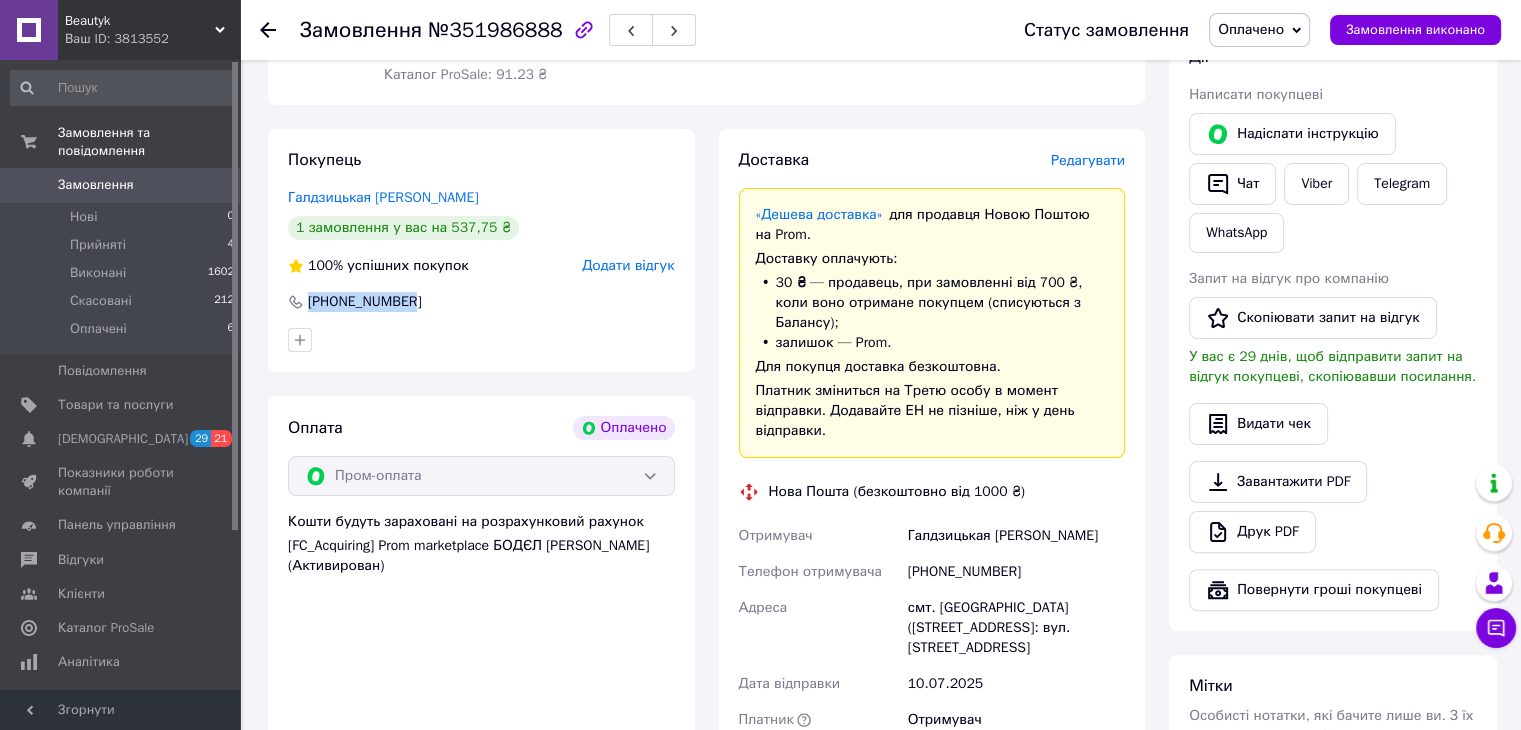 drag, startPoint x: 380, startPoint y: 289, endPoint x: 308, endPoint y: 293, distance: 72.11102 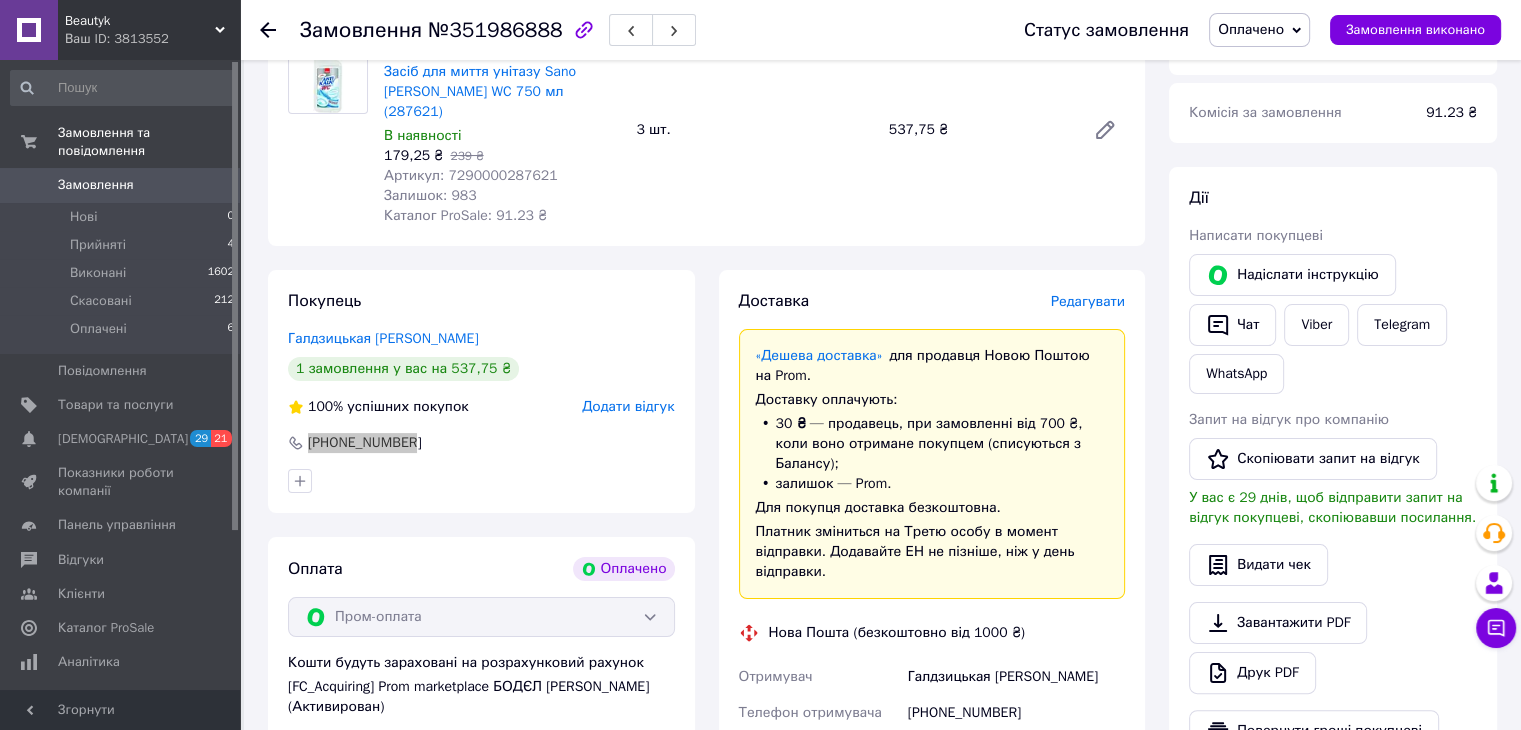 scroll, scrollTop: 0, scrollLeft: 0, axis: both 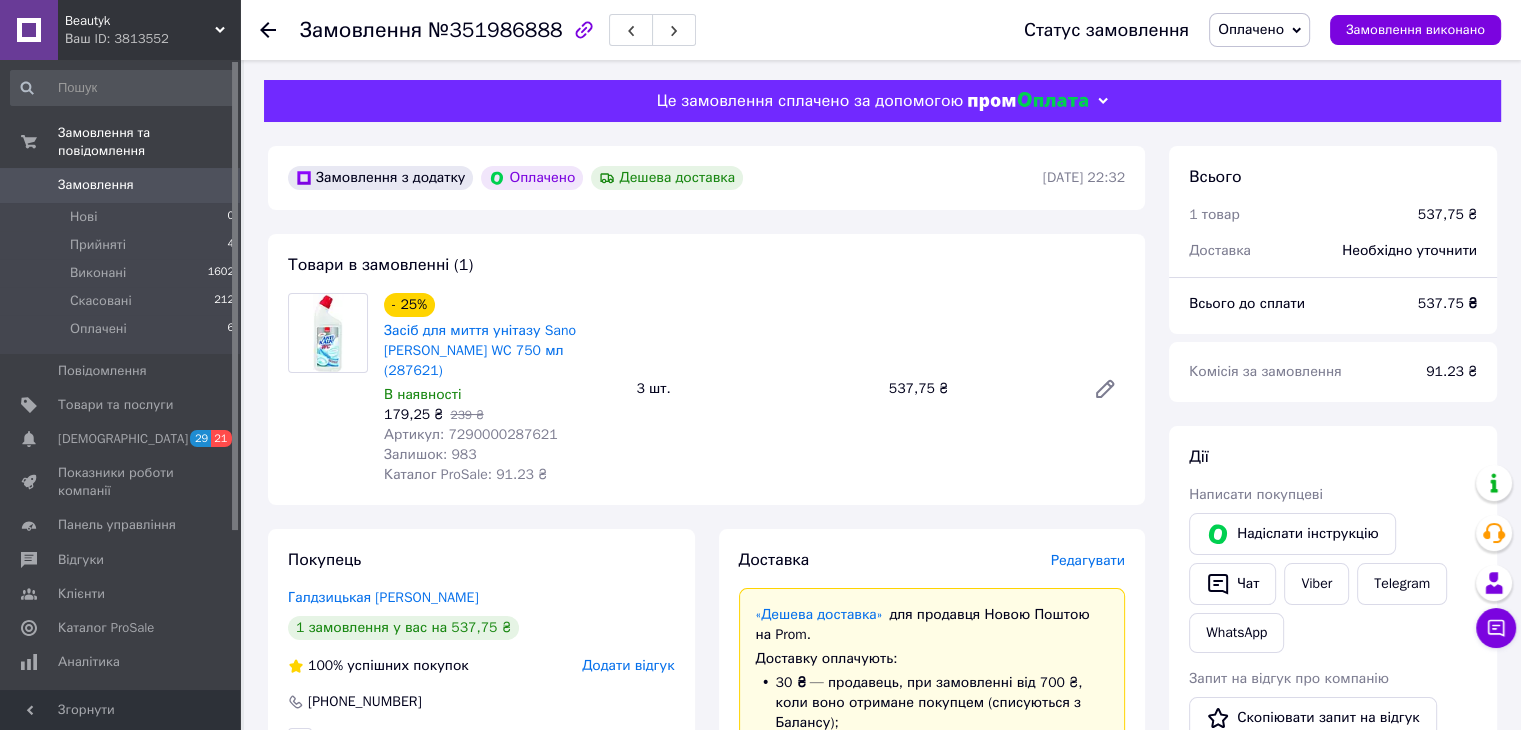 click on "Замовлення з додатку Оплачено Дешева доставка 09.07.2025 | 22:32 Товари в замовленні (1) - 25% Засіб для миття унітазу Sano Anti Kalk WC 750 мл (287621) В наявності 179,25 ₴   239 ₴ Артикул: 7290000287621 Залишок: 983 Каталог ProSale: 91.23 ₴  3 шт. 537,75 ₴ Покупець Галдзицькая Ирина 1 замовлення у вас на 537,75 ₴ 100%   успішних покупок Додати відгук +380965035118 Оплата Оплачено Пром-оплата Кошти будуть зараховані на розрахунковий рахунок [FC_Acquiring] Prom marketplace БОДЄЛ ЮЛІЯ ВАЛЕРІЇВНА (Активирован) Доставка Редагувати «Дешева доставка»   для продавця Новою Поштою на Prom. Доставку оплачують: 30 ₴   — продавець +380965035118" at bounding box center (706, 934) 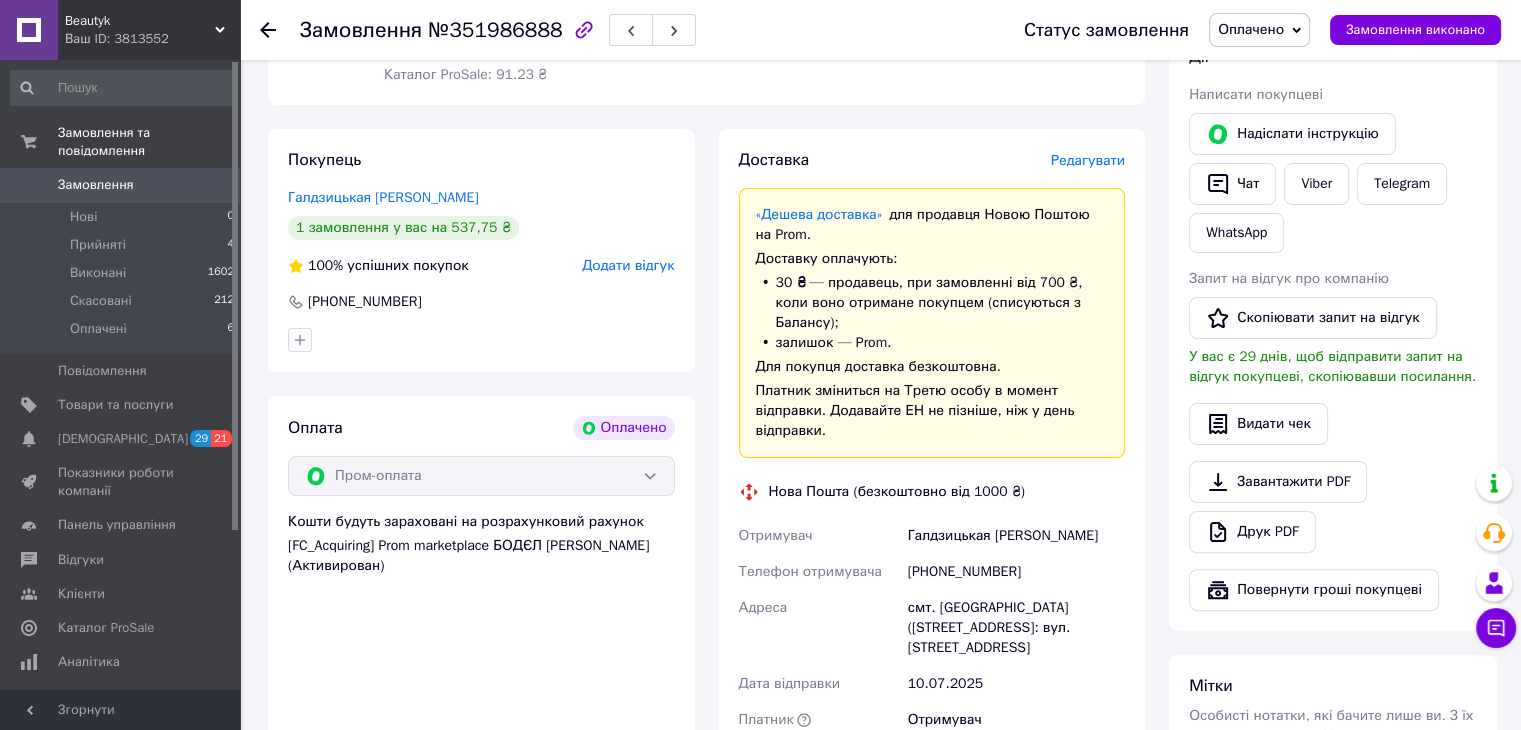 scroll, scrollTop: 500, scrollLeft: 0, axis: vertical 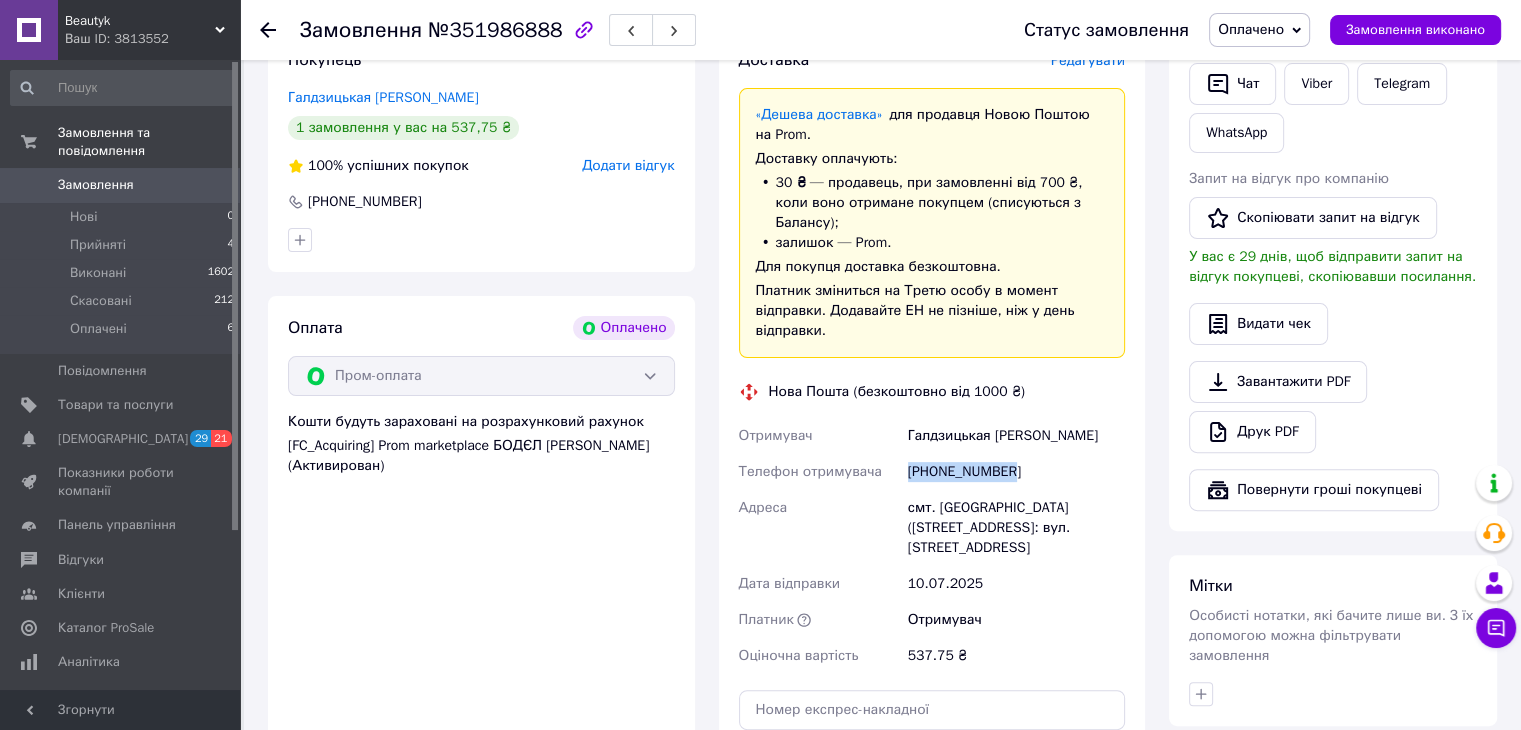 drag, startPoint x: 1015, startPoint y: 431, endPoint x: 910, endPoint y: 440, distance: 105.38501 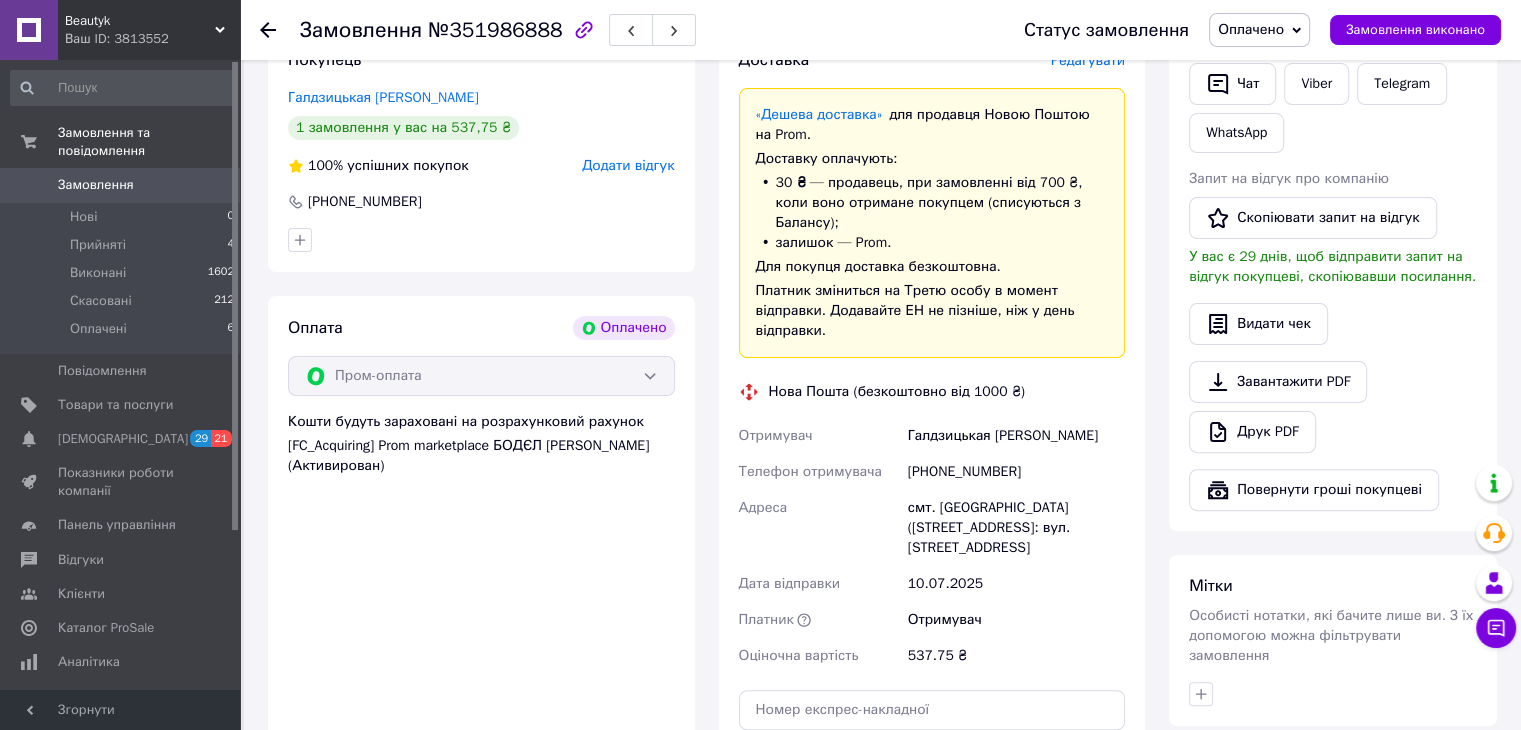 drag, startPoint x: 578, startPoint y: 489, endPoint x: 502, endPoint y: 633, distance: 162.82506 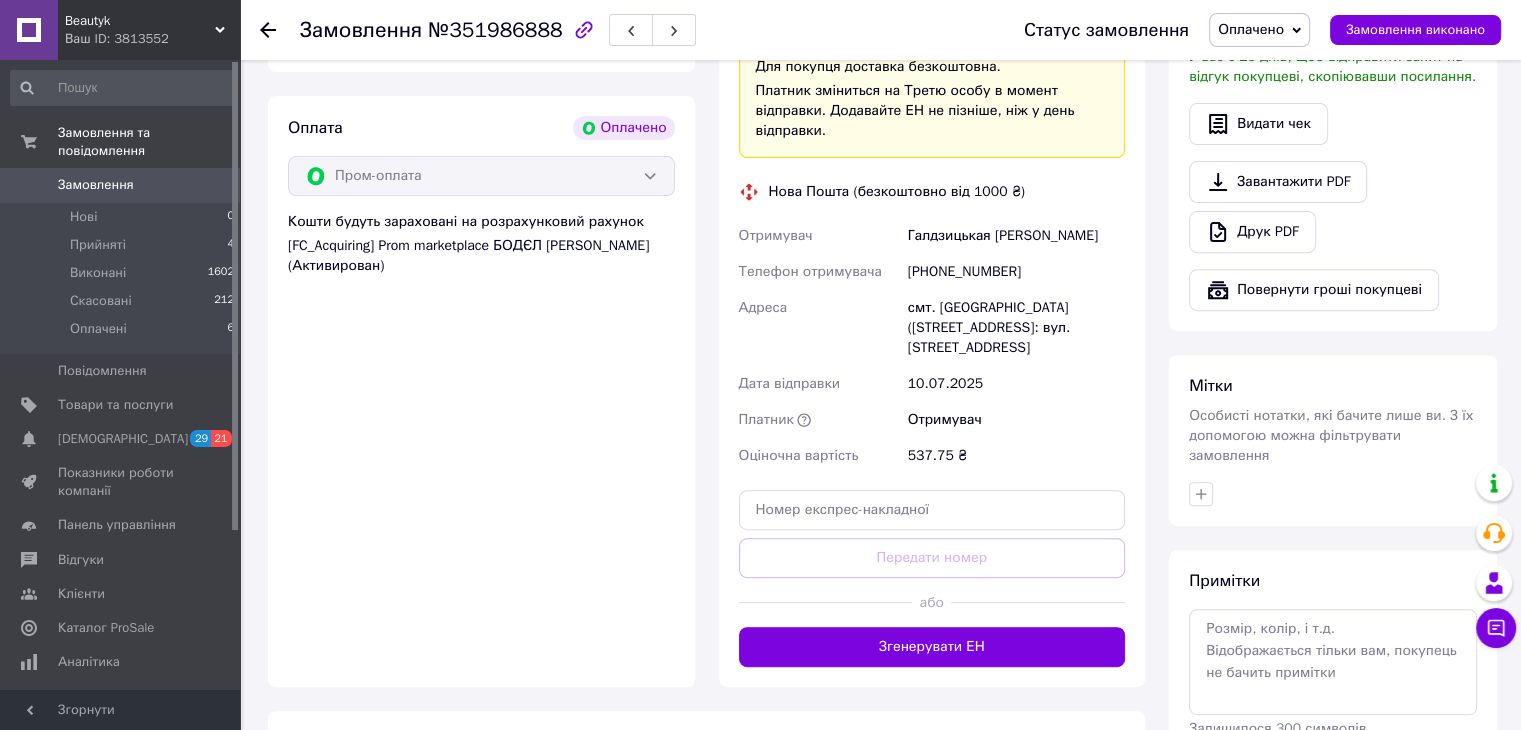 scroll, scrollTop: 800, scrollLeft: 0, axis: vertical 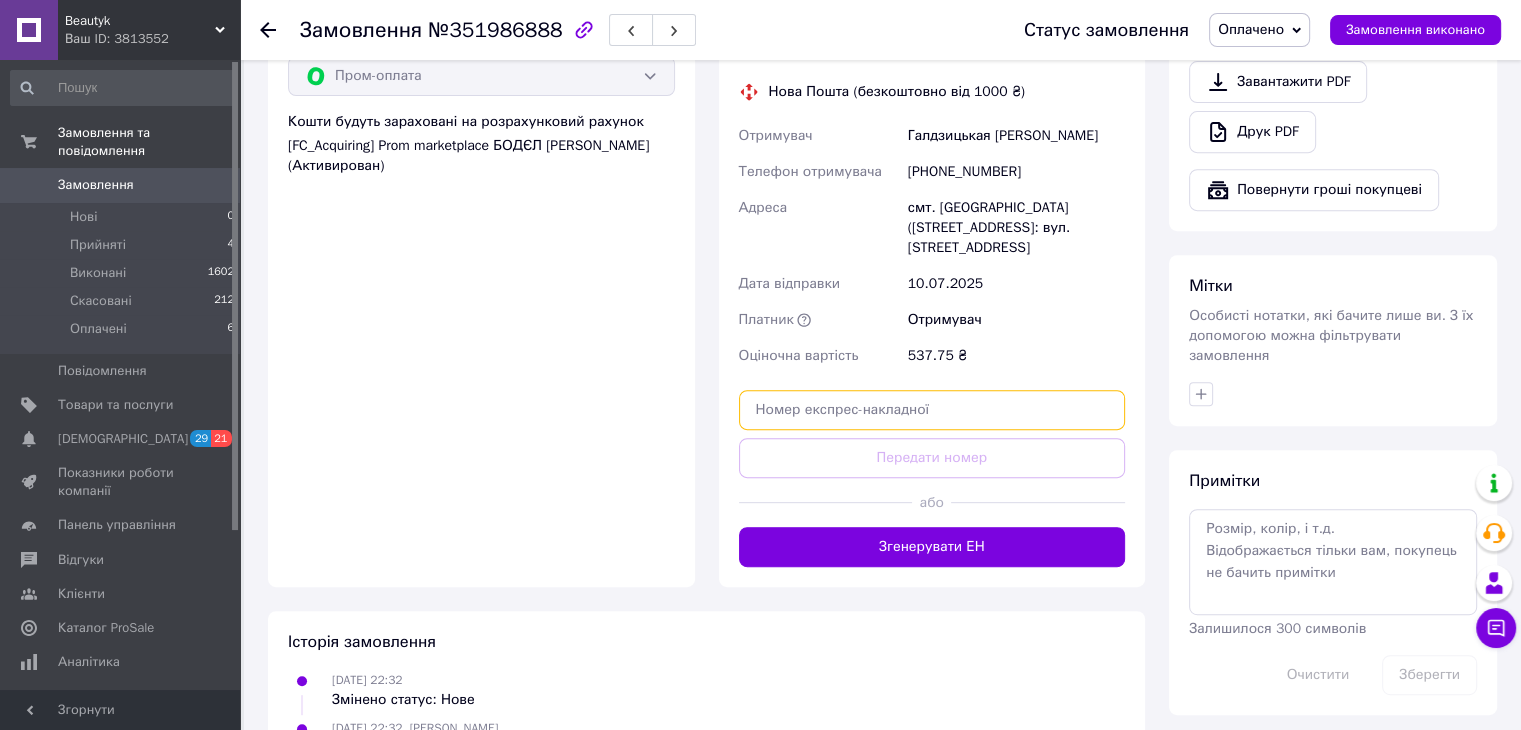 click at bounding box center [932, 410] 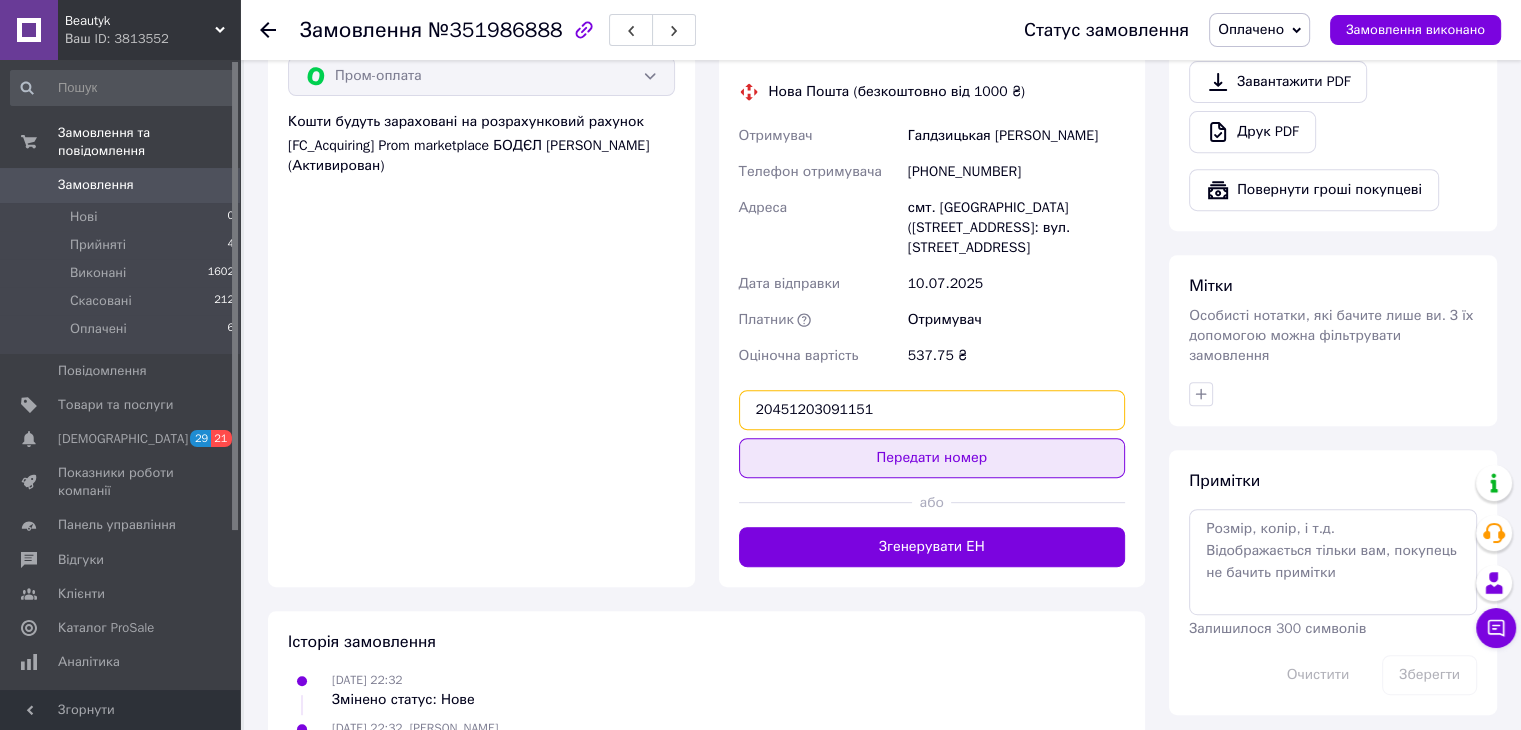 type on "20451203091151" 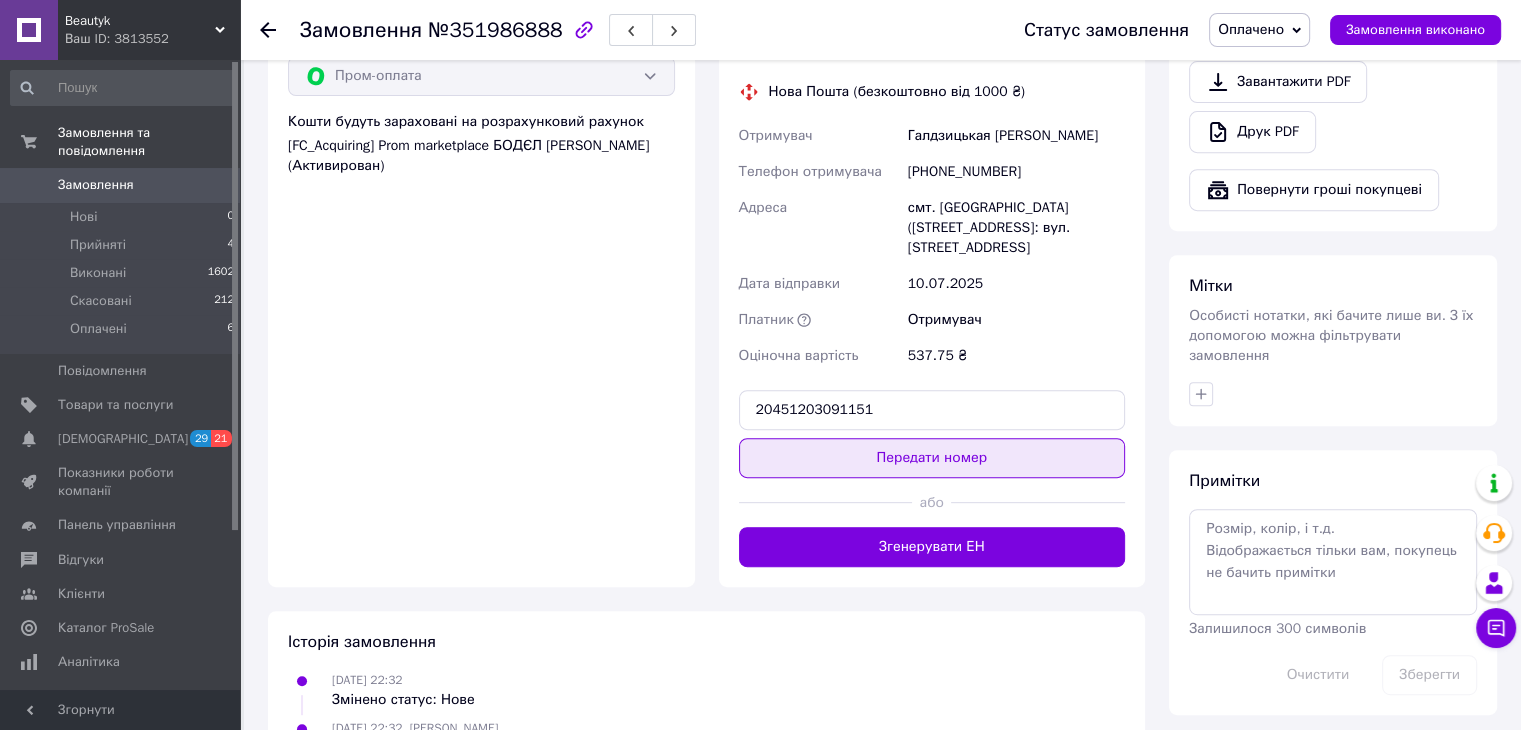 click on "Передати номер" at bounding box center (932, 458) 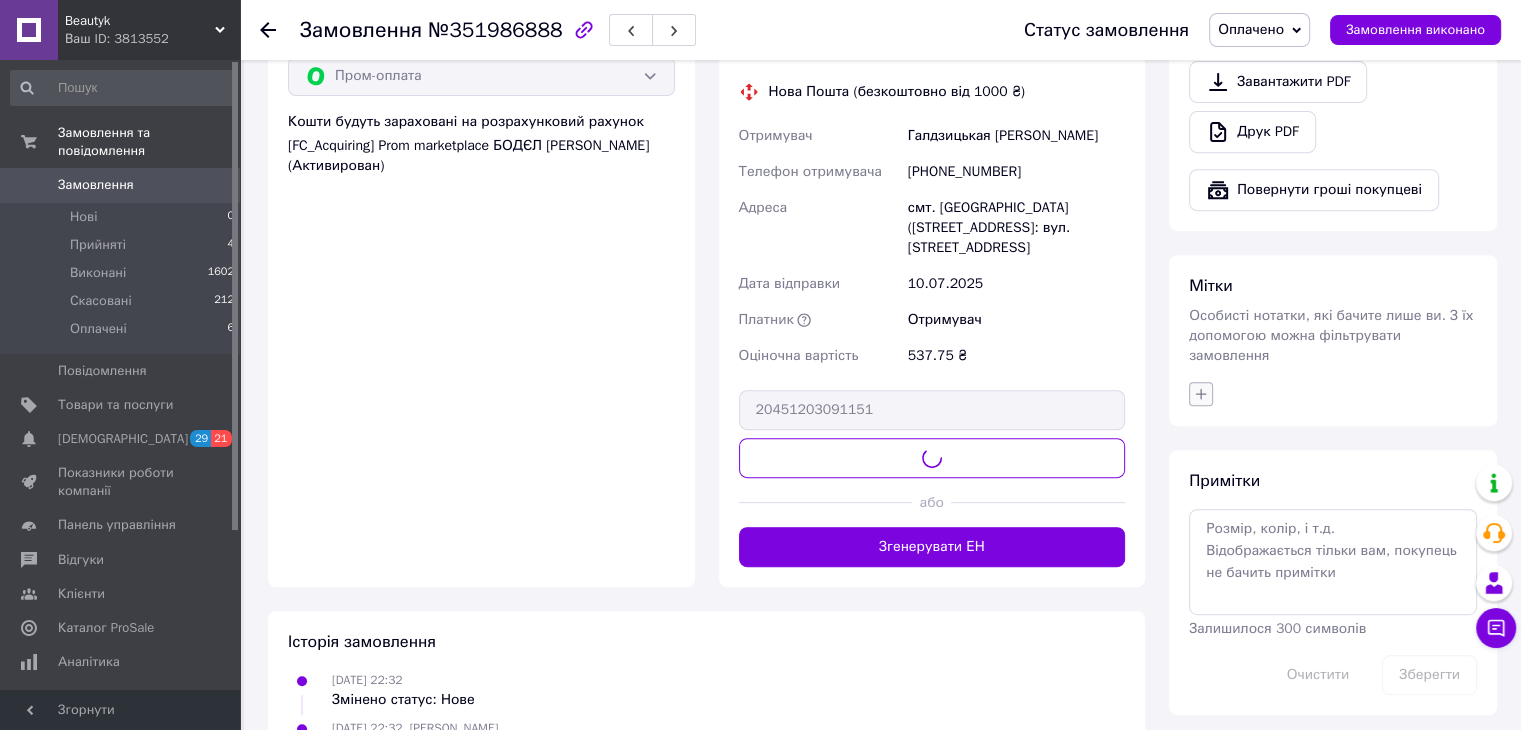 click at bounding box center [1201, 394] 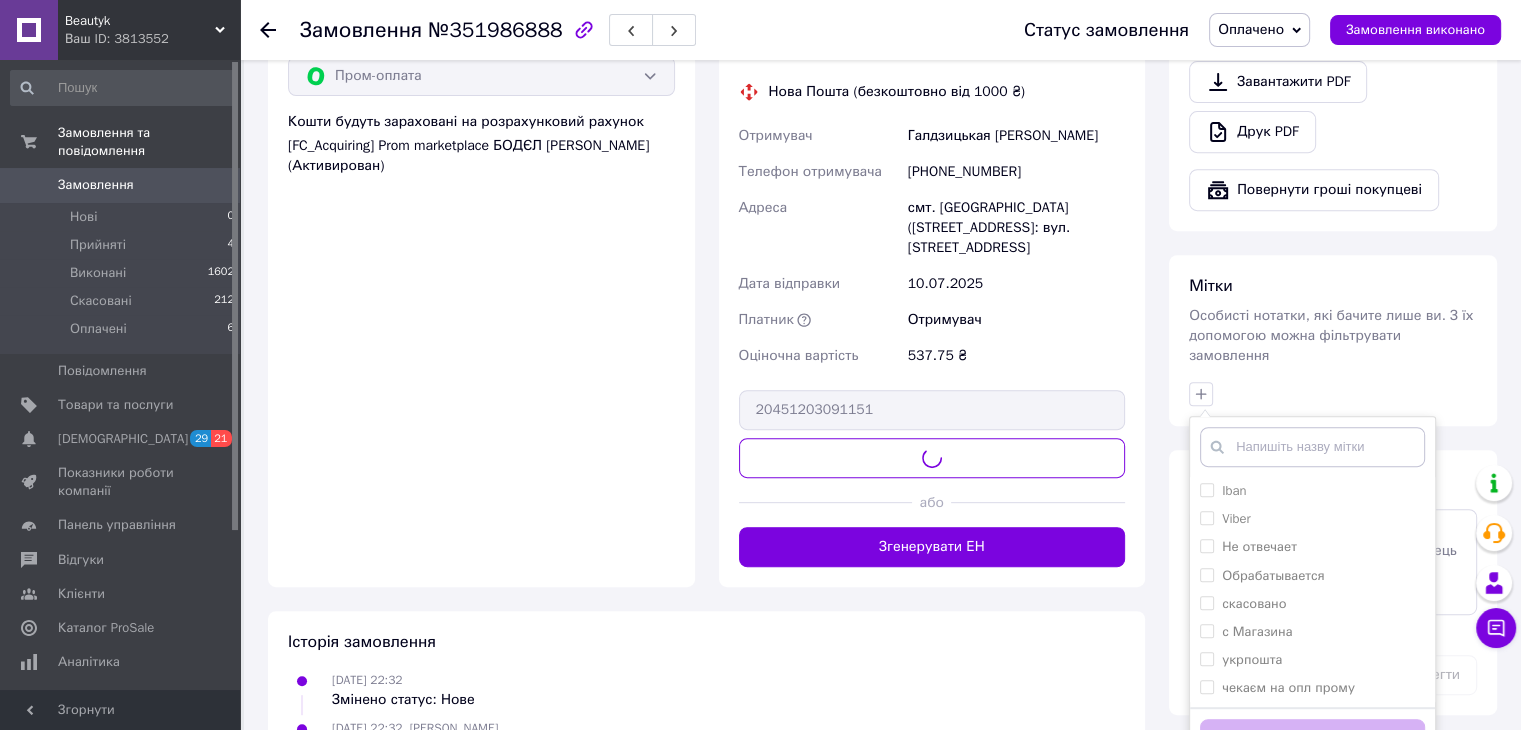 drag, startPoint x: 1248, startPoint y: 558, endPoint x: 1281, endPoint y: 685, distance: 131.21738 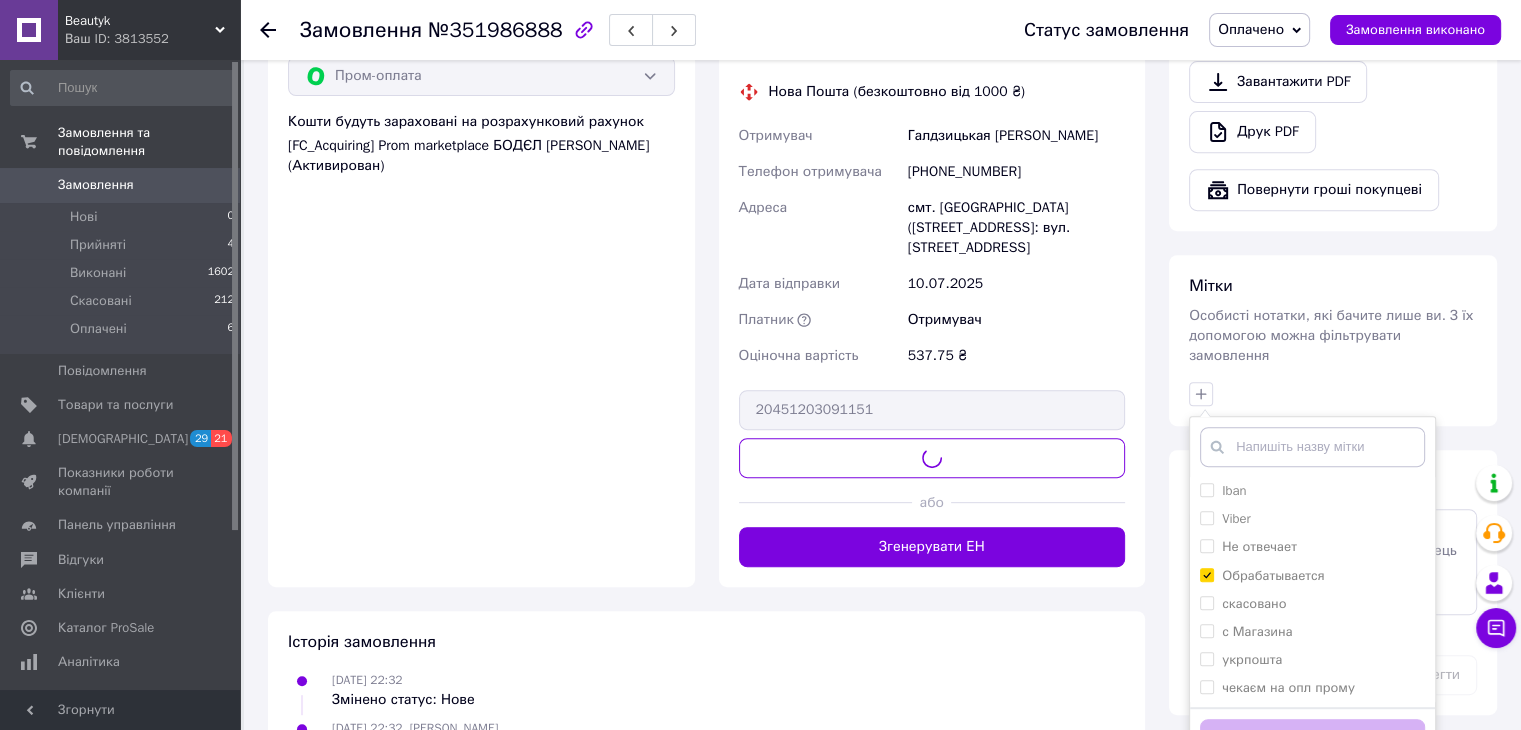 checkbox on "true" 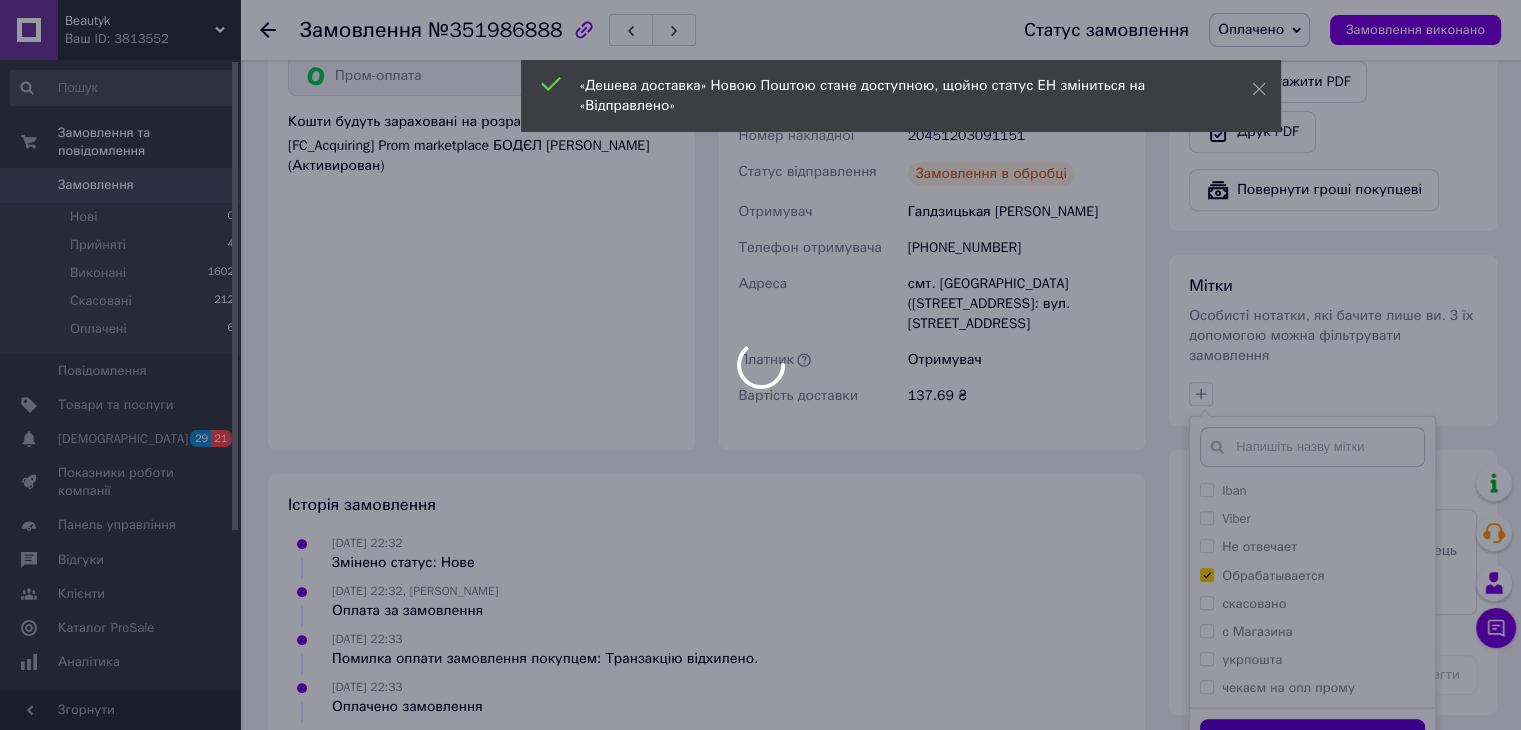 click at bounding box center (760, 365) 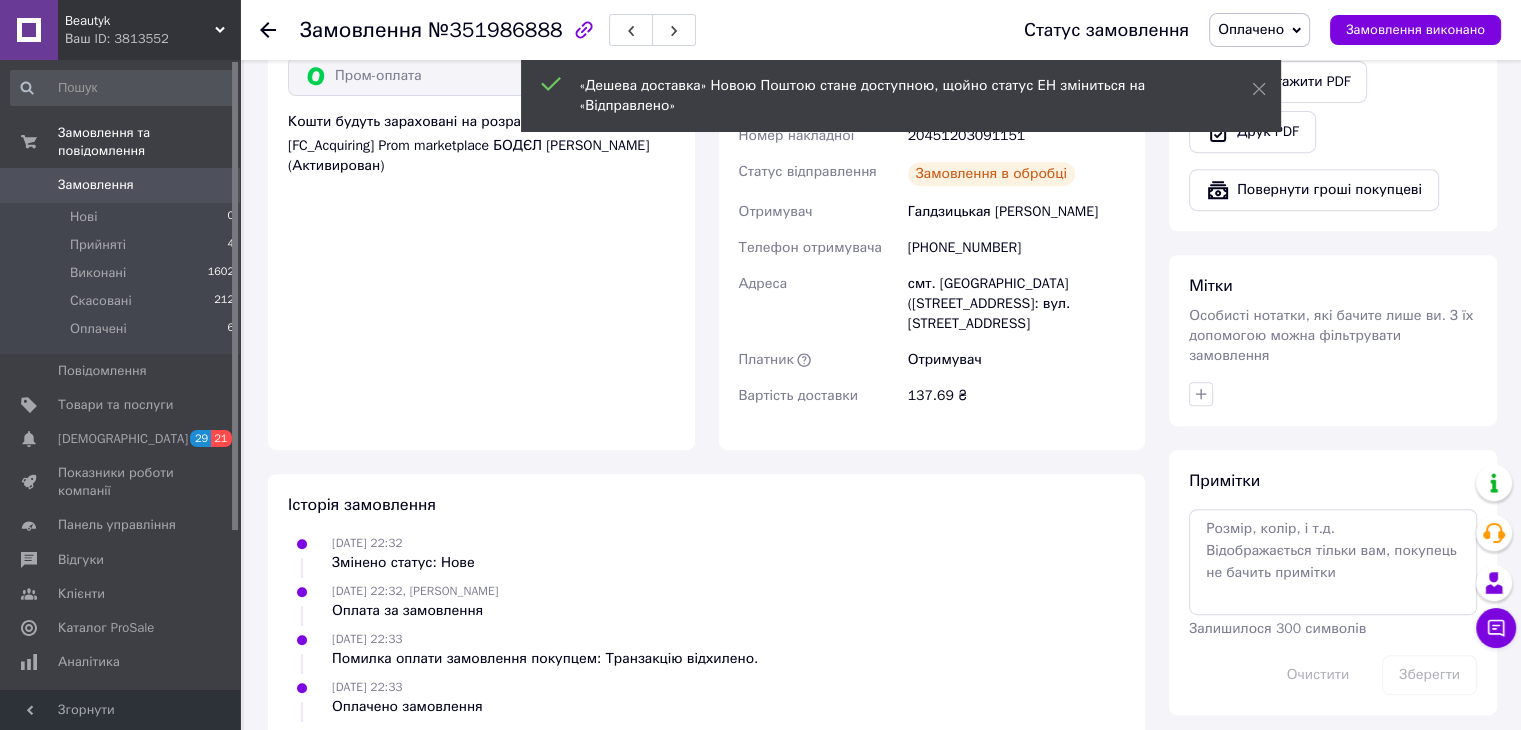 drag, startPoint x: 1206, startPoint y: 362, endPoint x: 1227, endPoint y: 383, distance: 29.698484 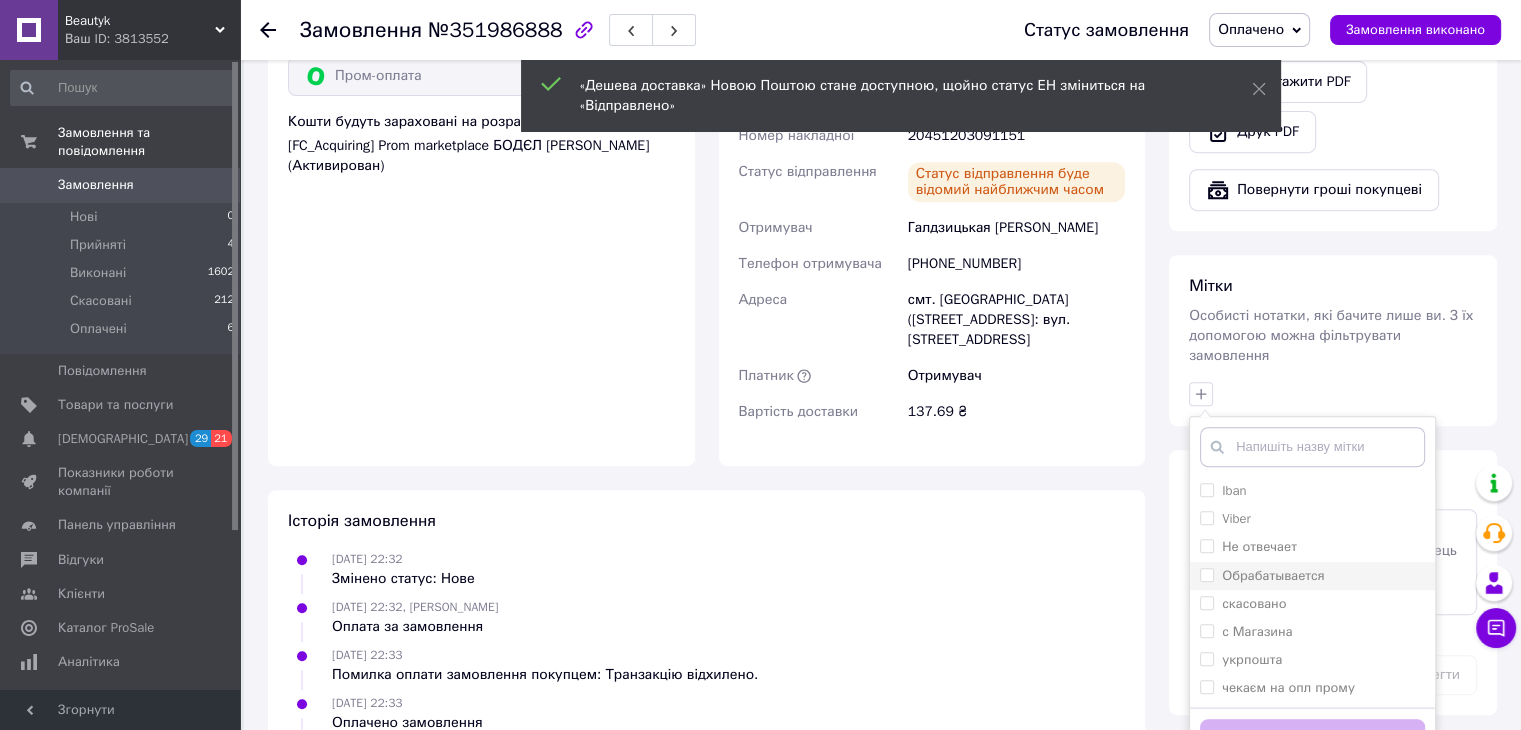 click on "Обрабатывается" at bounding box center (1273, 575) 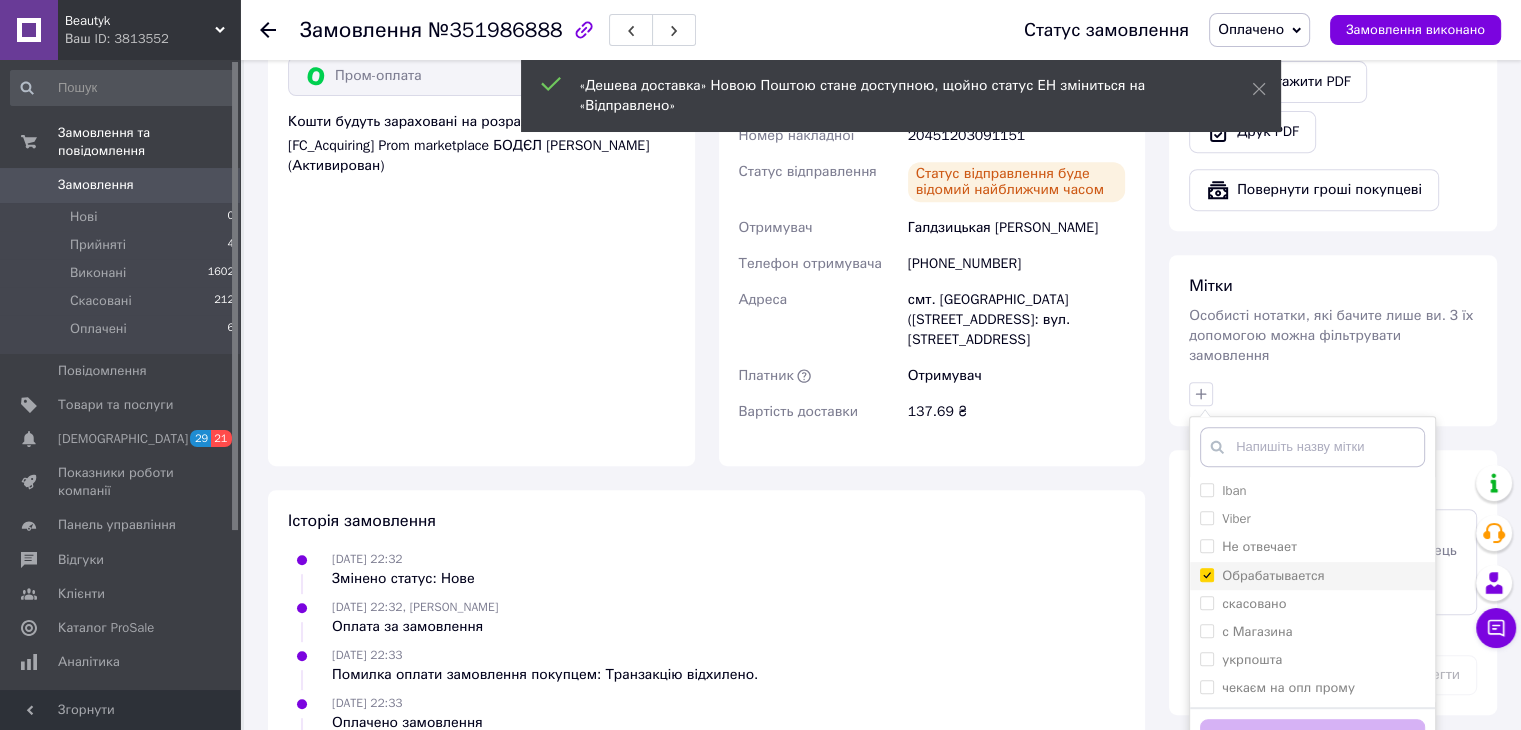 checkbox on "true" 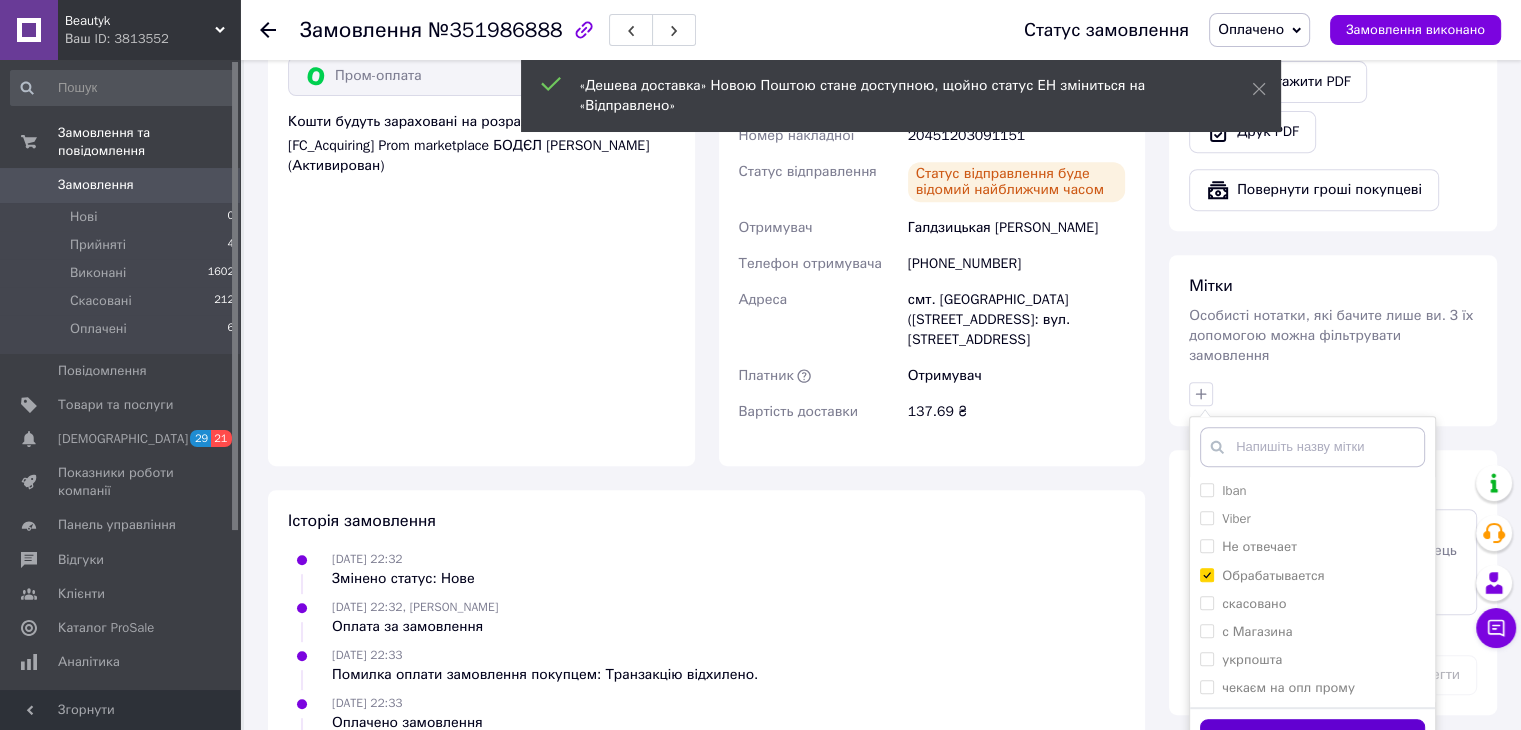 click on "Додати мітку" at bounding box center (1312, 738) 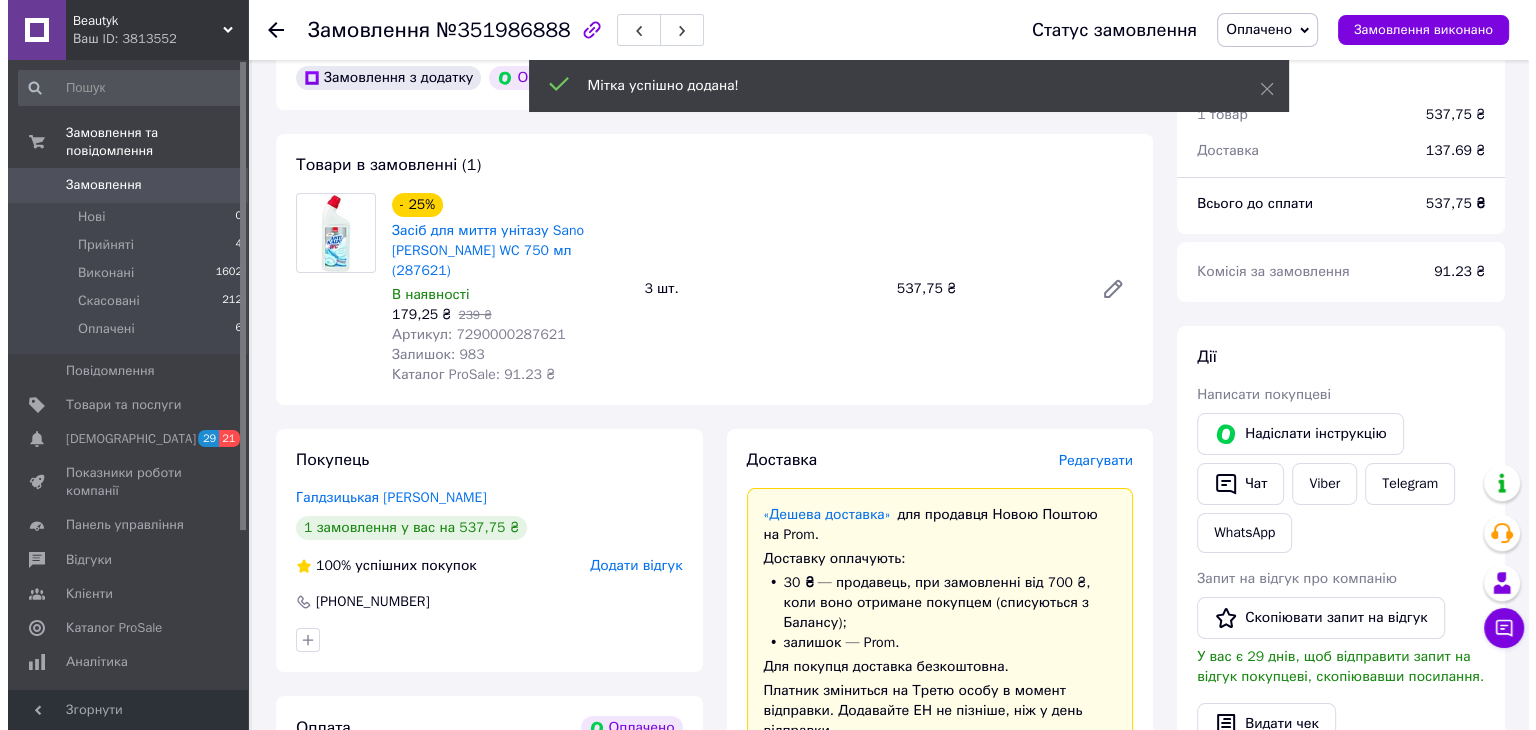 scroll, scrollTop: 0, scrollLeft: 0, axis: both 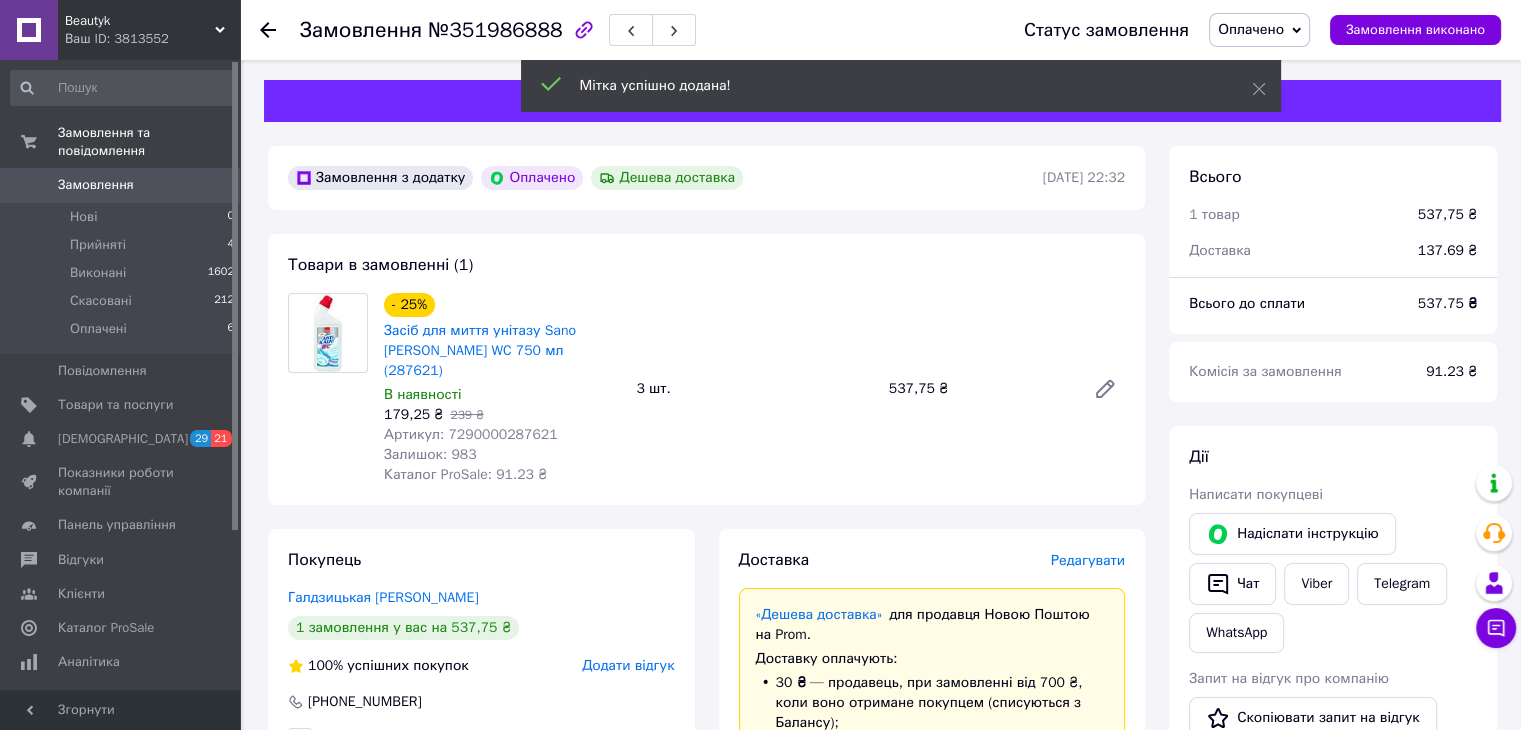 click on "Замовлення" at bounding box center (96, 185) 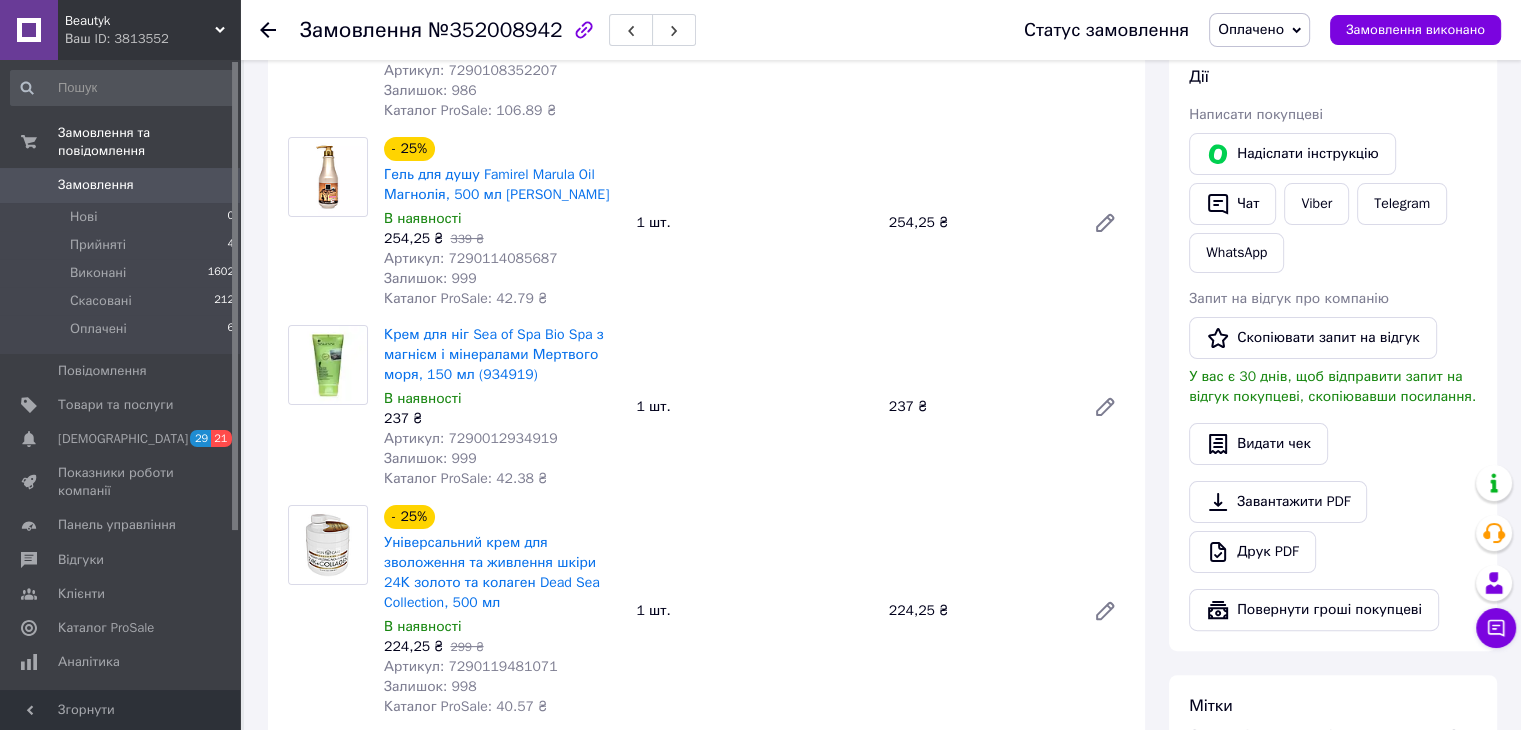 scroll, scrollTop: 0, scrollLeft: 0, axis: both 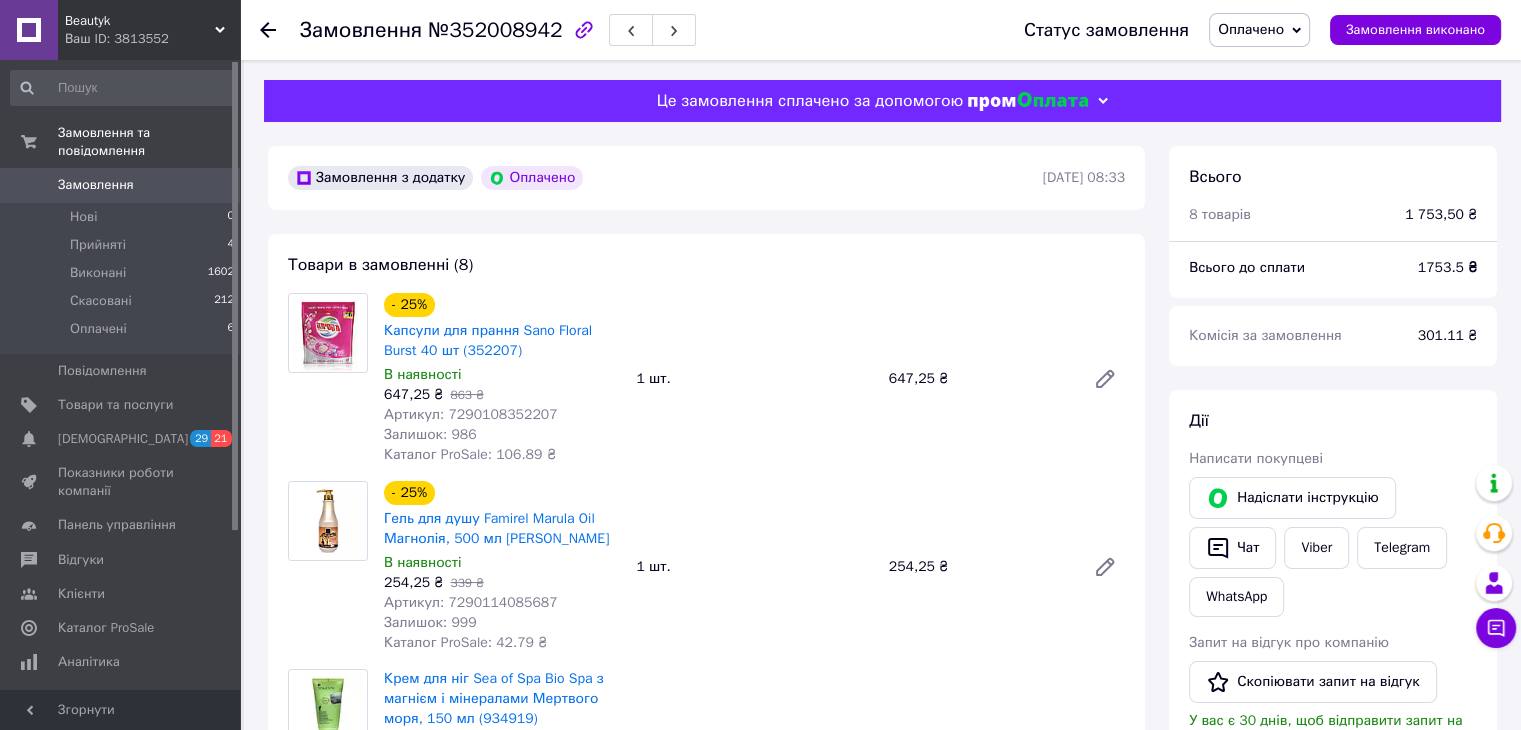 click on "№352008942" at bounding box center [495, 30] 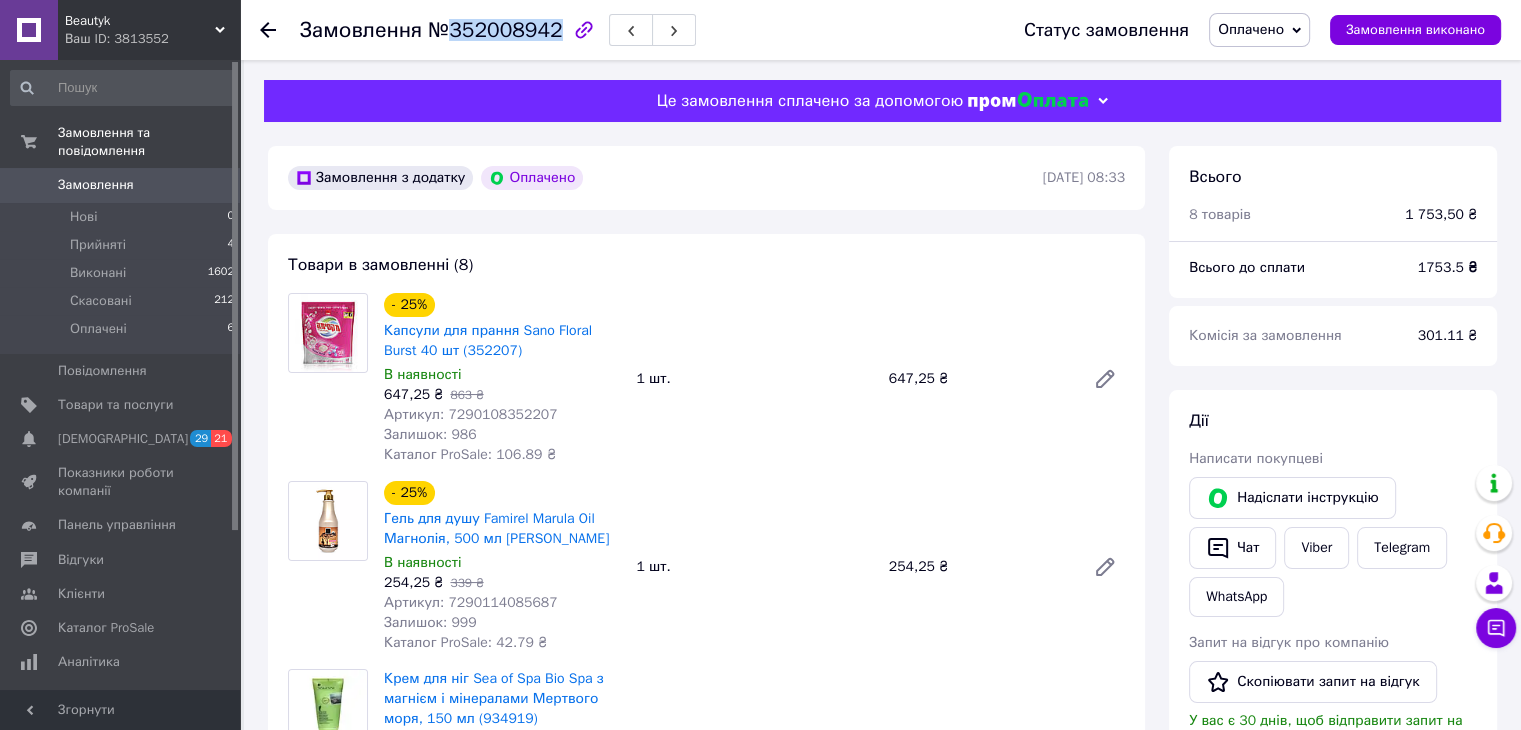 click on "№352008942" at bounding box center (495, 30) 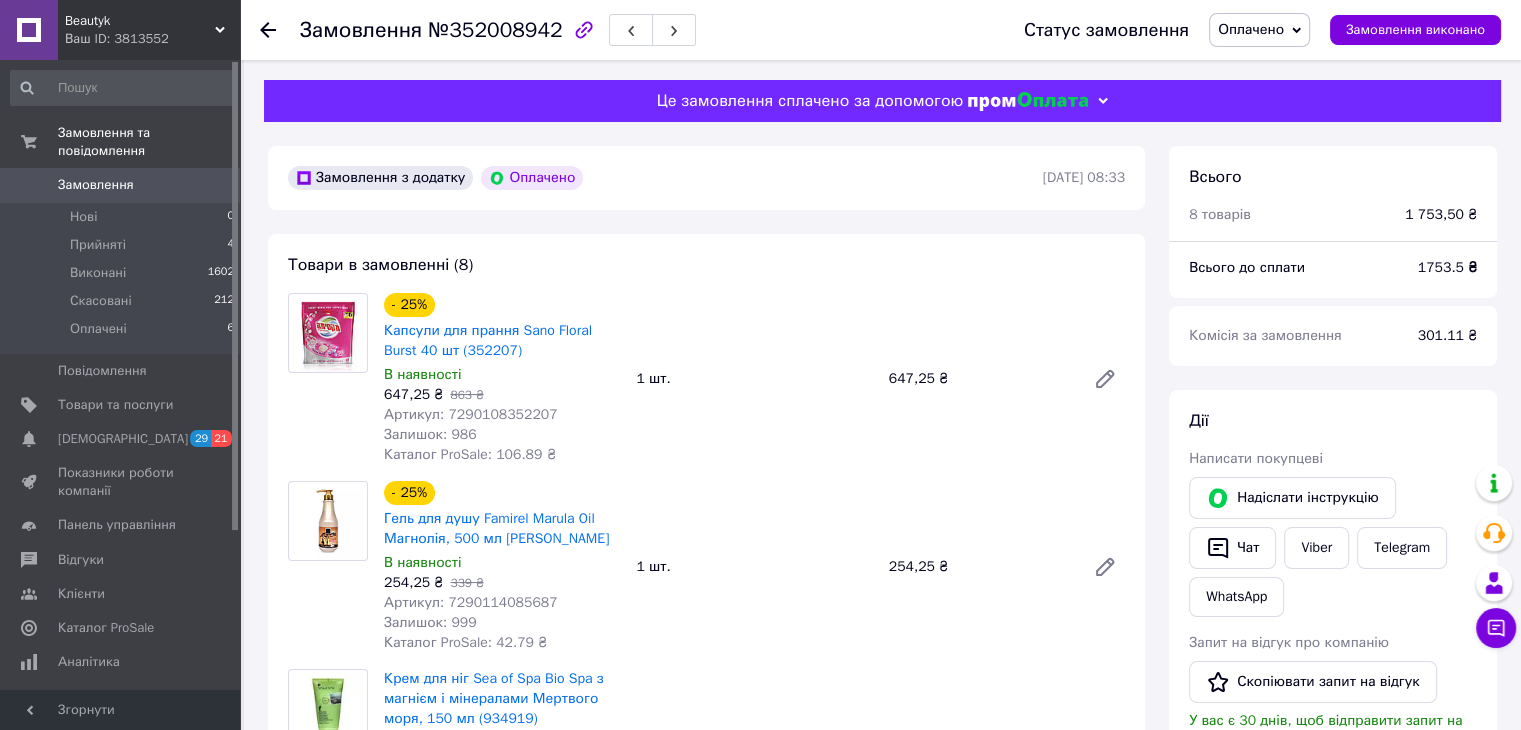 click on "Замовлення з додатку Оплачено" at bounding box center [663, 178] 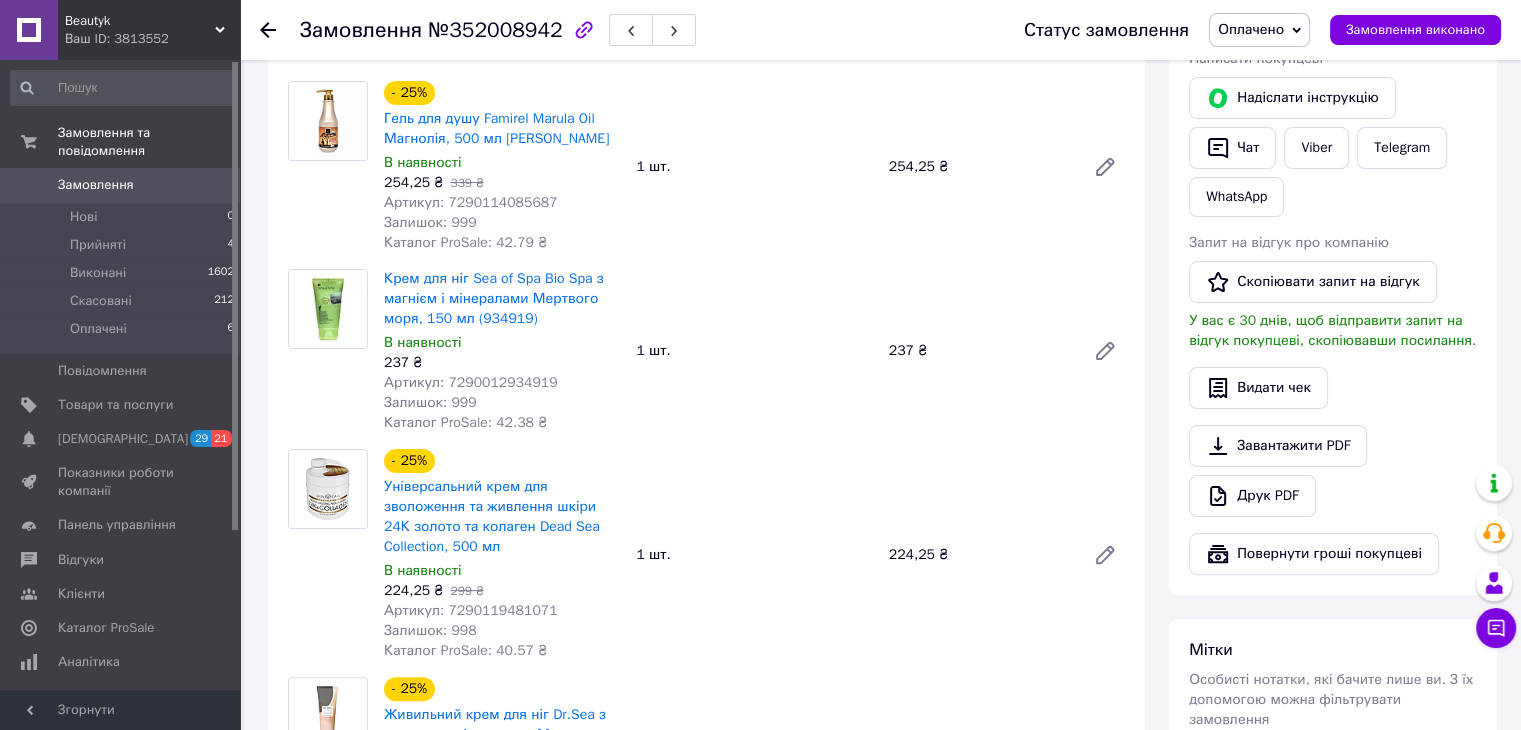 scroll, scrollTop: 200, scrollLeft: 0, axis: vertical 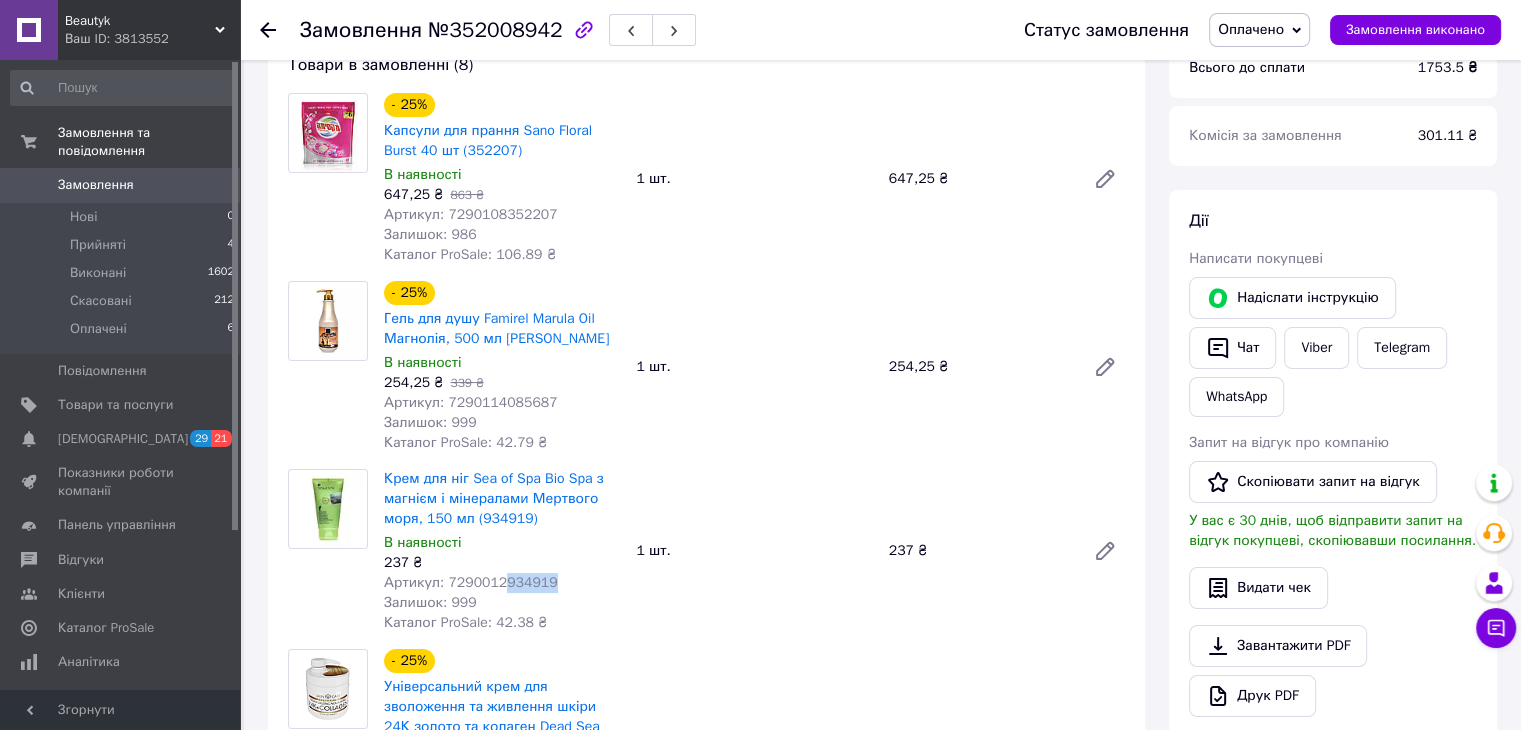 drag, startPoint x: 538, startPoint y: 589, endPoint x: 494, endPoint y: 587, distance: 44.04543 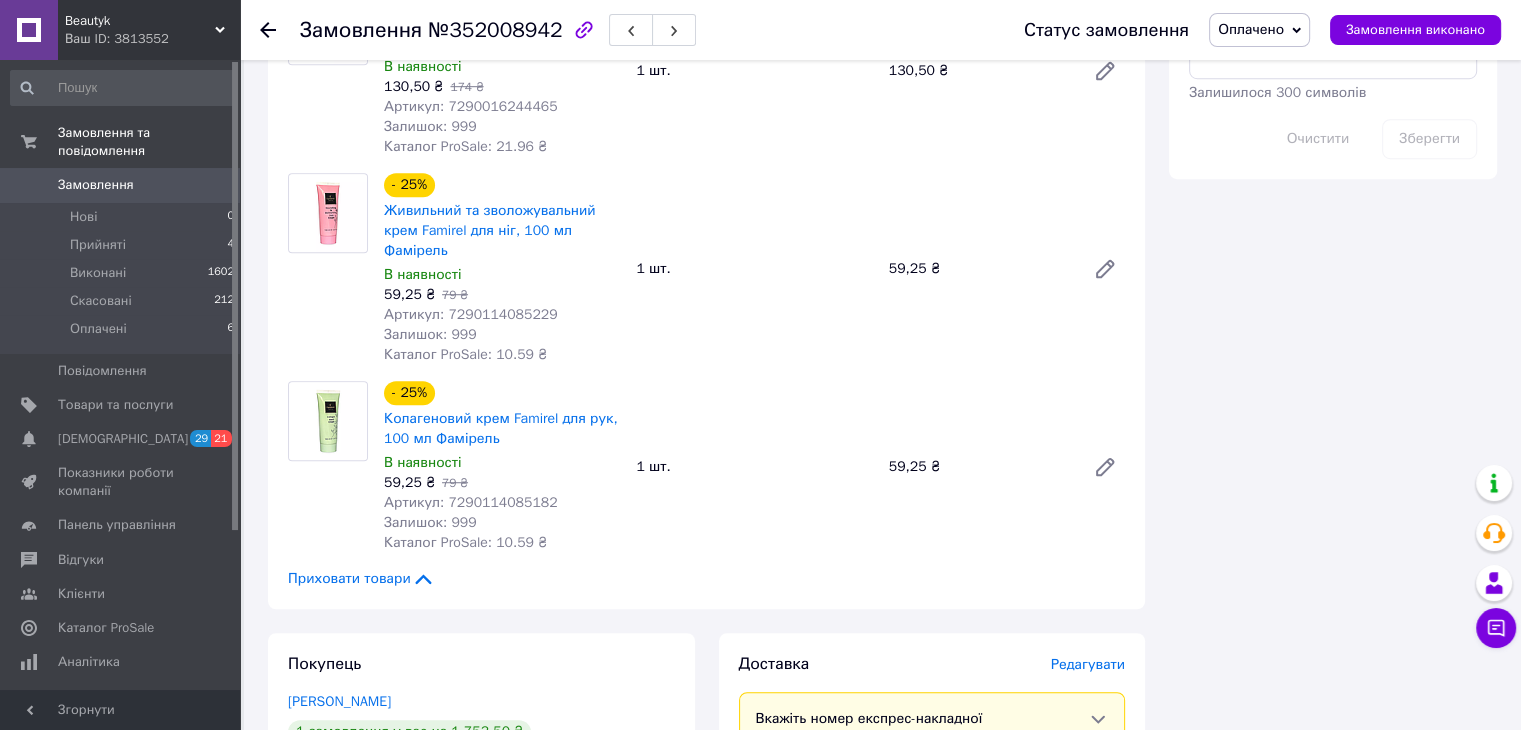 scroll, scrollTop: 1900, scrollLeft: 0, axis: vertical 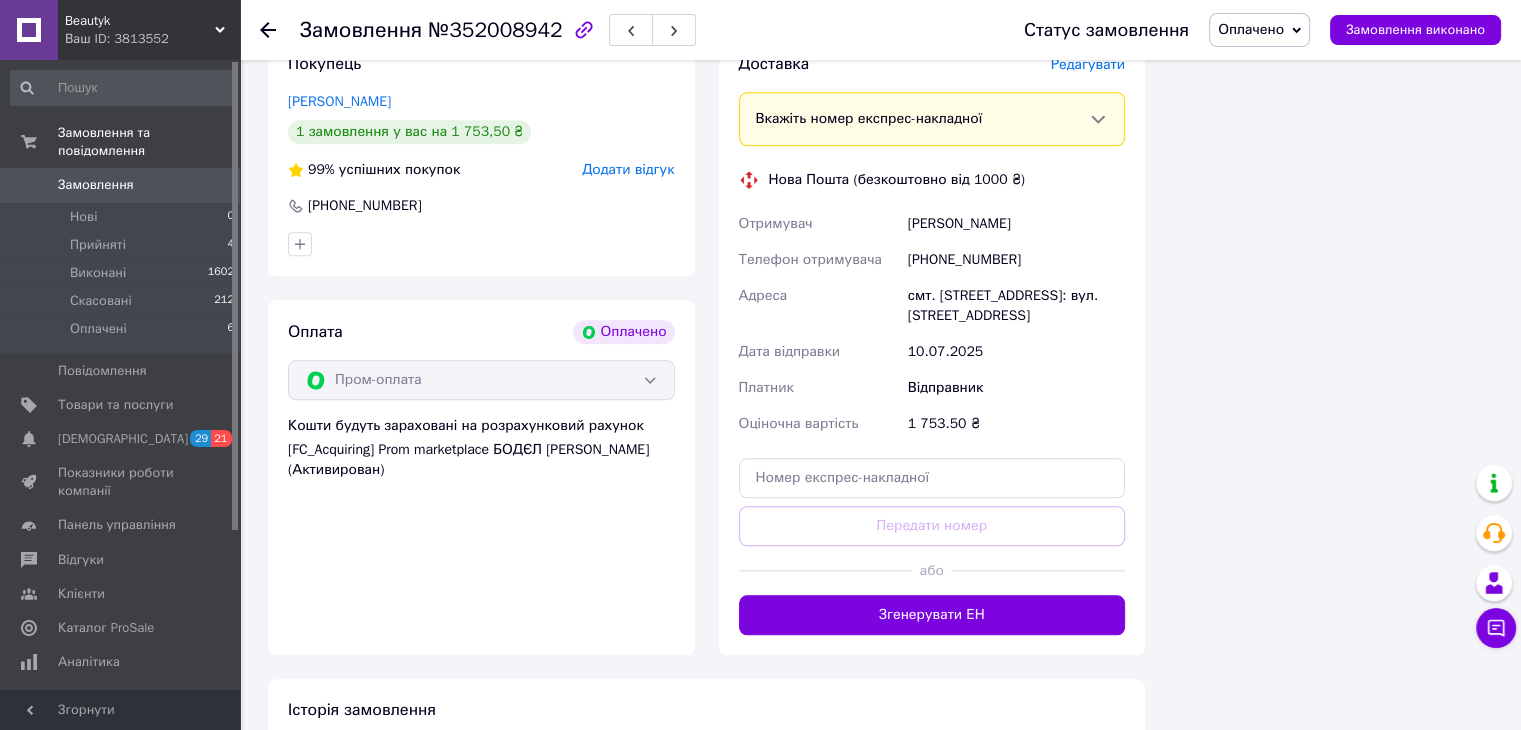 click on "смт. [STREET_ADDRESS]: вул. [STREET_ADDRESS]" at bounding box center [1016, 306] 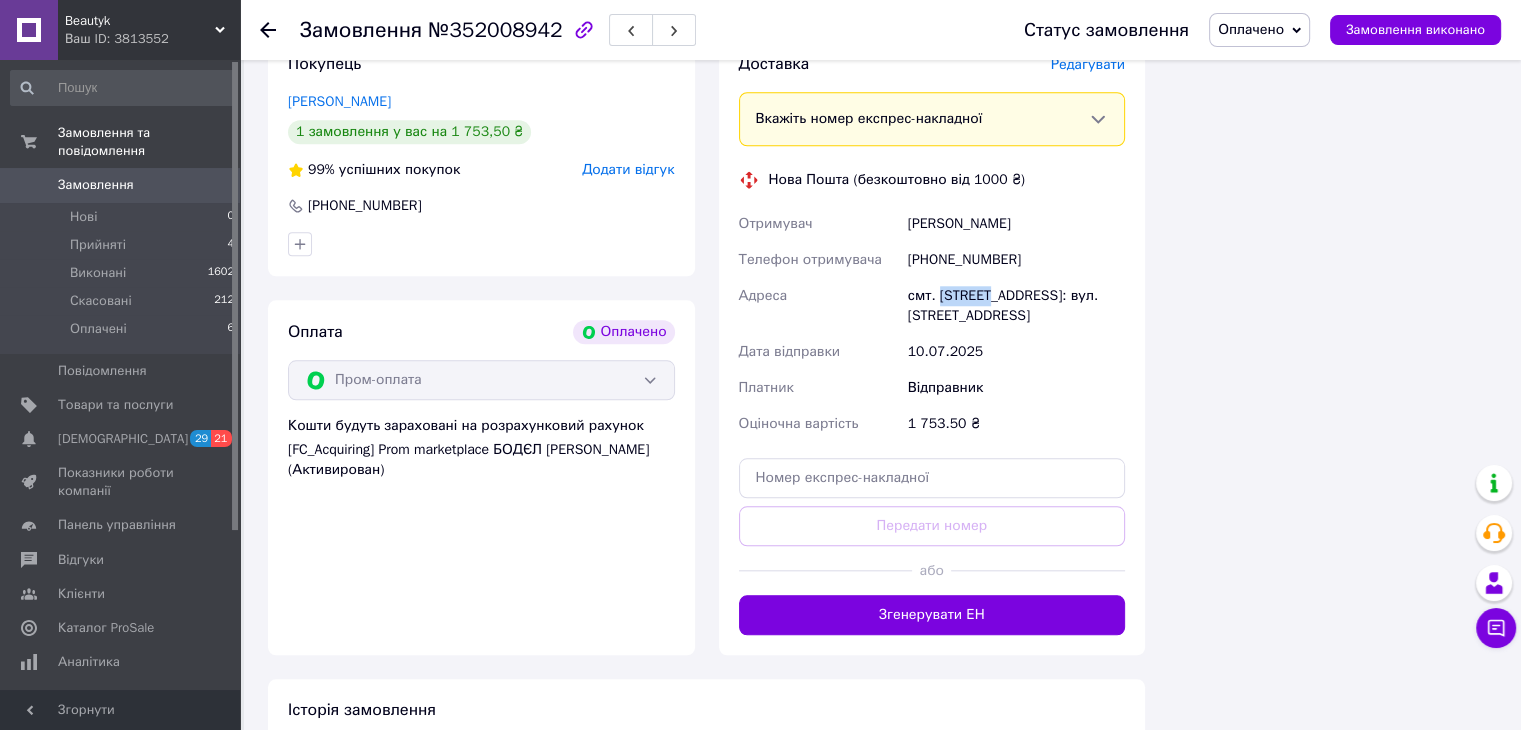 click on "смт. [STREET_ADDRESS]: вул. [STREET_ADDRESS]" at bounding box center [1016, 306] 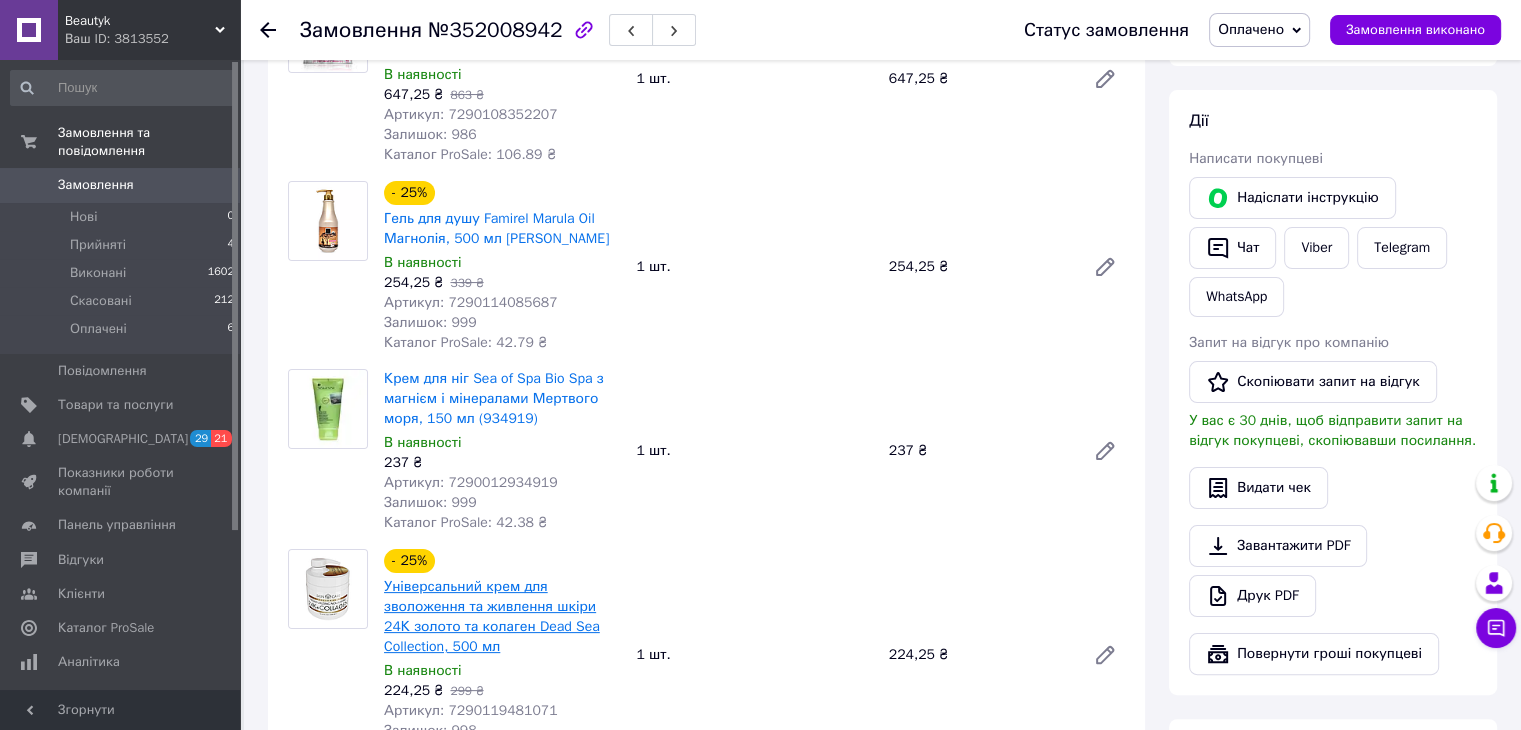 scroll, scrollTop: 0, scrollLeft: 0, axis: both 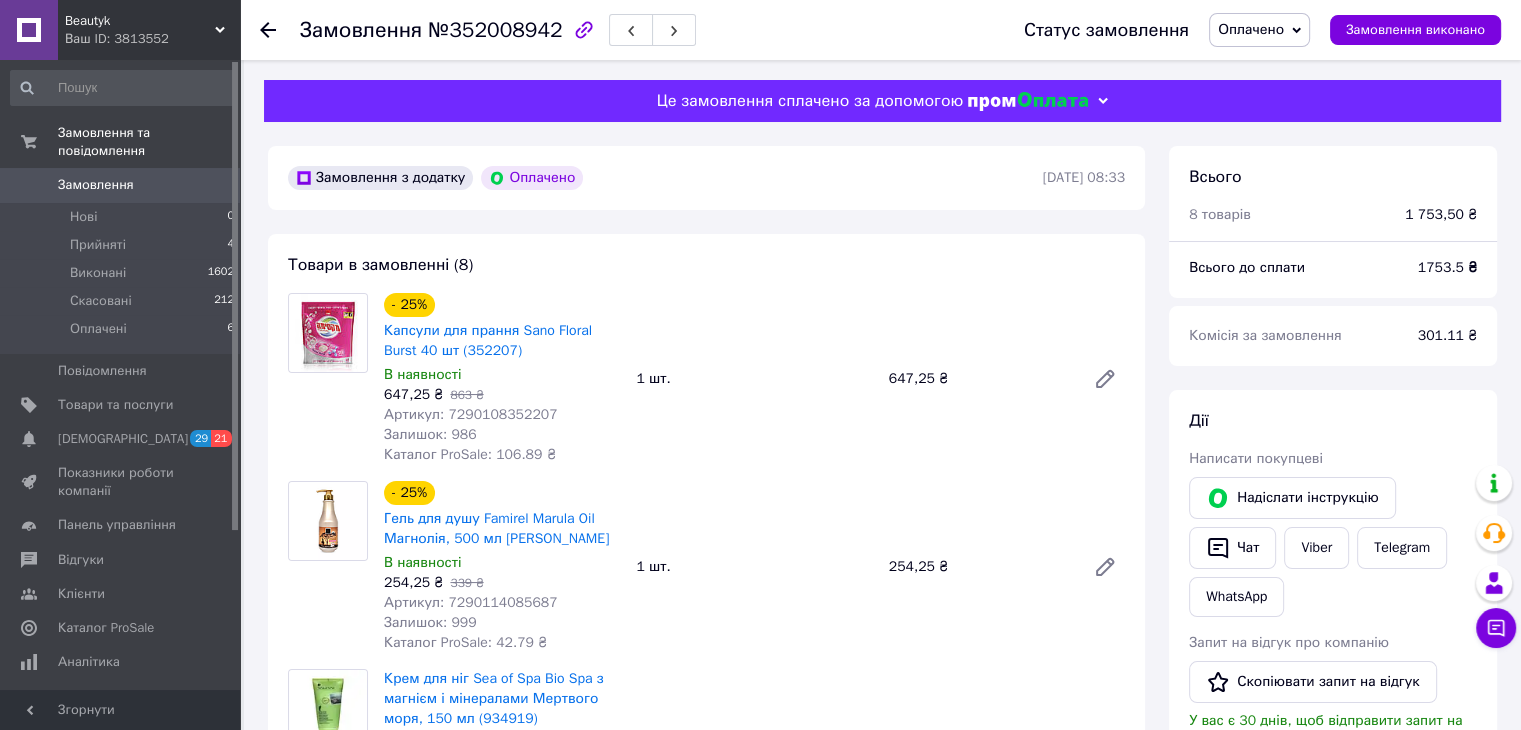 click on "Замовлення з додатку Оплачено [DATE] 08:33 Товари в замовленні (8) - 25% Капсули для прання Sano Floral Burst 40 шт (352207) В наявності 647,25 ₴   863 ₴ Артикул: 7290108352207 Залишок: 986 Каталог ProSale: 106.89 ₴  1 шт. 647,25 ₴ - 25% Гель для душу Famirel Marula Oil Магнолія, 500 мл Фамірель Марула В наявності 254,25 ₴   339 ₴ Артикул: 7290114085687 Залишок: 999 Каталог ProSale: 42.79 ₴  1 шт. 254,25 ₴ Крем для ніг Sea of Spa Bio Spa з магнієм і мінералами Мертвого моря, 150 мл (934919) В наявності 237 ₴ Артикул: 7290012934919 Залишок: 999 Каталог ProSale: 42.38 ₴  1 шт. 237 ₴ - 25% В наявності 224,25 ₴   299 ₴ Артикул: 7290119481071 Залишок: 998 Каталог ProSale: 40.57 ₴  1 шт. 224,25 ₴ - 25% <" at bounding box center (706, 1494) 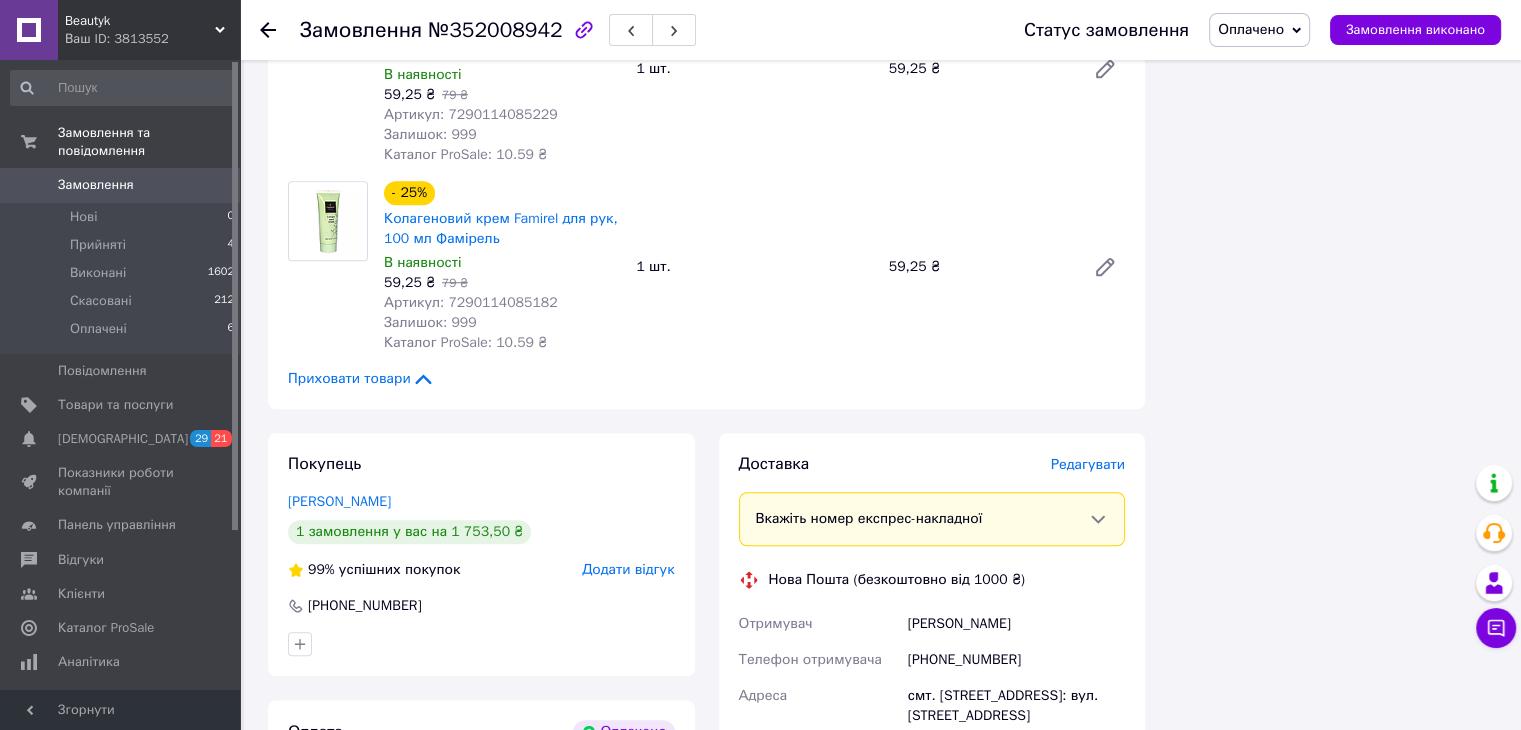 scroll, scrollTop: 1800, scrollLeft: 0, axis: vertical 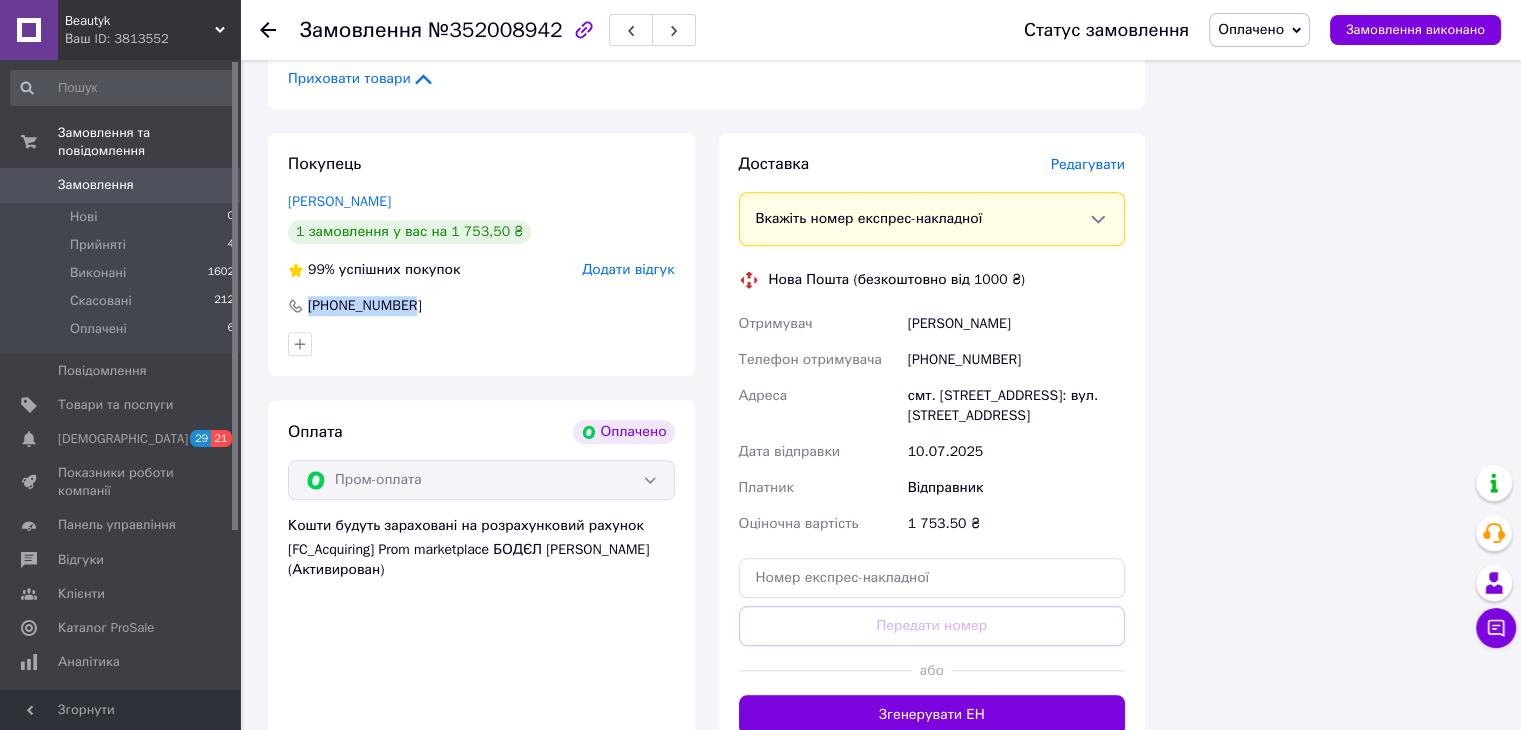 drag, startPoint x: 412, startPoint y: 310, endPoint x: 311, endPoint y: 319, distance: 101.4002 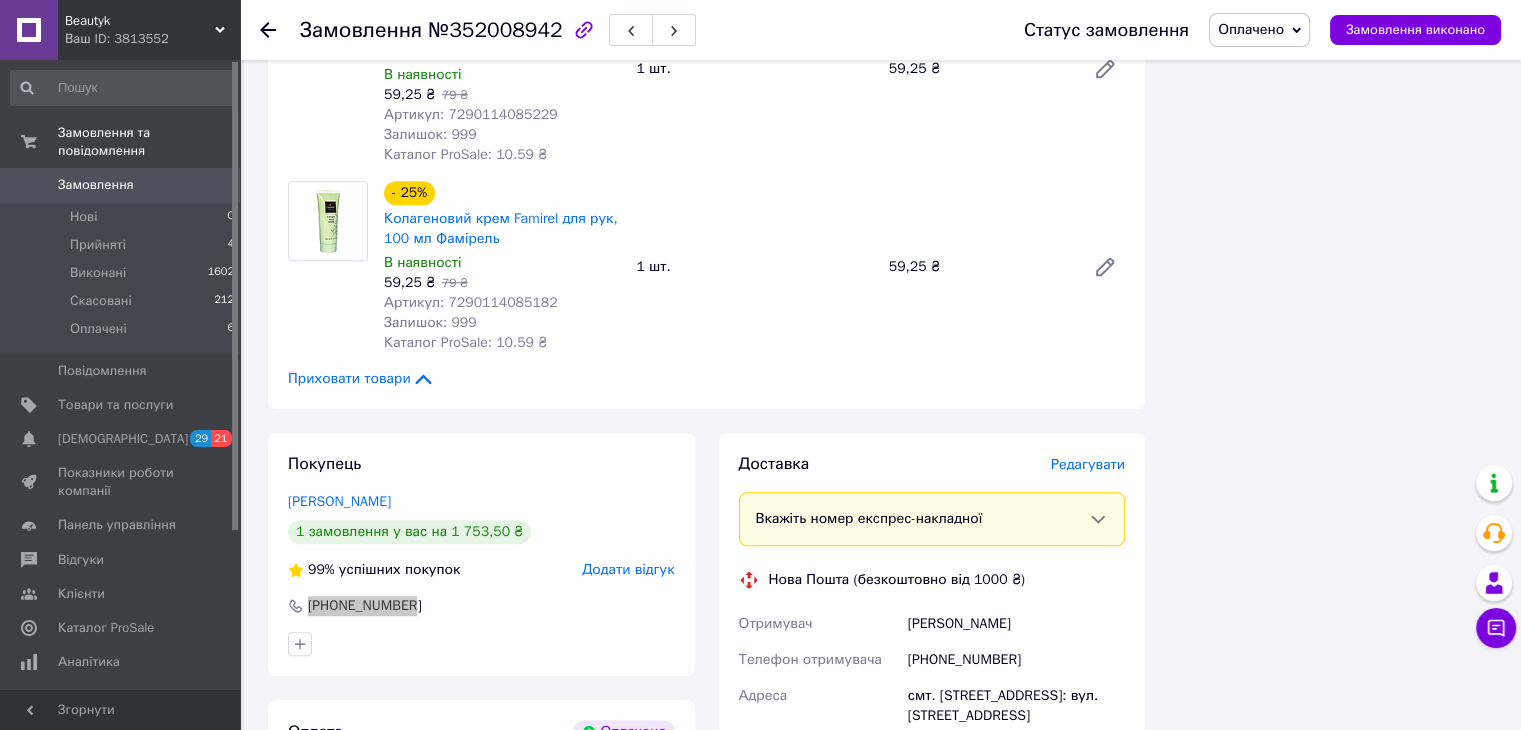 scroll, scrollTop: 2144, scrollLeft: 0, axis: vertical 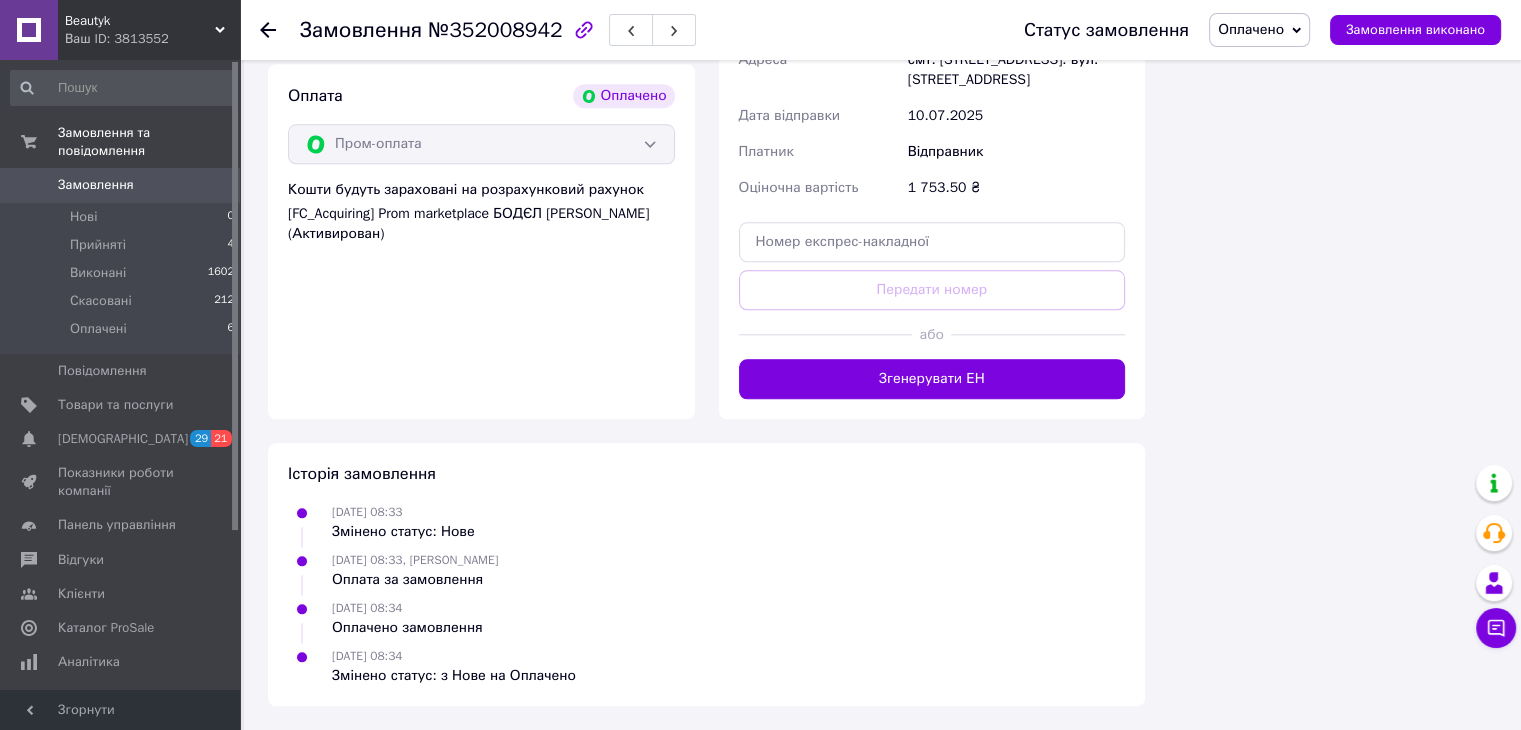 click on "Всього 8 товарів 1 753,50 ₴ Всього до сплати 1753.5 ₴ Комісія за замовлення 301.11 ₴ Дії Написати покупцеві   Надіслати інструкцію   Чат Viber Telegram WhatsApp Запит на відгук про компанію   Скопіювати запит на відгук У вас є 30 днів, щоб відправити запит на відгук покупцеві, скопіювавши посилання.   Видати чек   Завантажити PDF   Друк PDF   Повернути гроші покупцеві [PERSON_NAME] Особисті нотатки, які бачите лише ви. З їх допомогою можна фільтрувати замовлення Примітки Залишилося 300 символів Очистити Зберегти" at bounding box center (1333, -642) 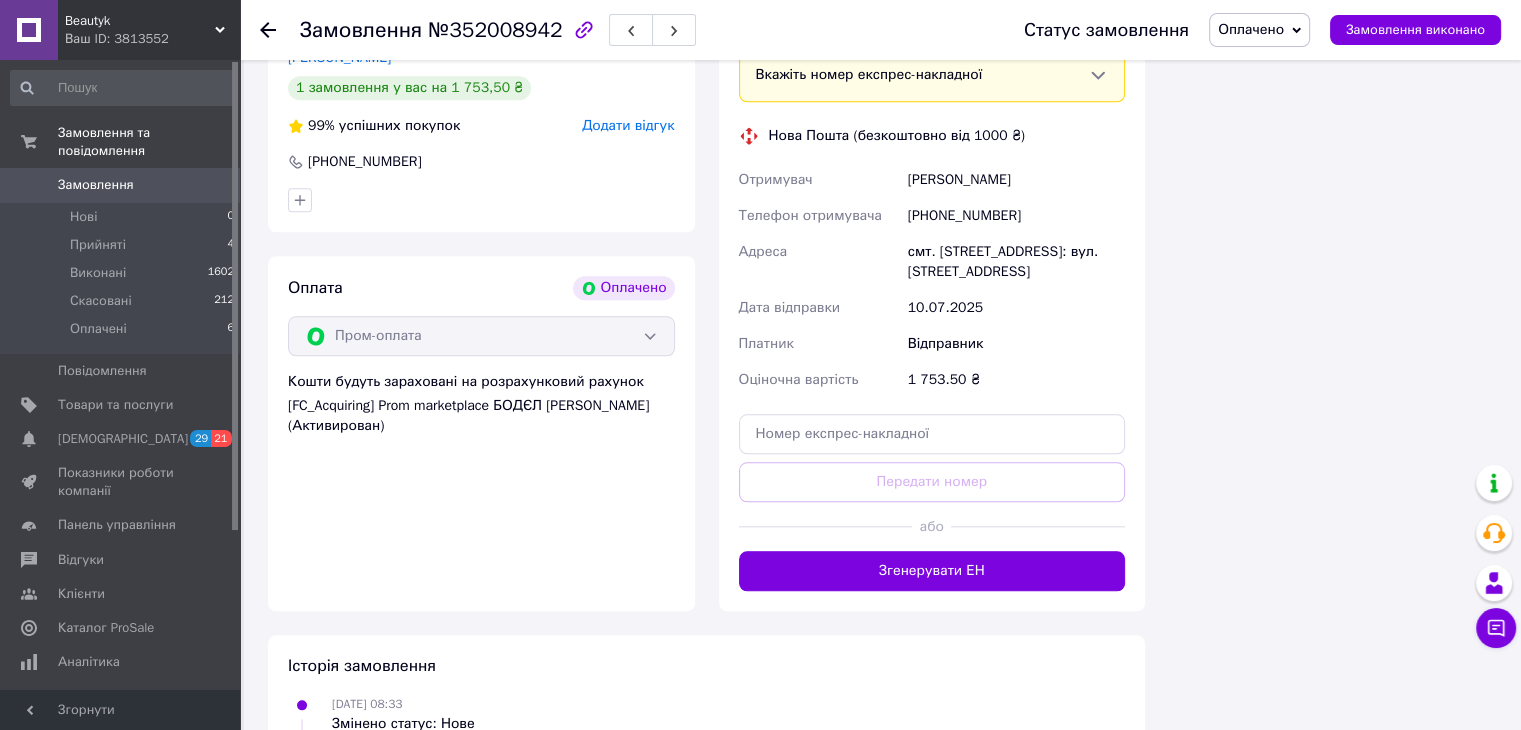 scroll, scrollTop: 1744, scrollLeft: 0, axis: vertical 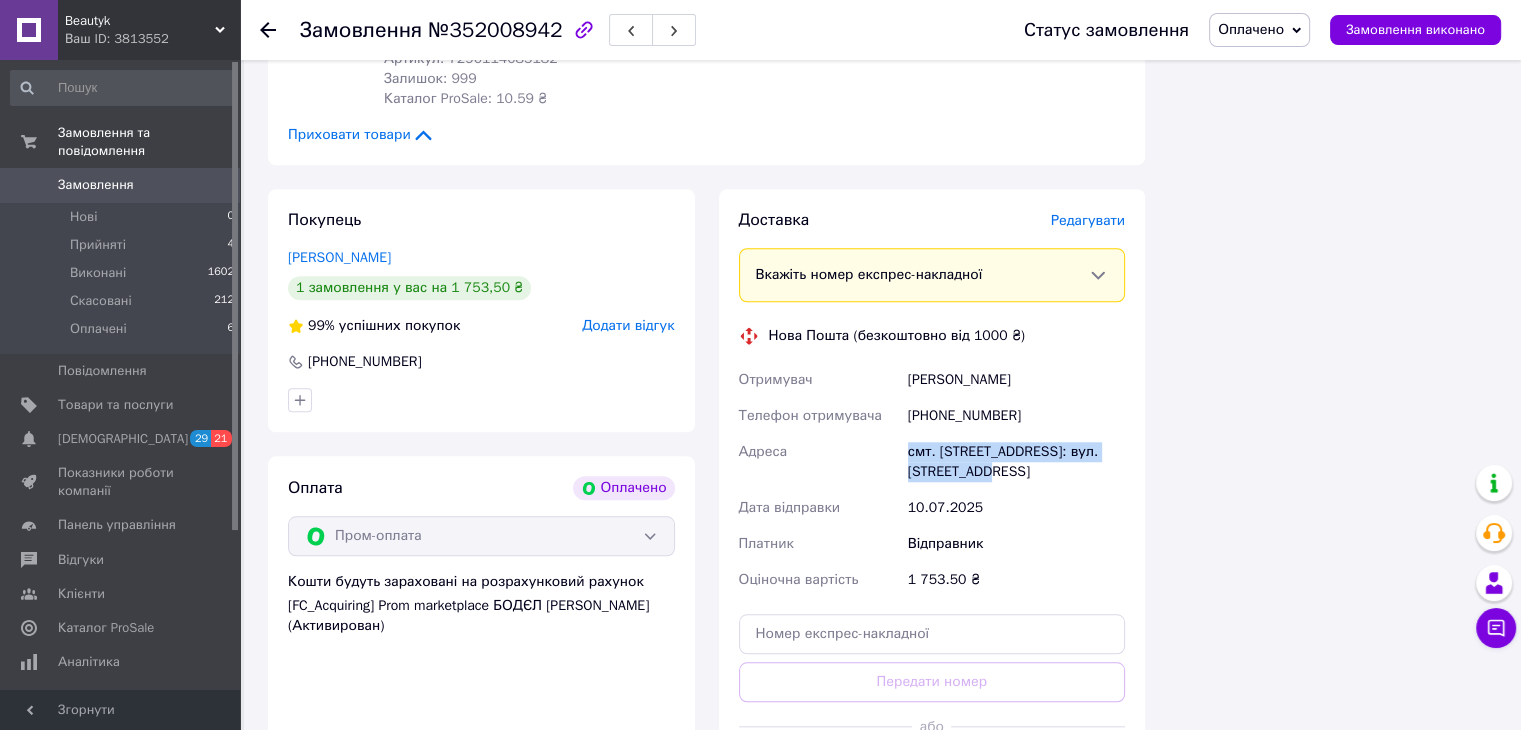 drag, startPoint x: 1011, startPoint y: 485, endPoint x: 908, endPoint y: 468, distance: 104.393486 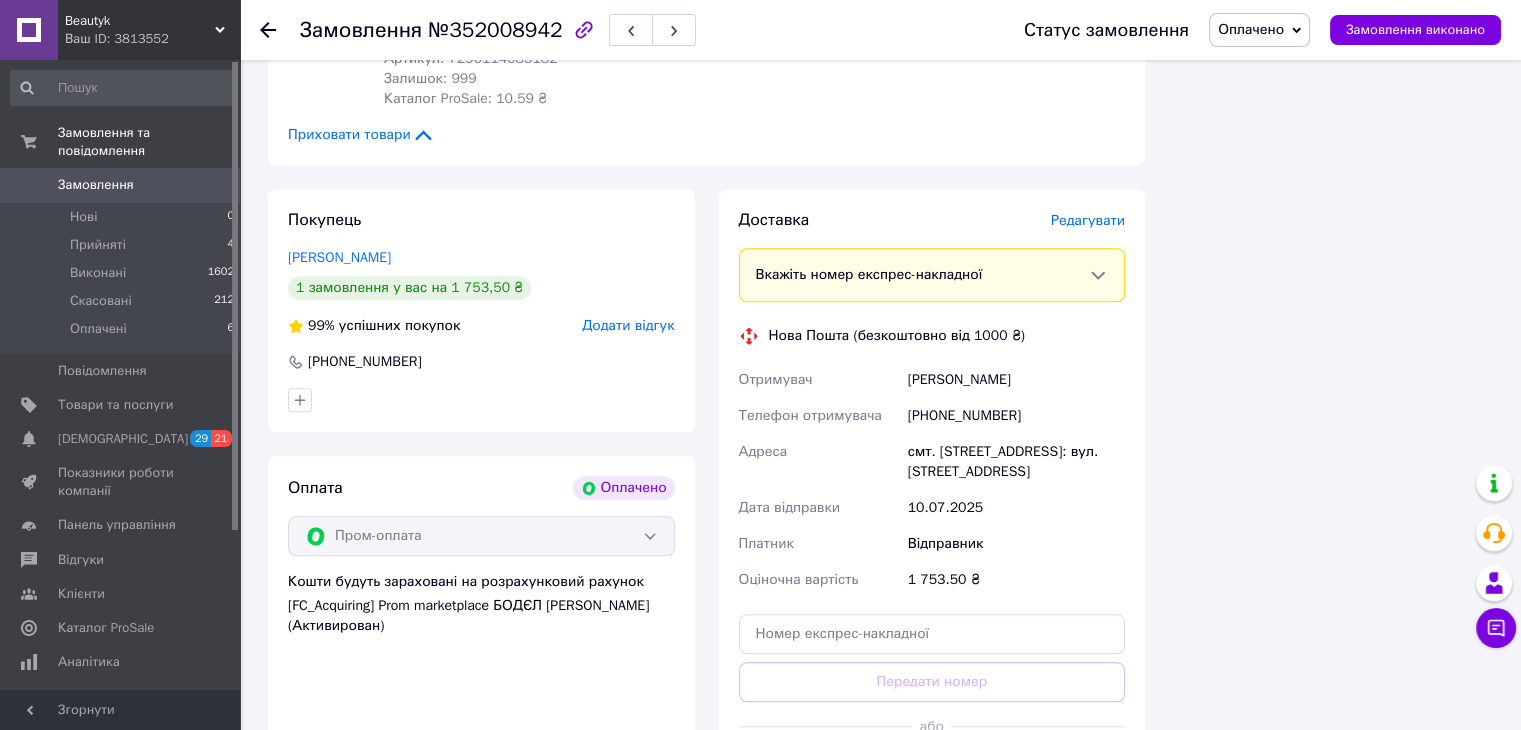 click on "10.07.2025" at bounding box center [1016, 508] 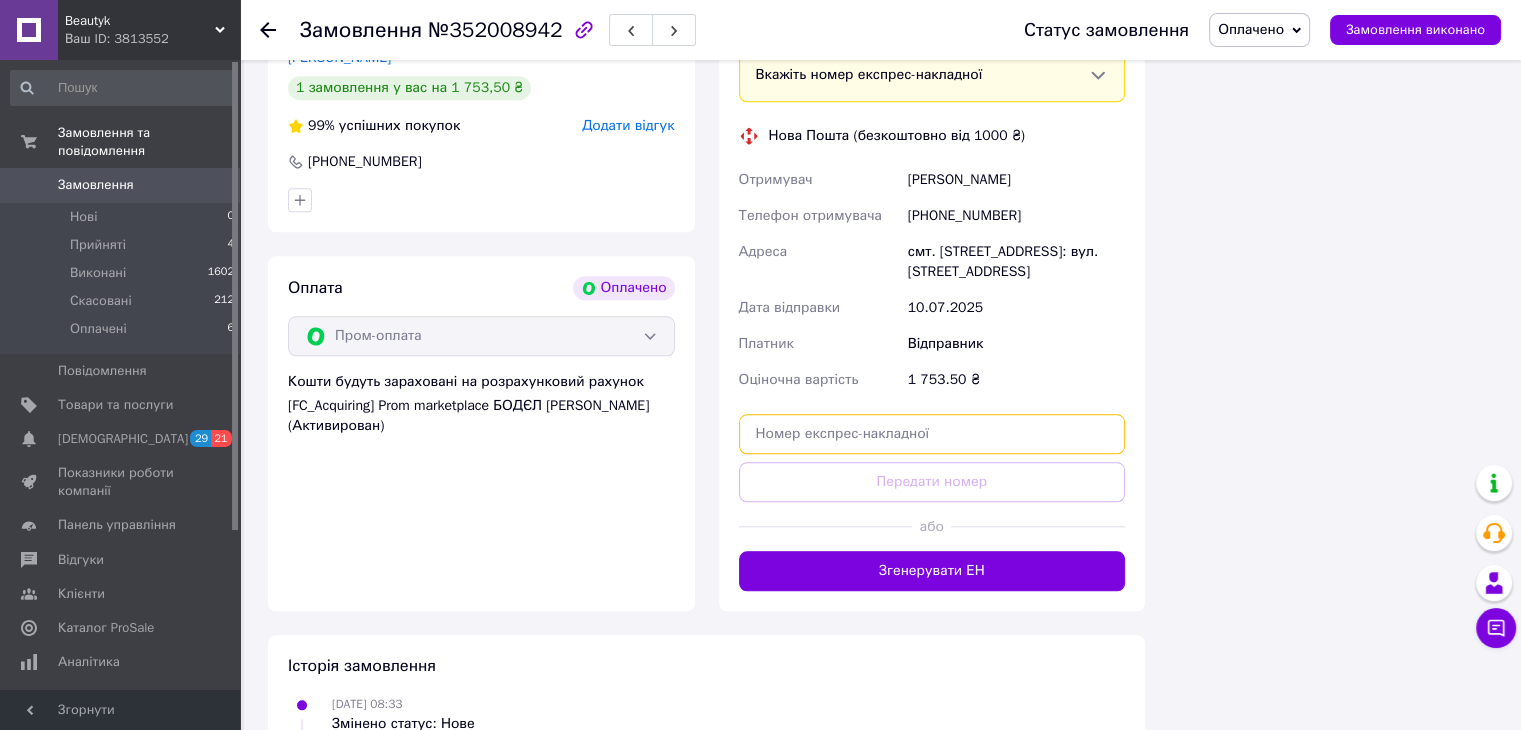 click at bounding box center [932, 434] 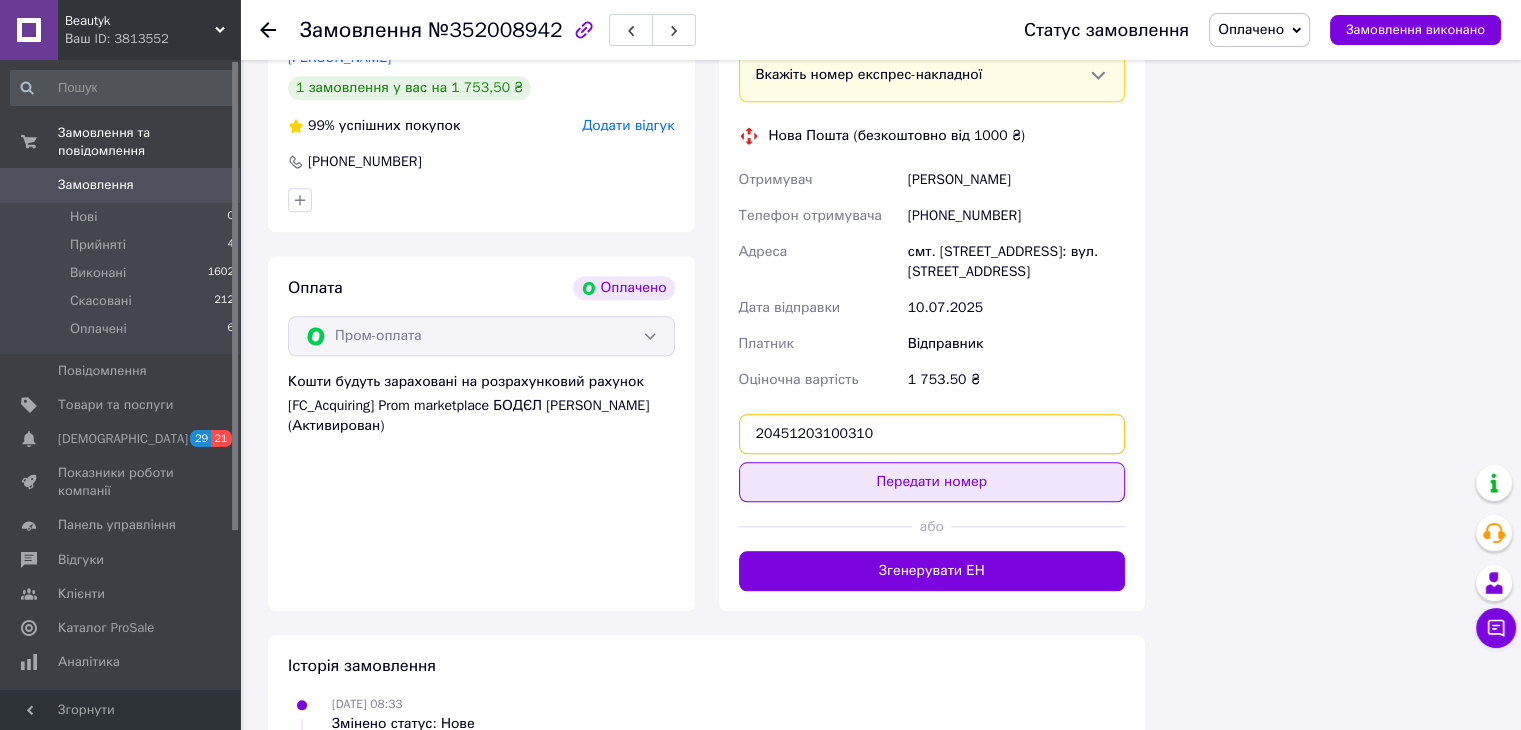 type on "20451203100310" 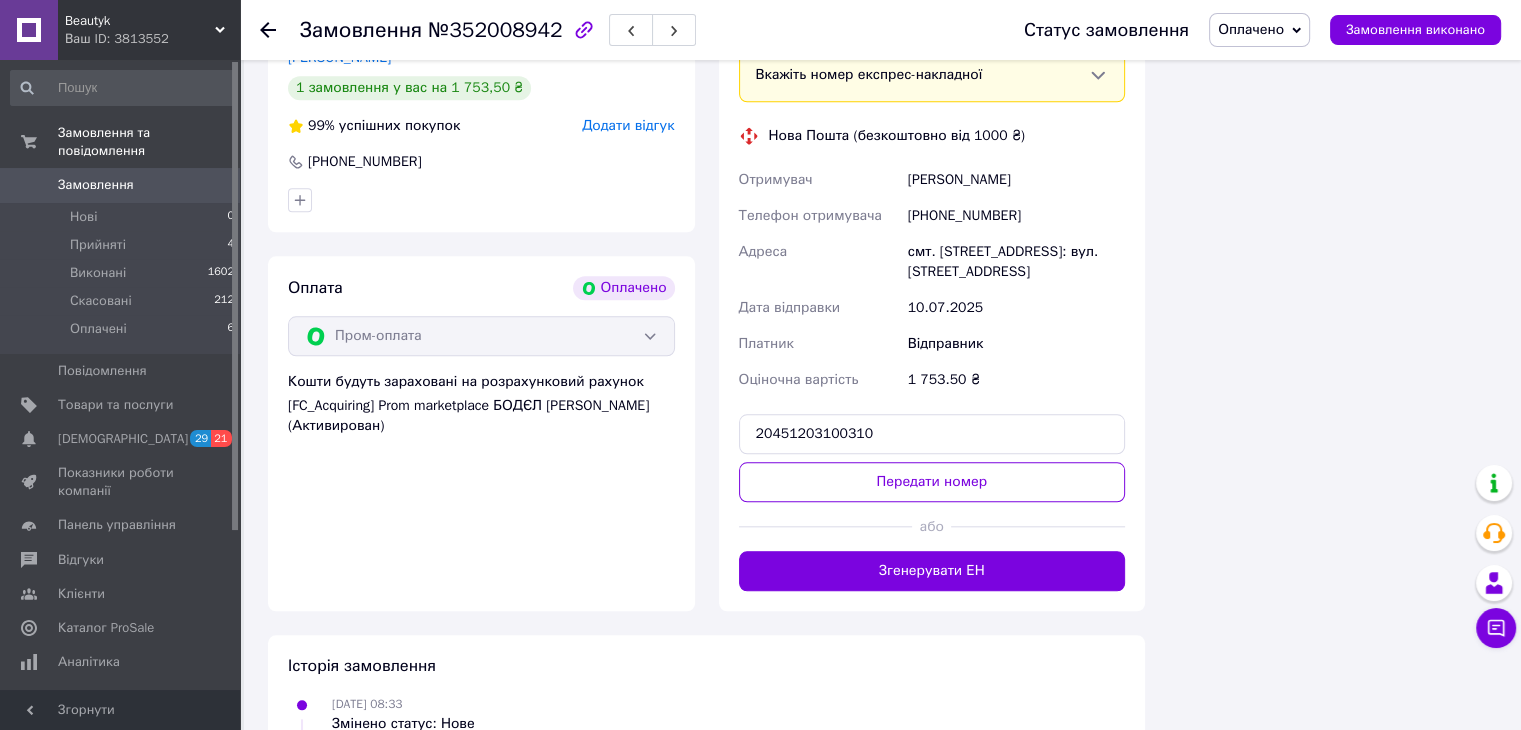drag, startPoint x: 880, startPoint y: 481, endPoint x: 923, endPoint y: 547, distance: 78.77182 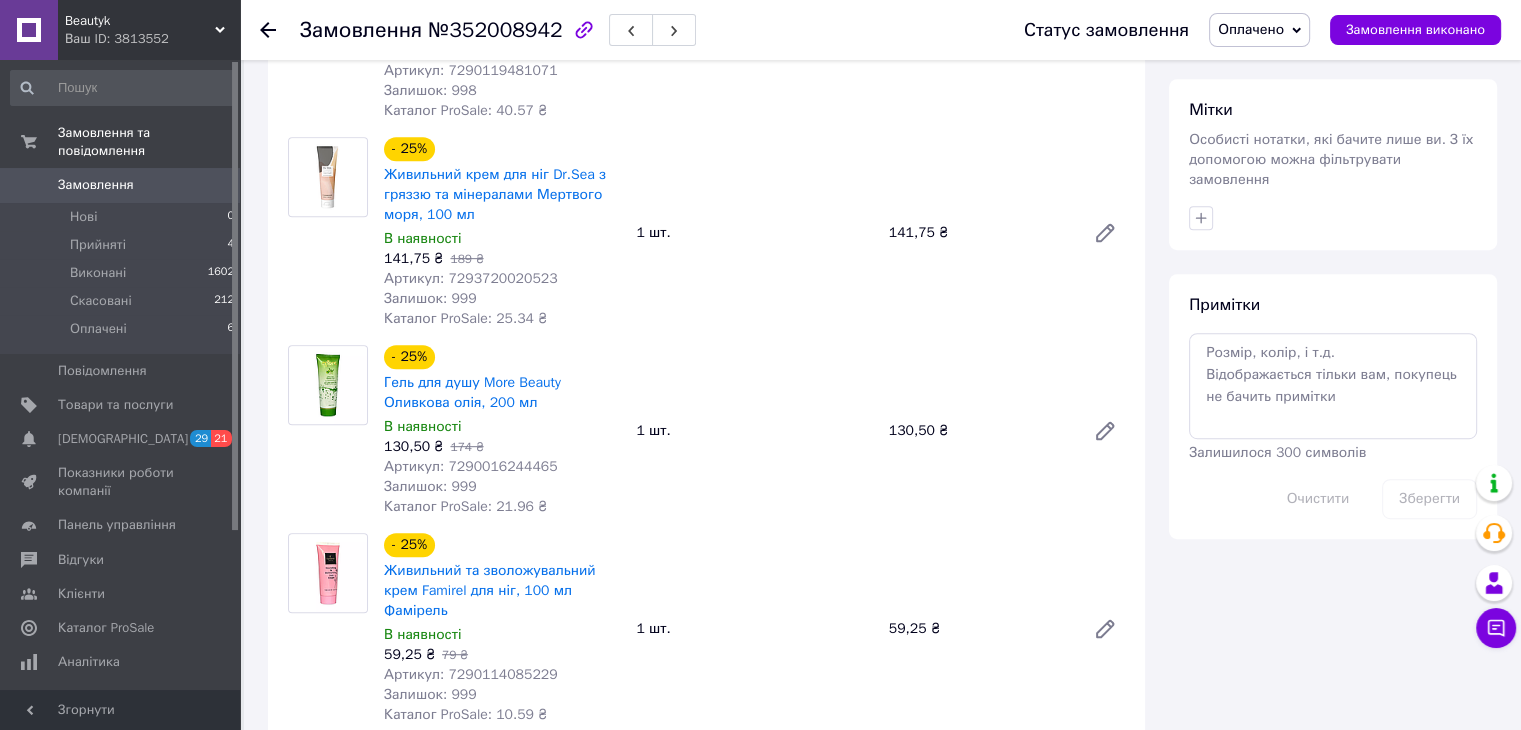 scroll, scrollTop: 740, scrollLeft: 0, axis: vertical 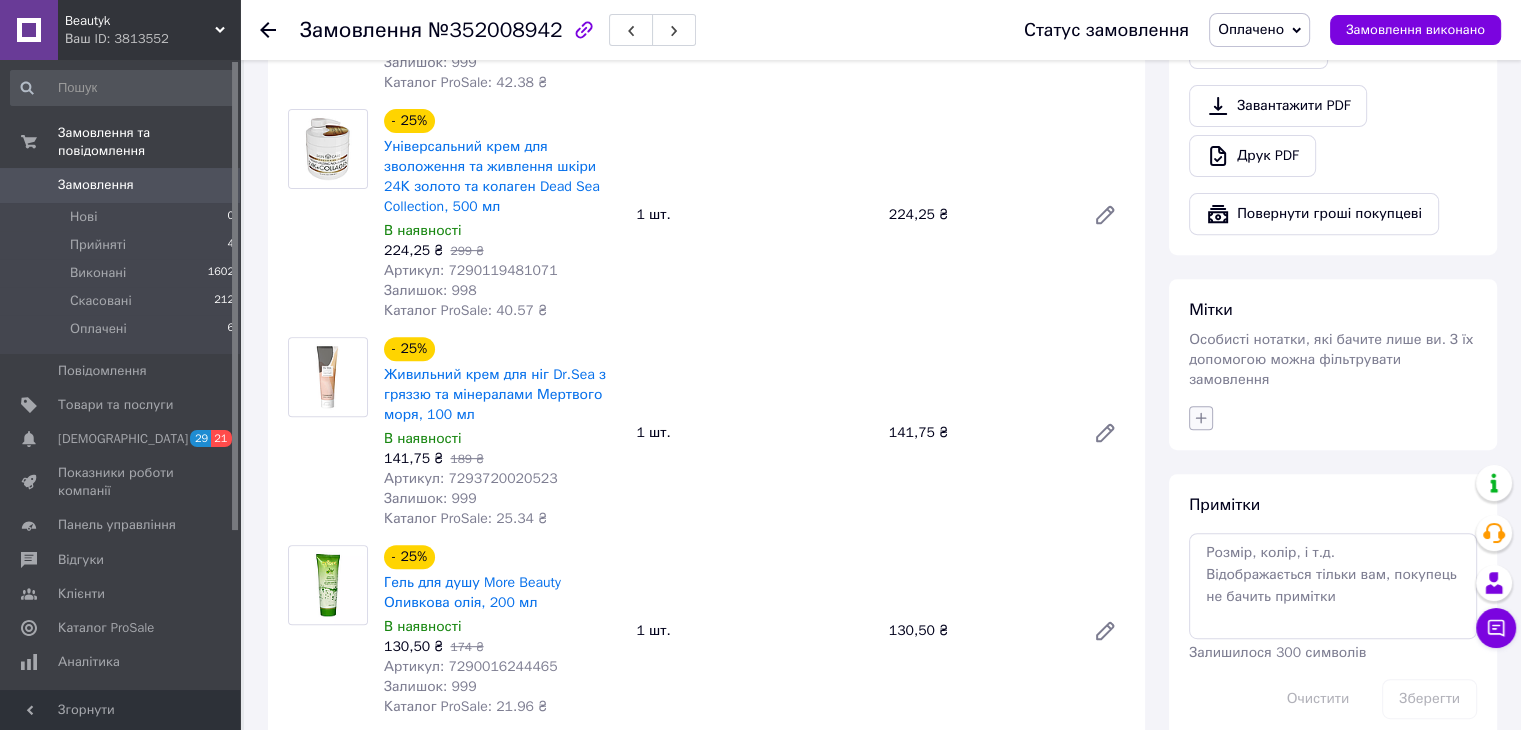 click at bounding box center [1201, 418] 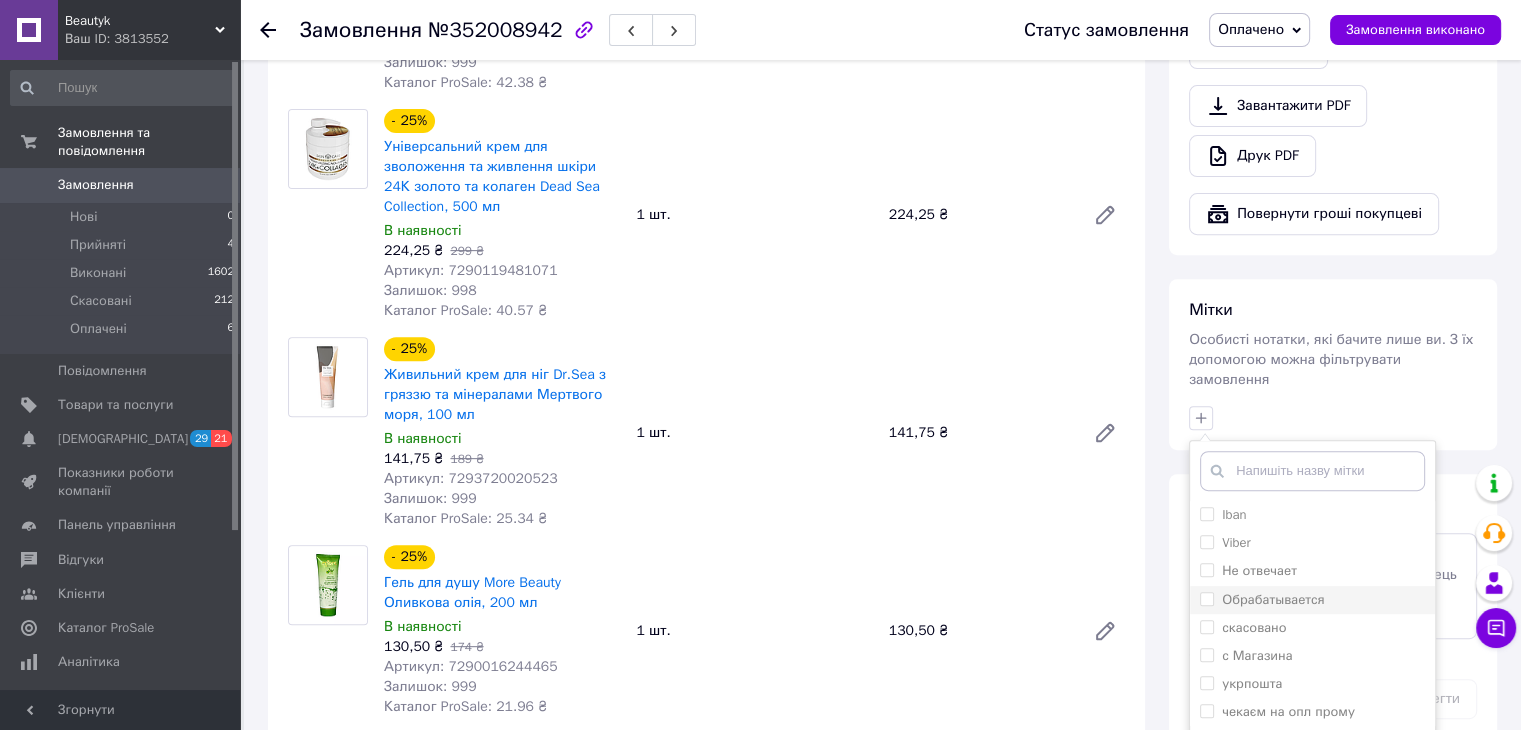 click on "Обрабатывается" at bounding box center (1273, 599) 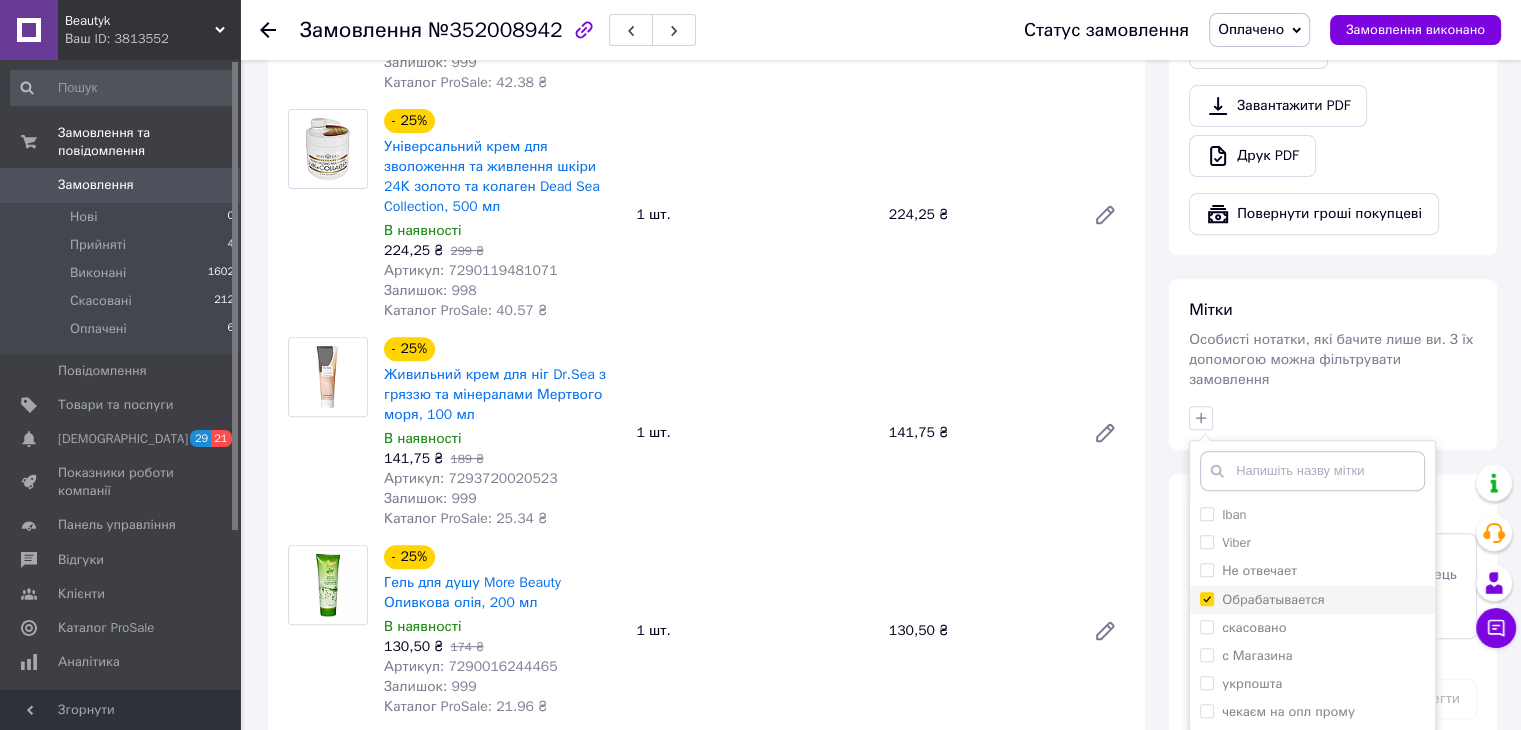 checkbox on "true" 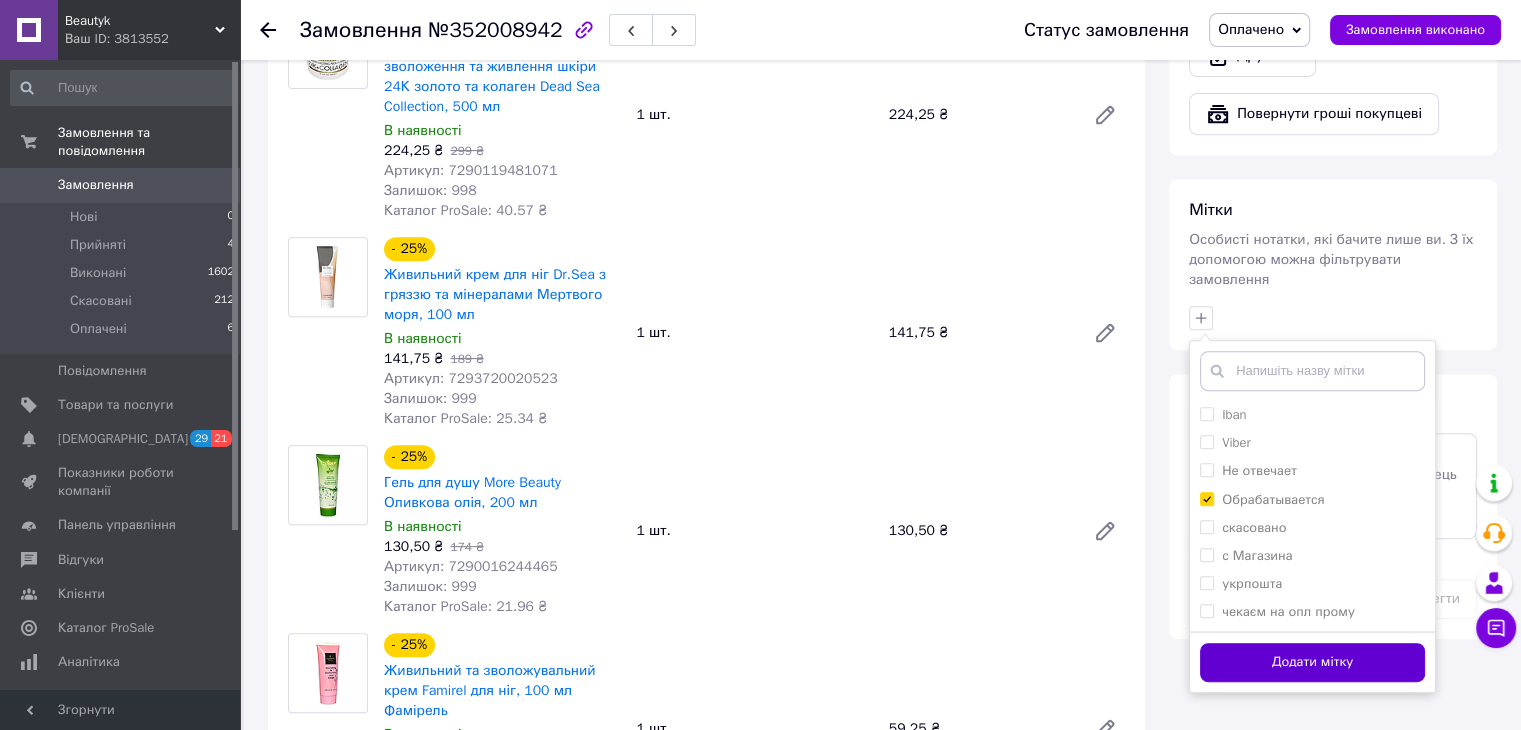 click on "Додати мітку" at bounding box center [1312, 662] 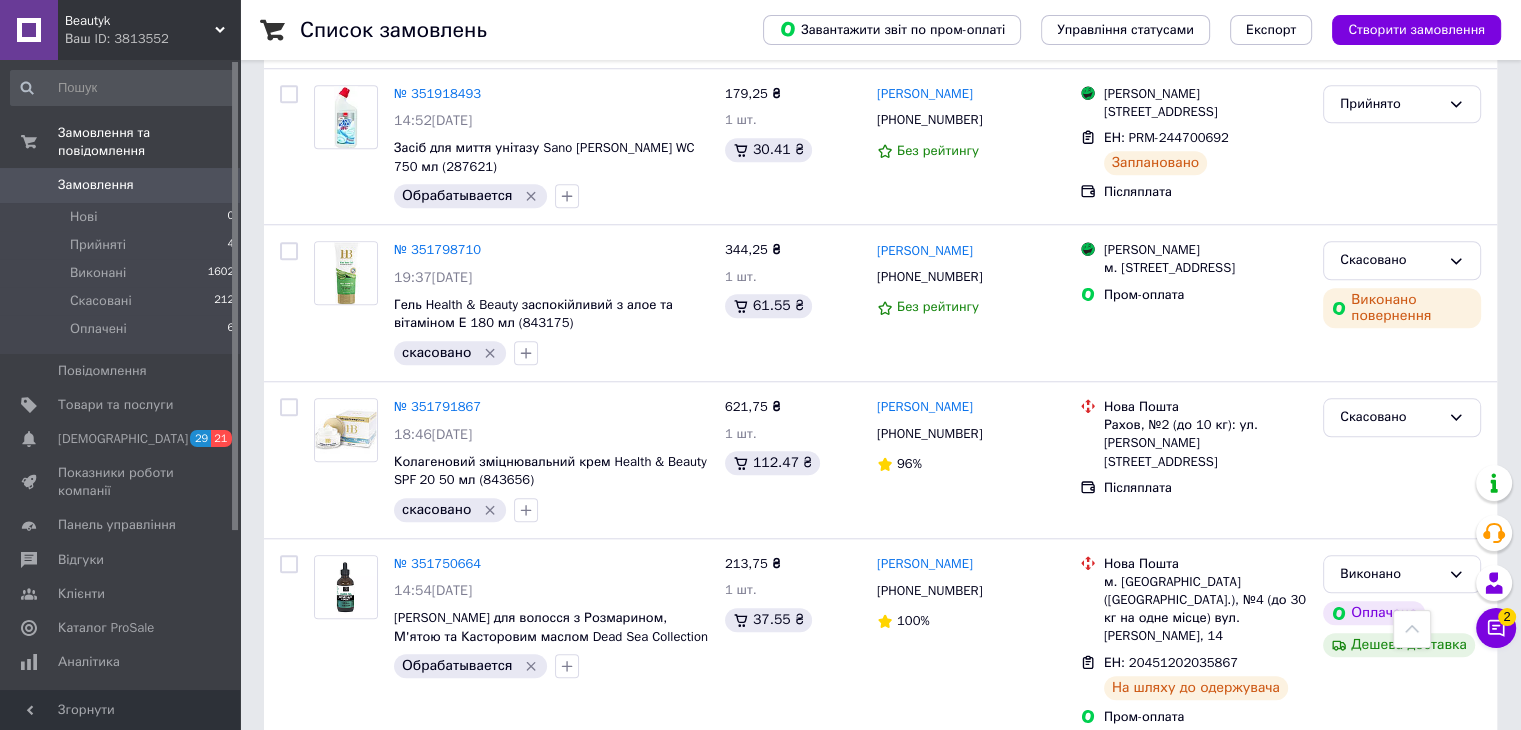 scroll, scrollTop: 2300, scrollLeft: 0, axis: vertical 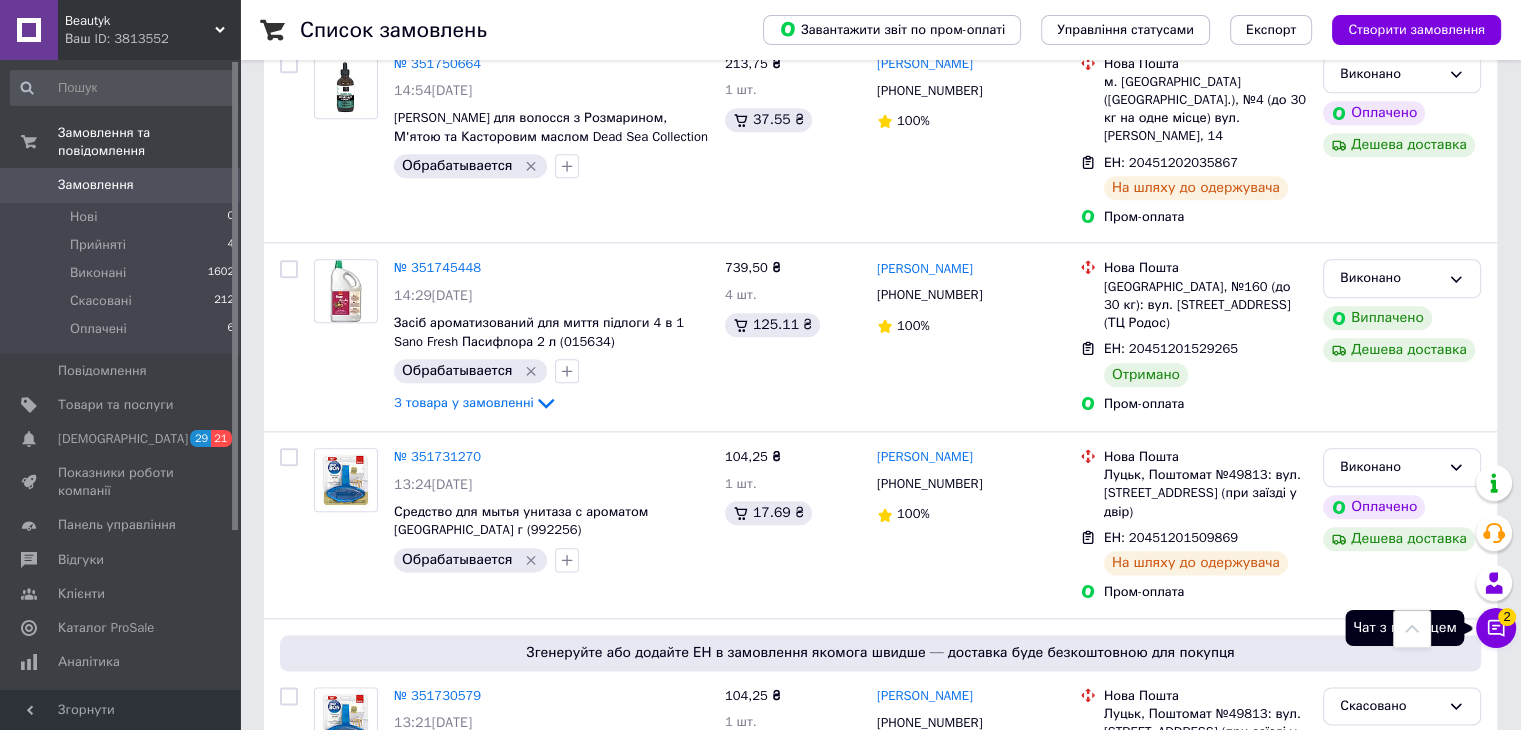 click on "Чат з покупцем 2" at bounding box center (1496, 628) 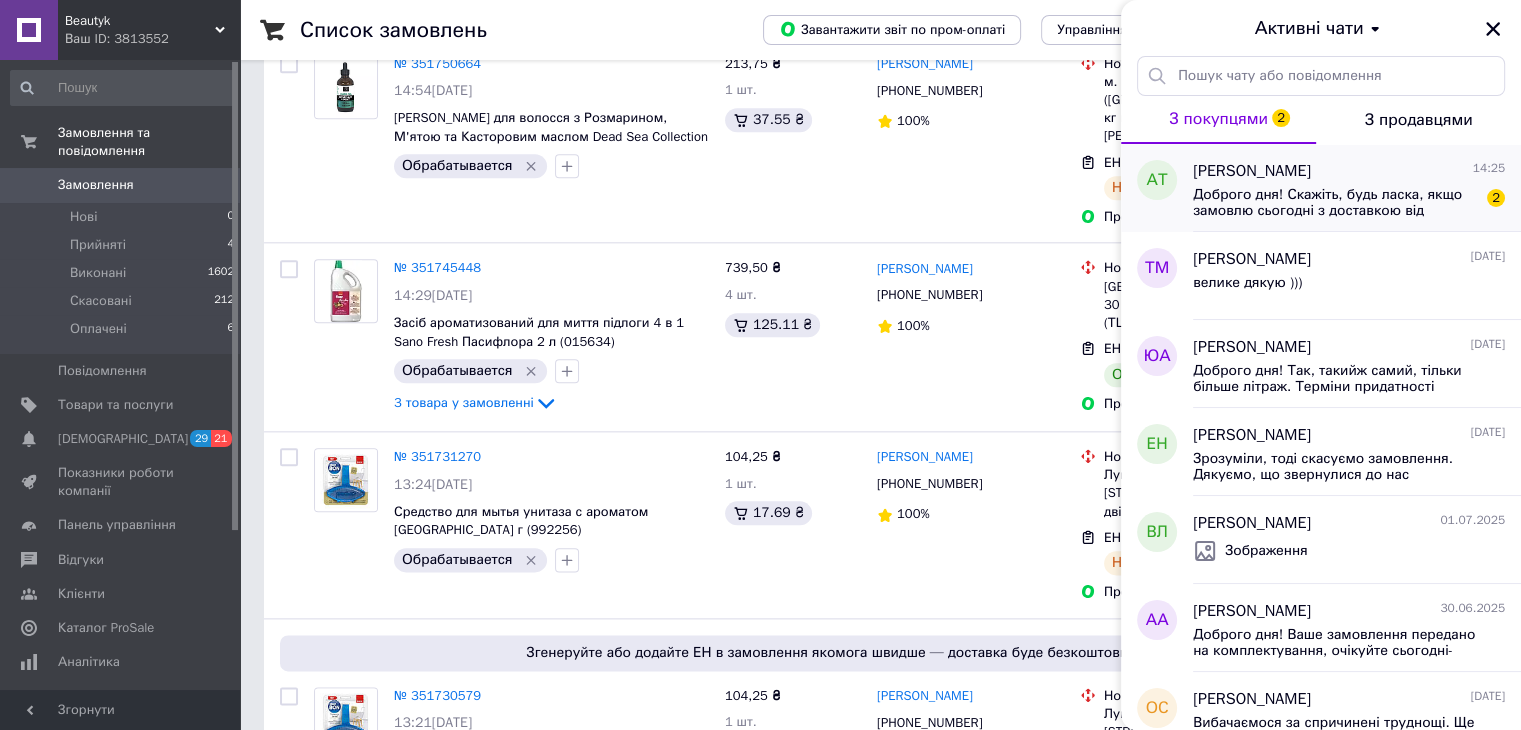 click on "Доброго дня!
Скажіть, будь ласка, якщо замовлю сьогодні з доставкою від розетка, коли буде відправка?" at bounding box center [1335, 203] 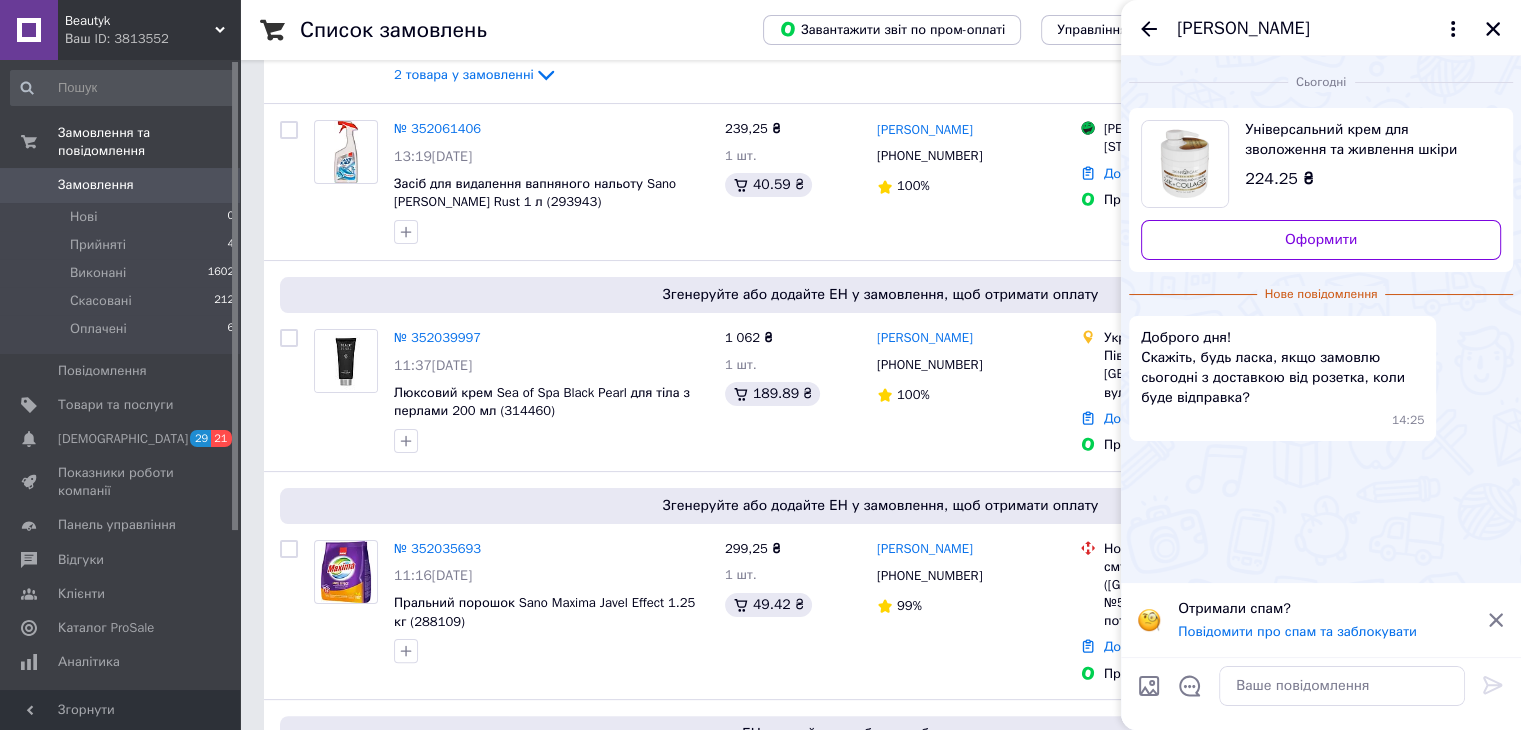 scroll, scrollTop: 0, scrollLeft: 0, axis: both 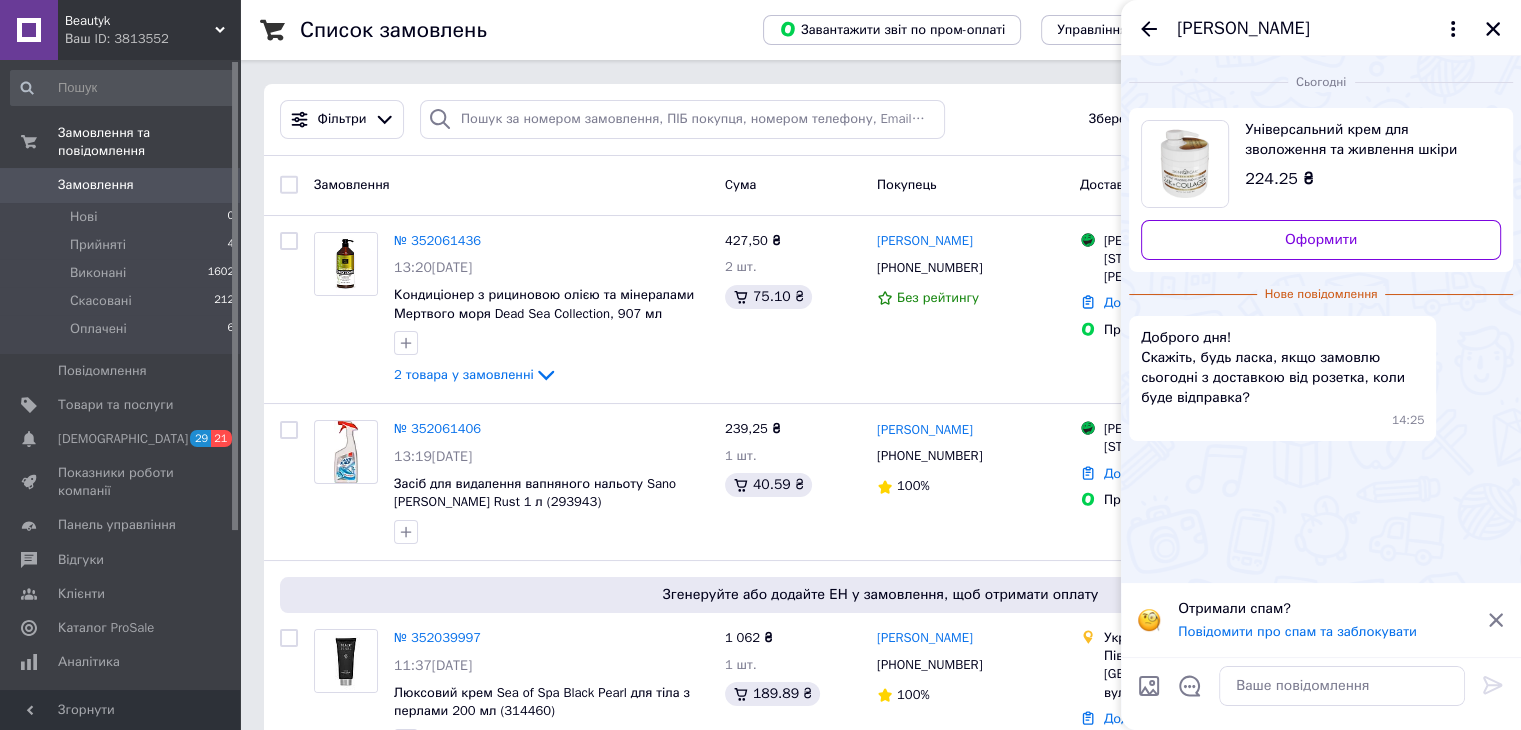 click 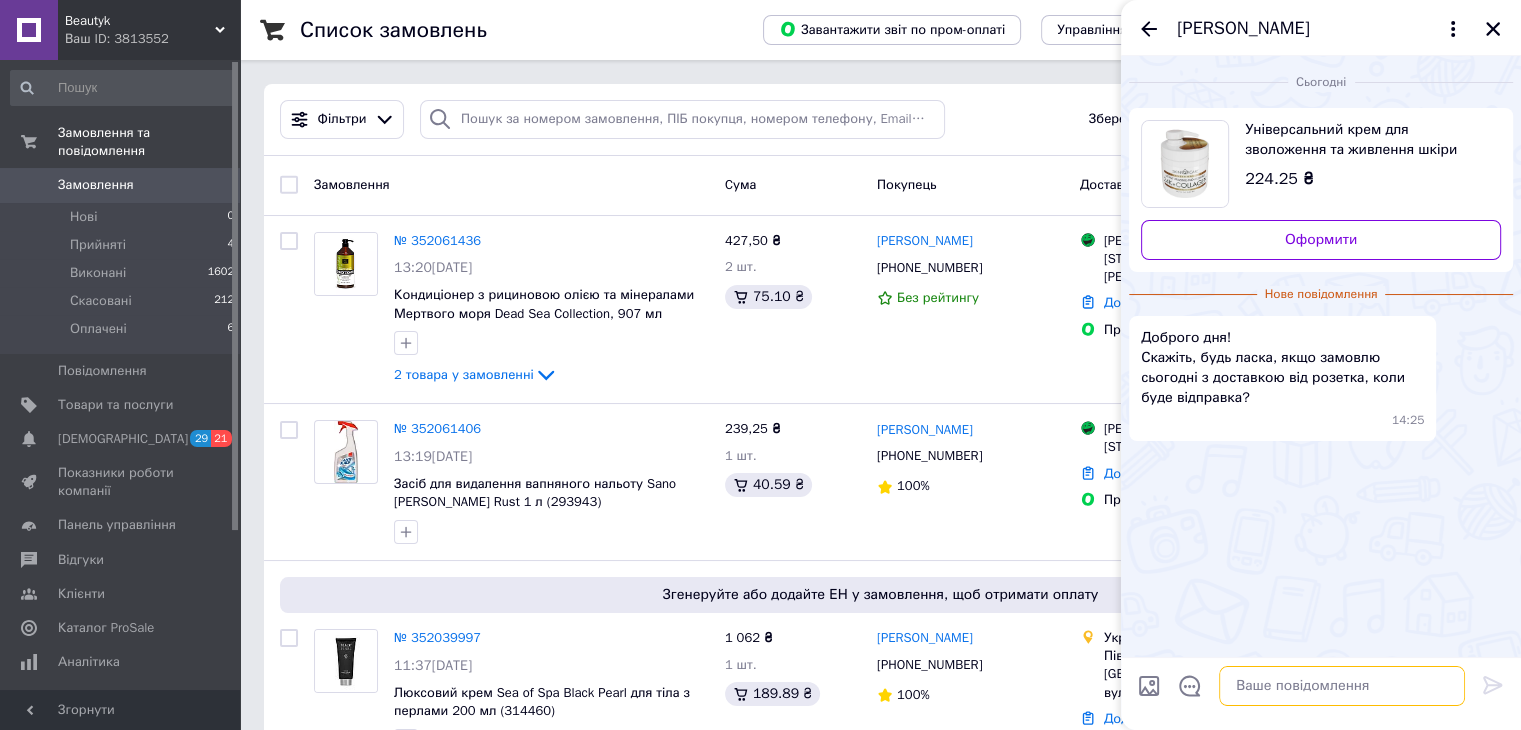 click at bounding box center (1342, 686) 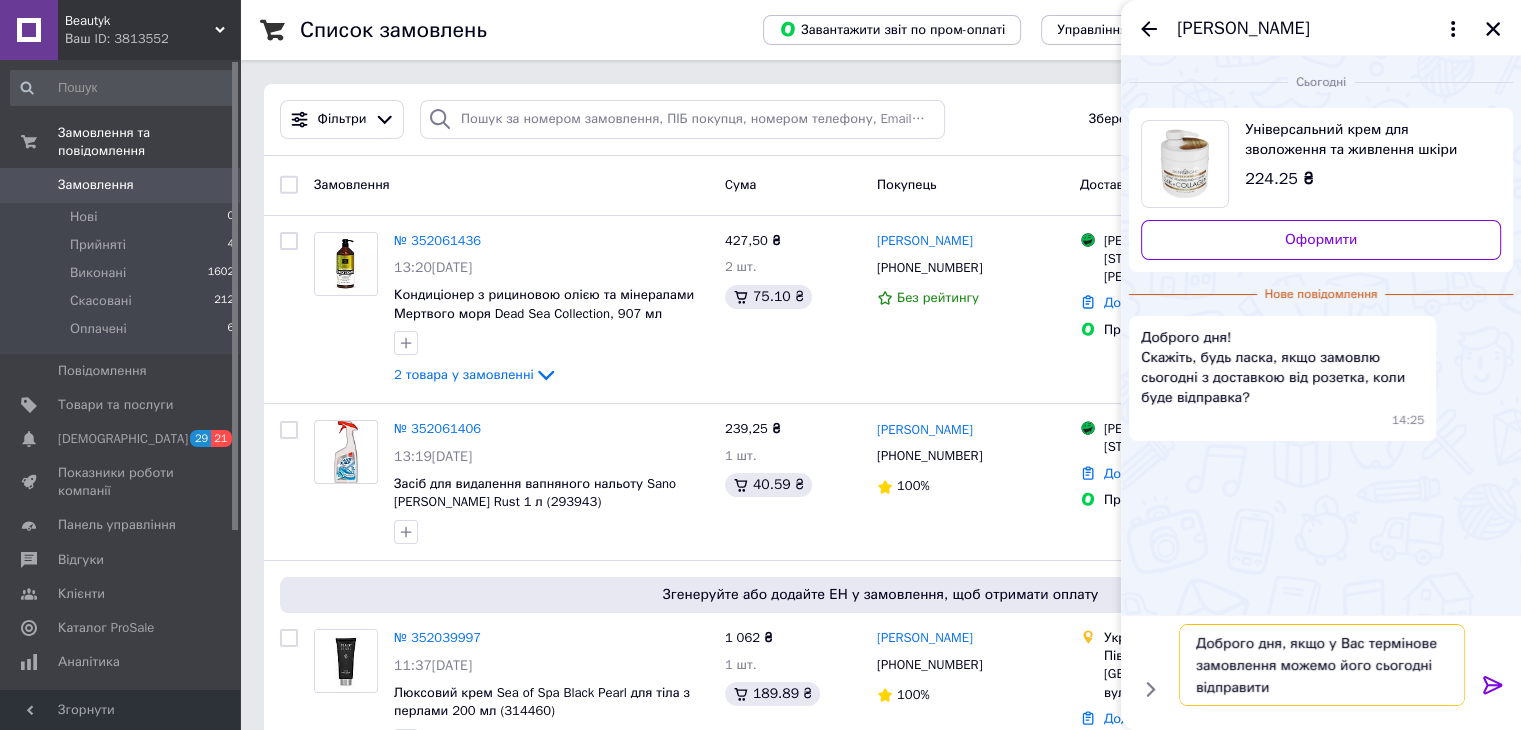 type on "Доброго дня, якщо у Вас термінове замовлення можемо його сьогодні відправити" 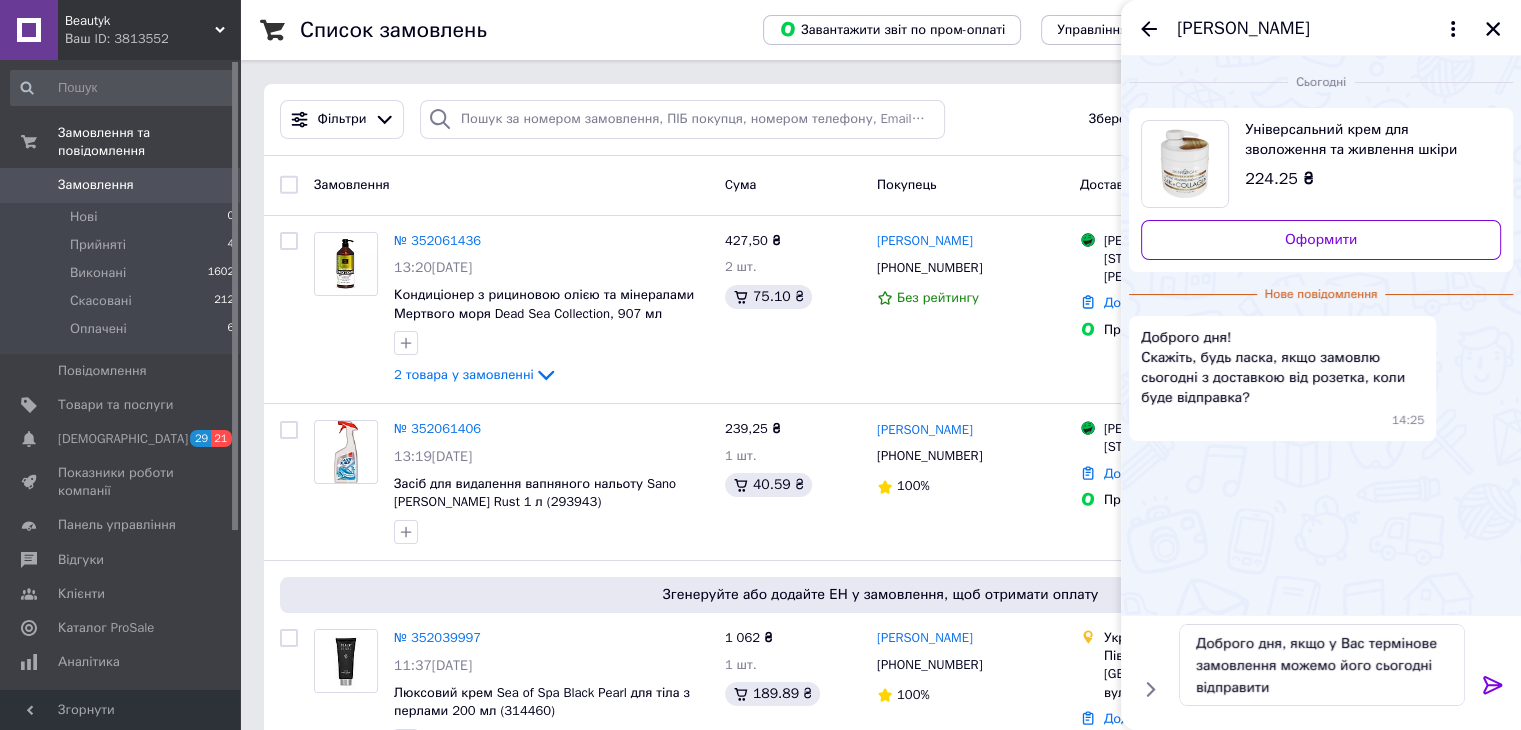 click at bounding box center (1493, 689) 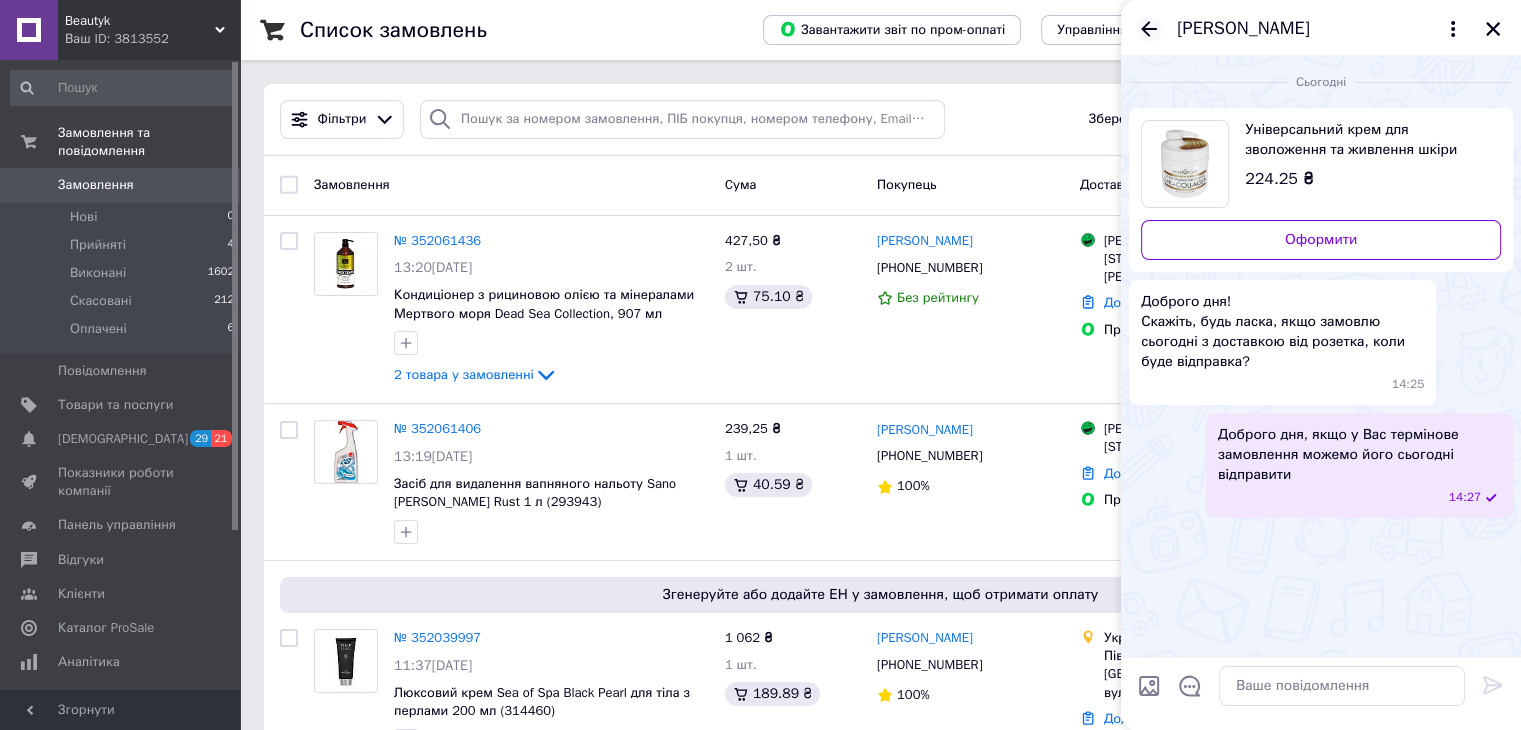 click 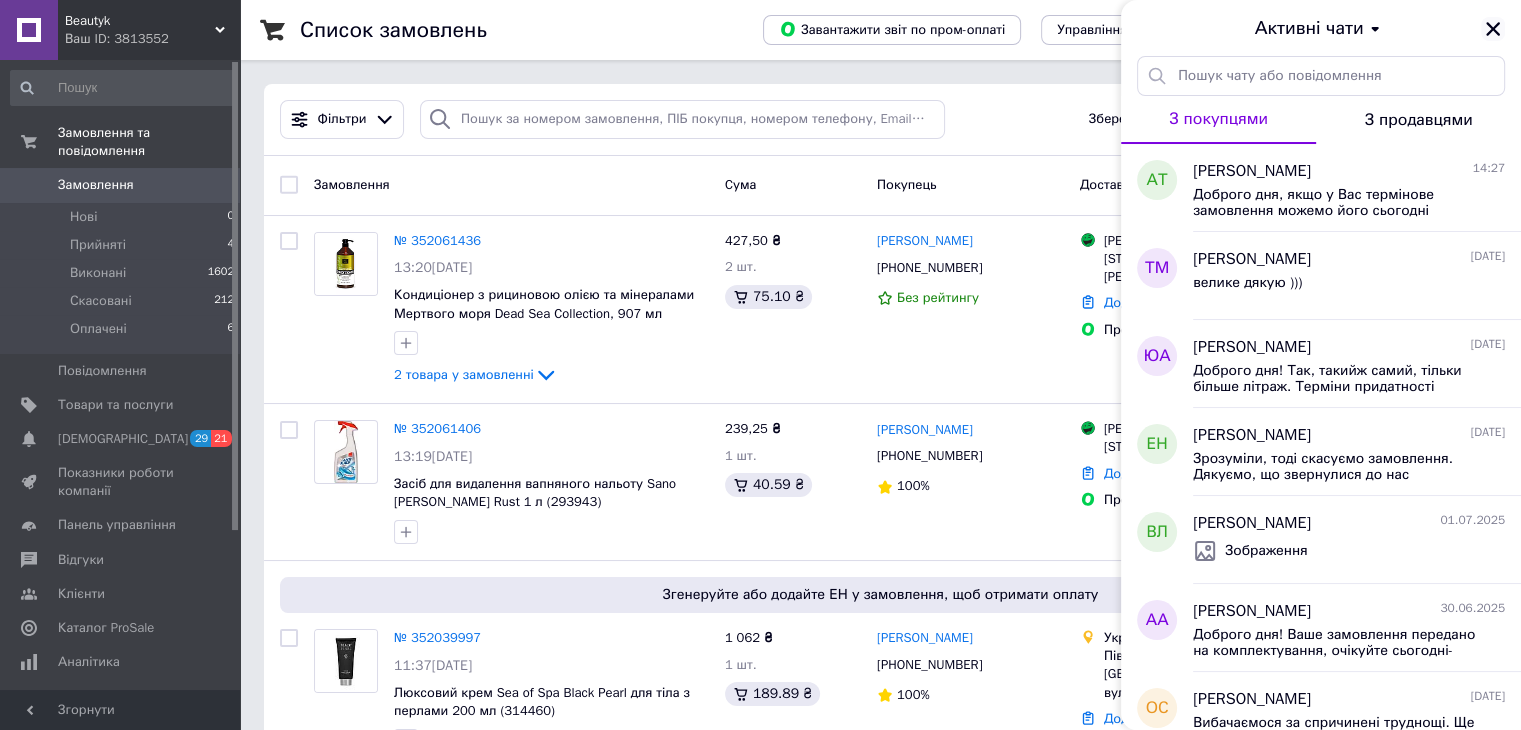 click 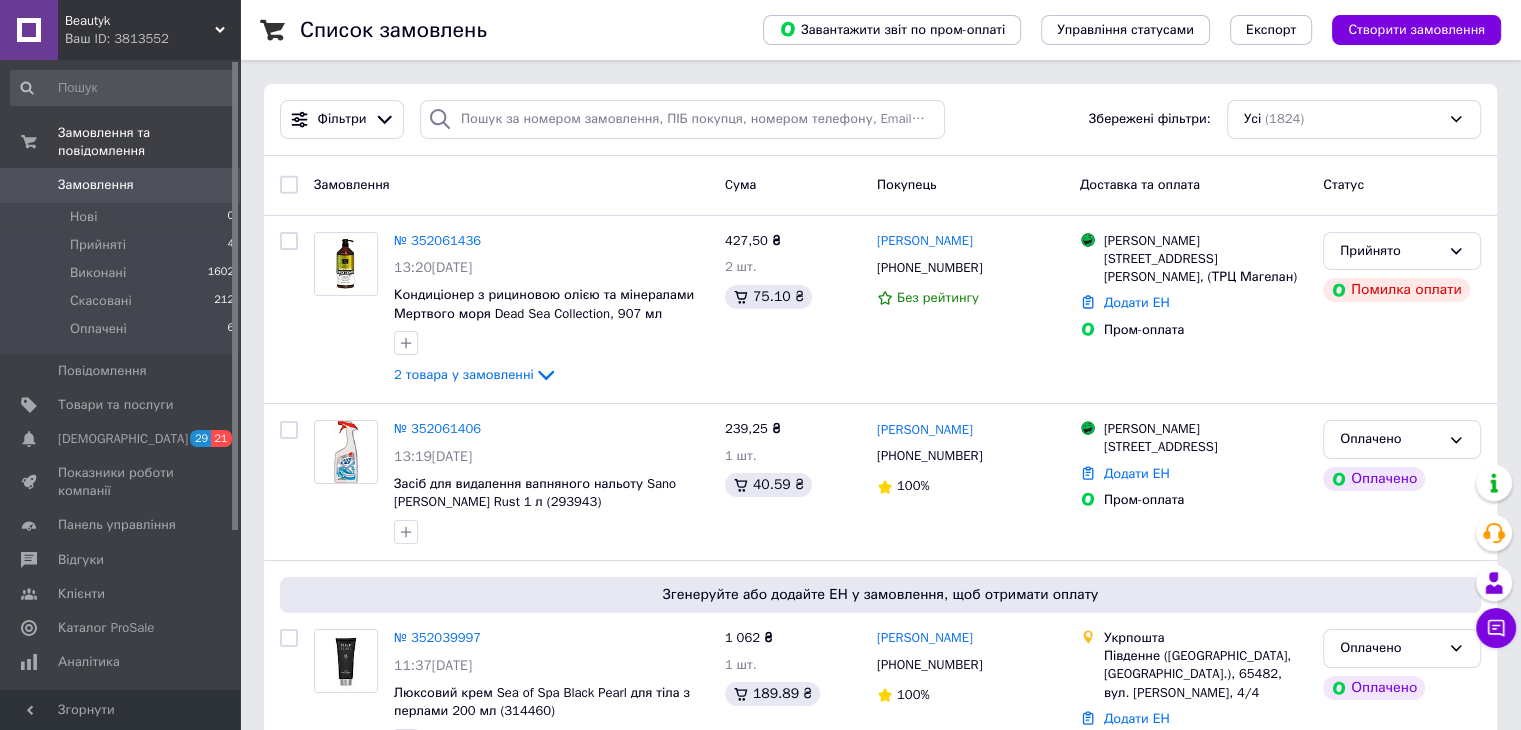 click on "Фільтри Збережені фільтри: Усі (1824)" at bounding box center (880, 120) 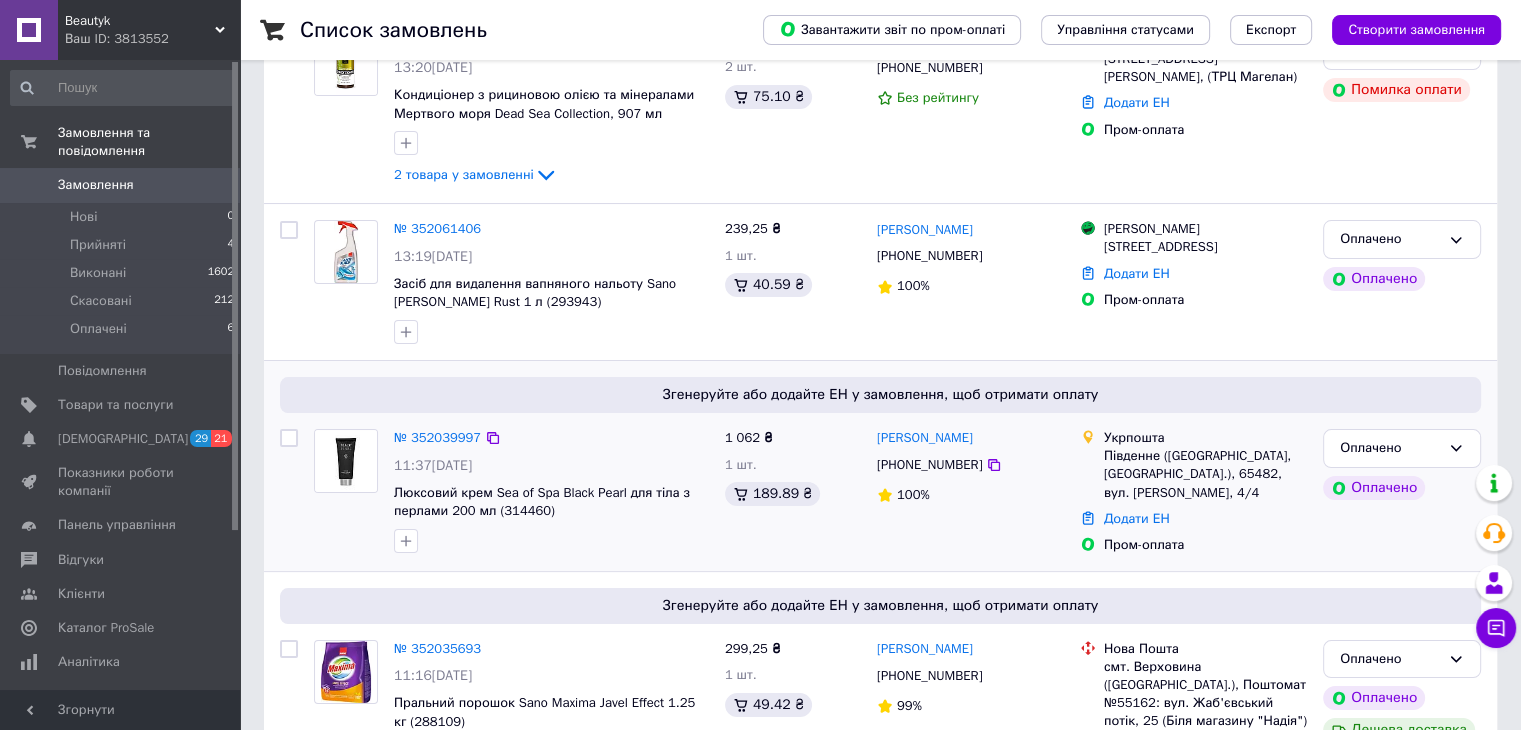 scroll, scrollTop: 400, scrollLeft: 0, axis: vertical 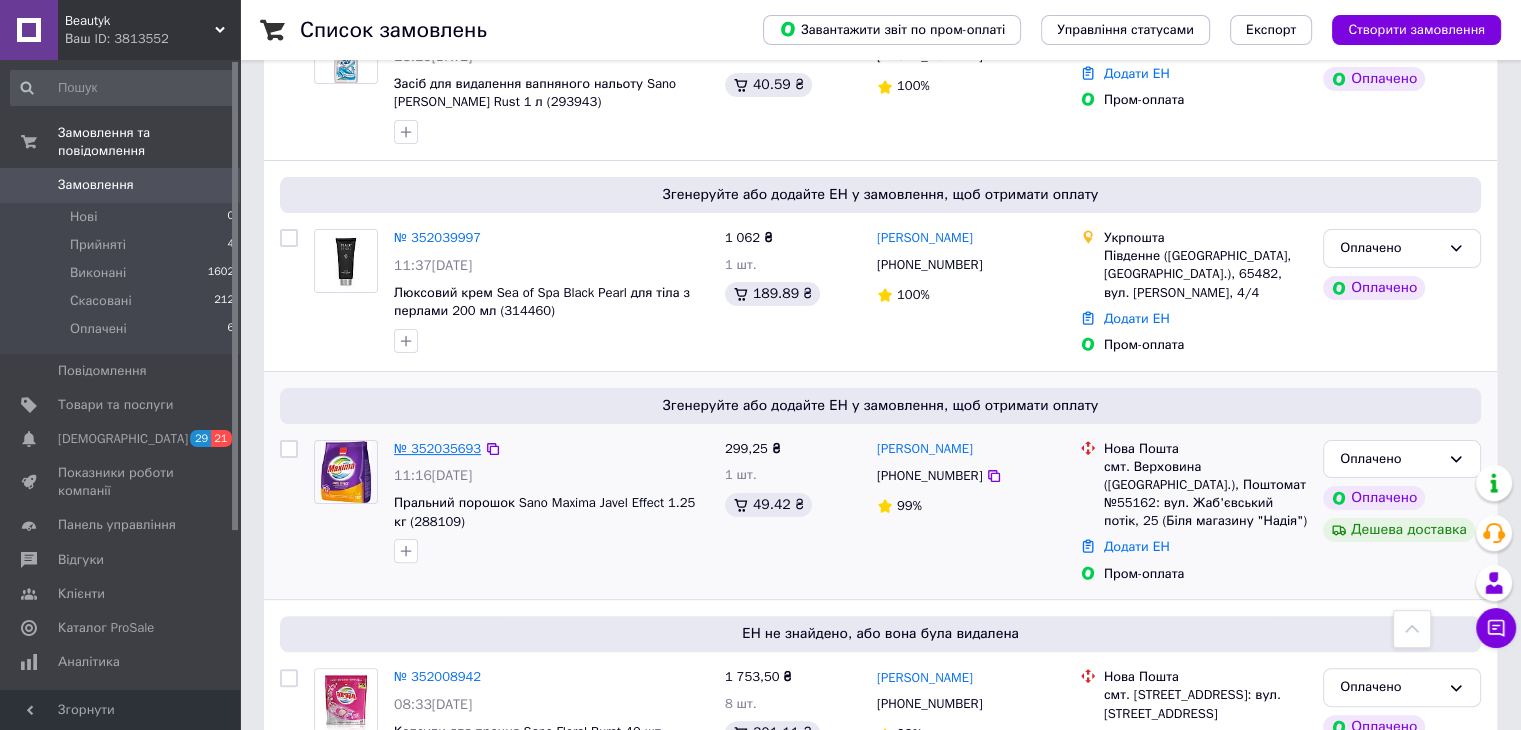 click on "№ 352035693" at bounding box center (437, 448) 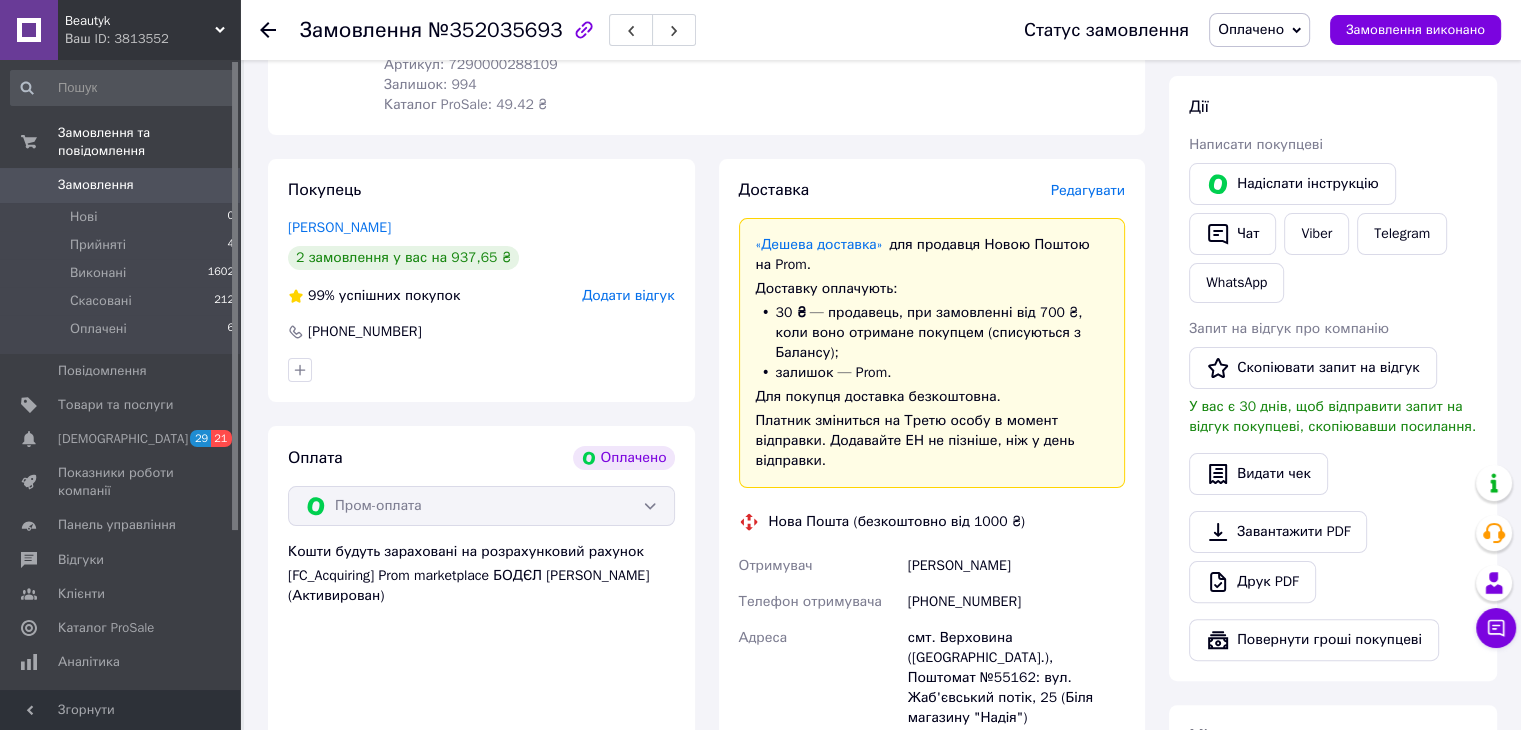 scroll, scrollTop: 0, scrollLeft: 0, axis: both 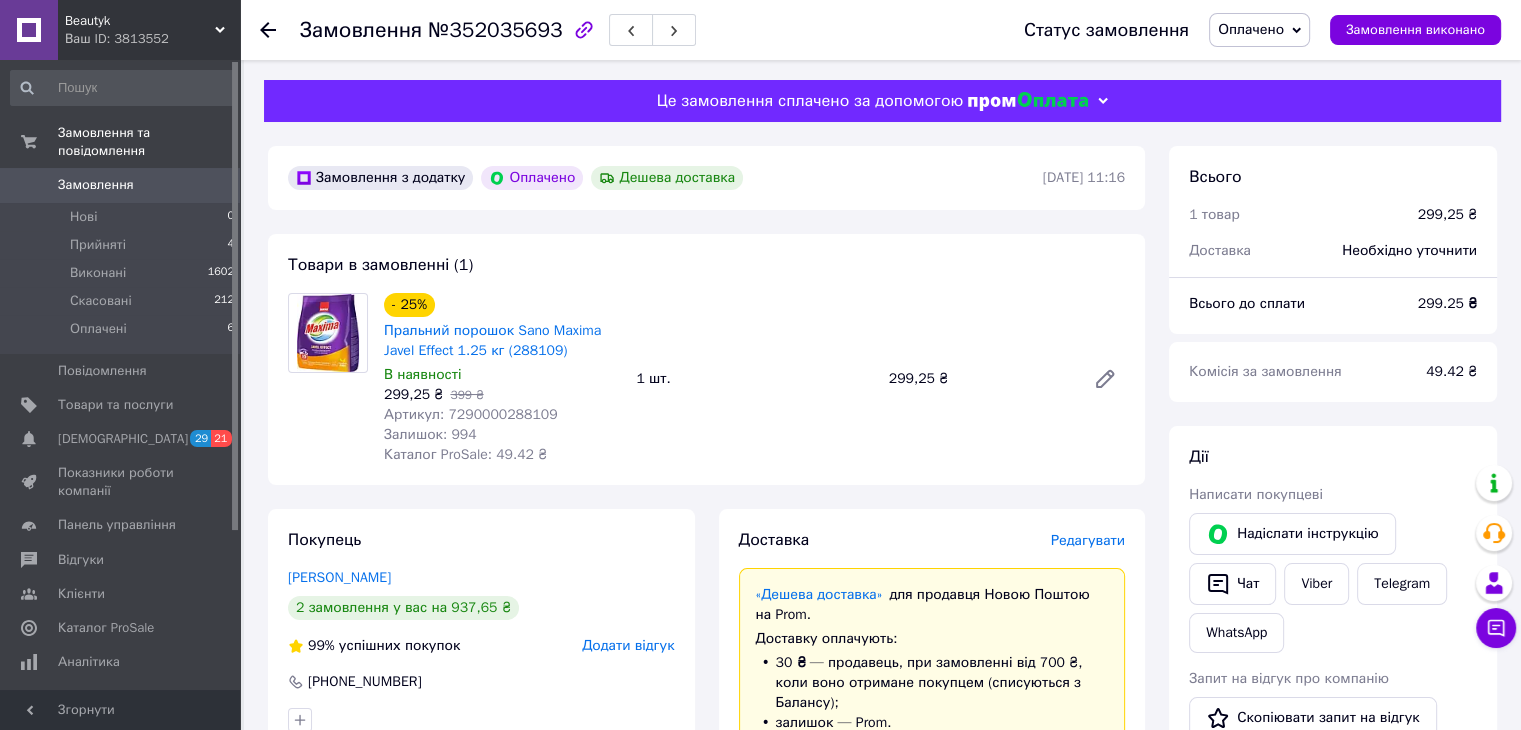 click on "№352035693" at bounding box center [495, 30] 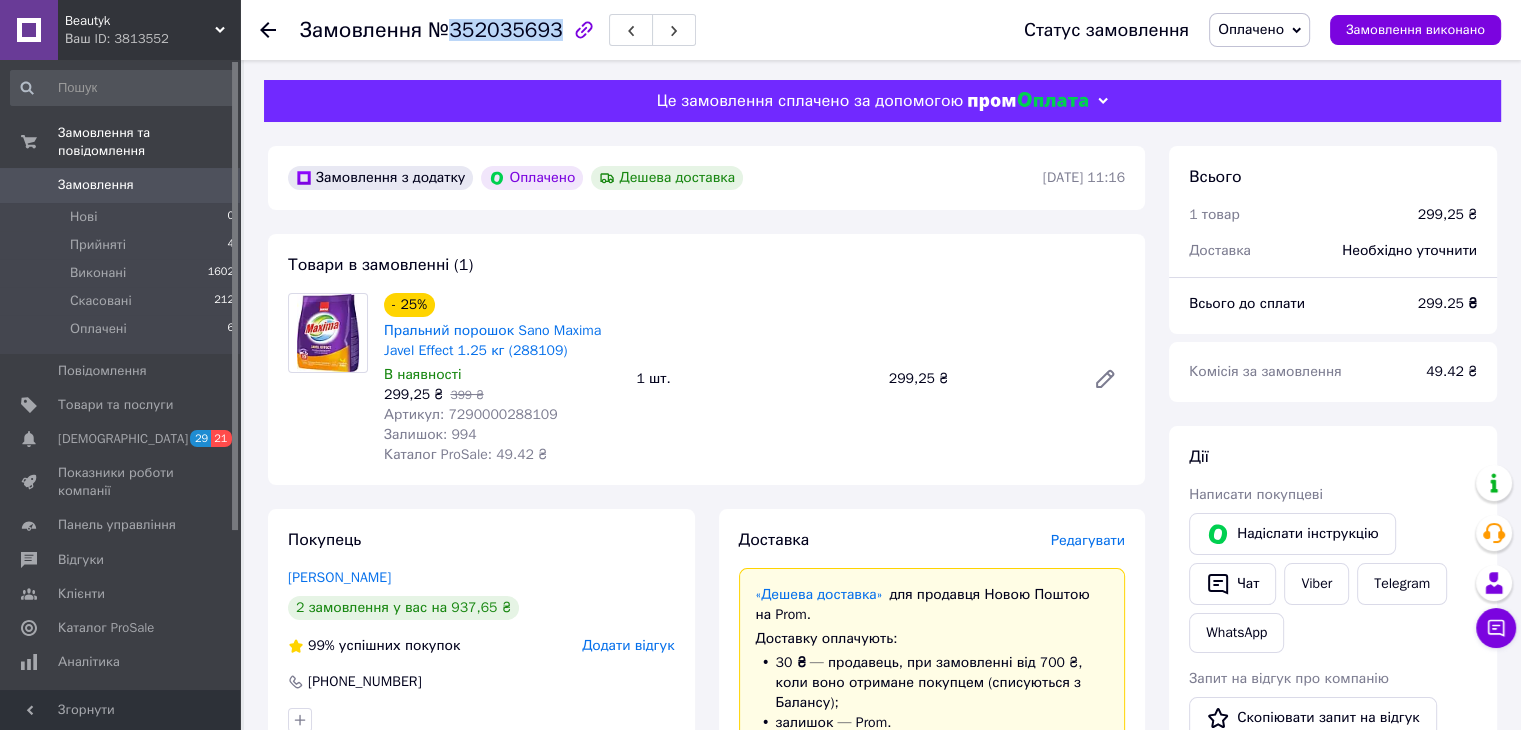 click on "№352035693" at bounding box center [495, 30] 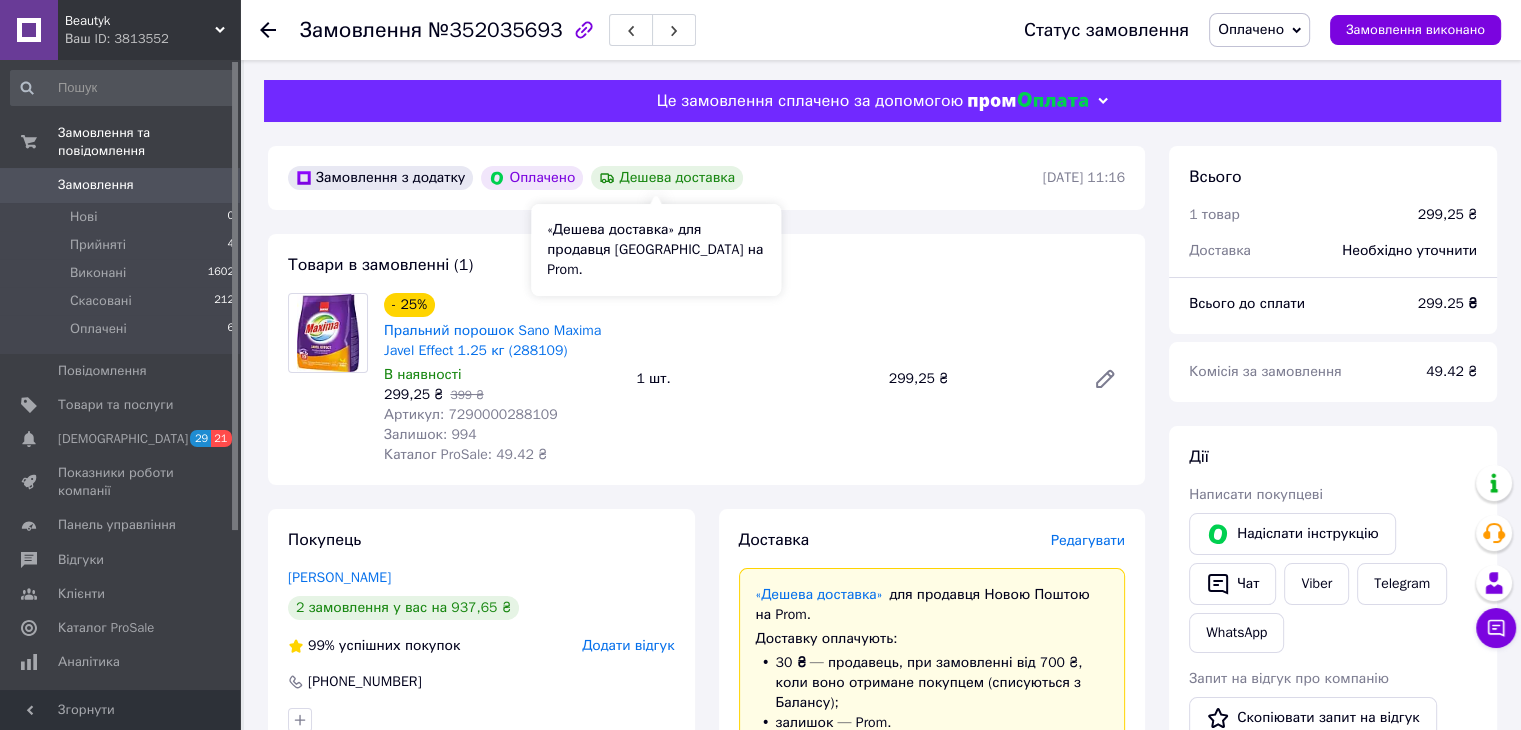 click on "«Дешева доставка» для продавця Новою Поштою на Prom." at bounding box center [656, 250] 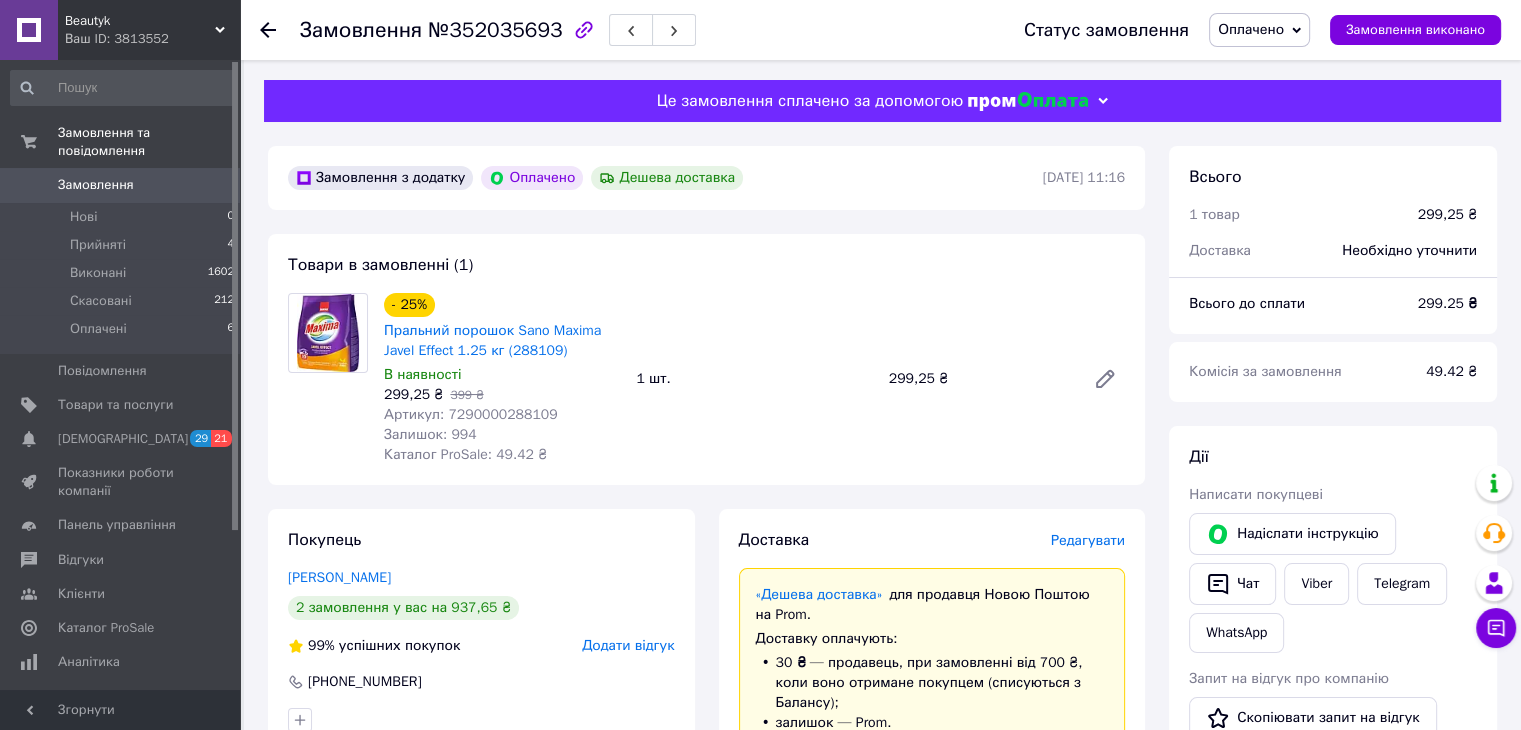 scroll, scrollTop: 300, scrollLeft: 0, axis: vertical 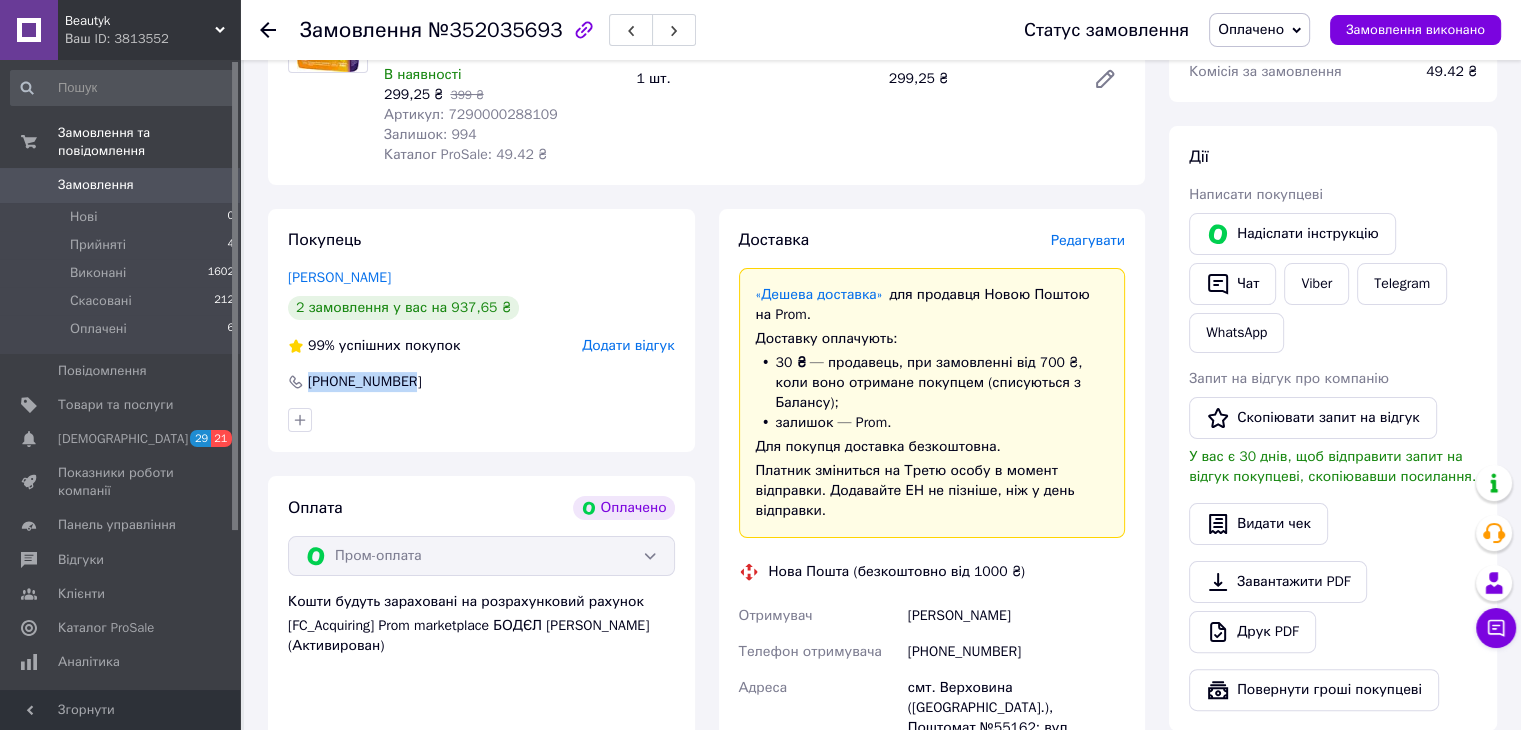 drag, startPoint x: 410, startPoint y: 386, endPoint x: 302, endPoint y: 388, distance: 108.01852 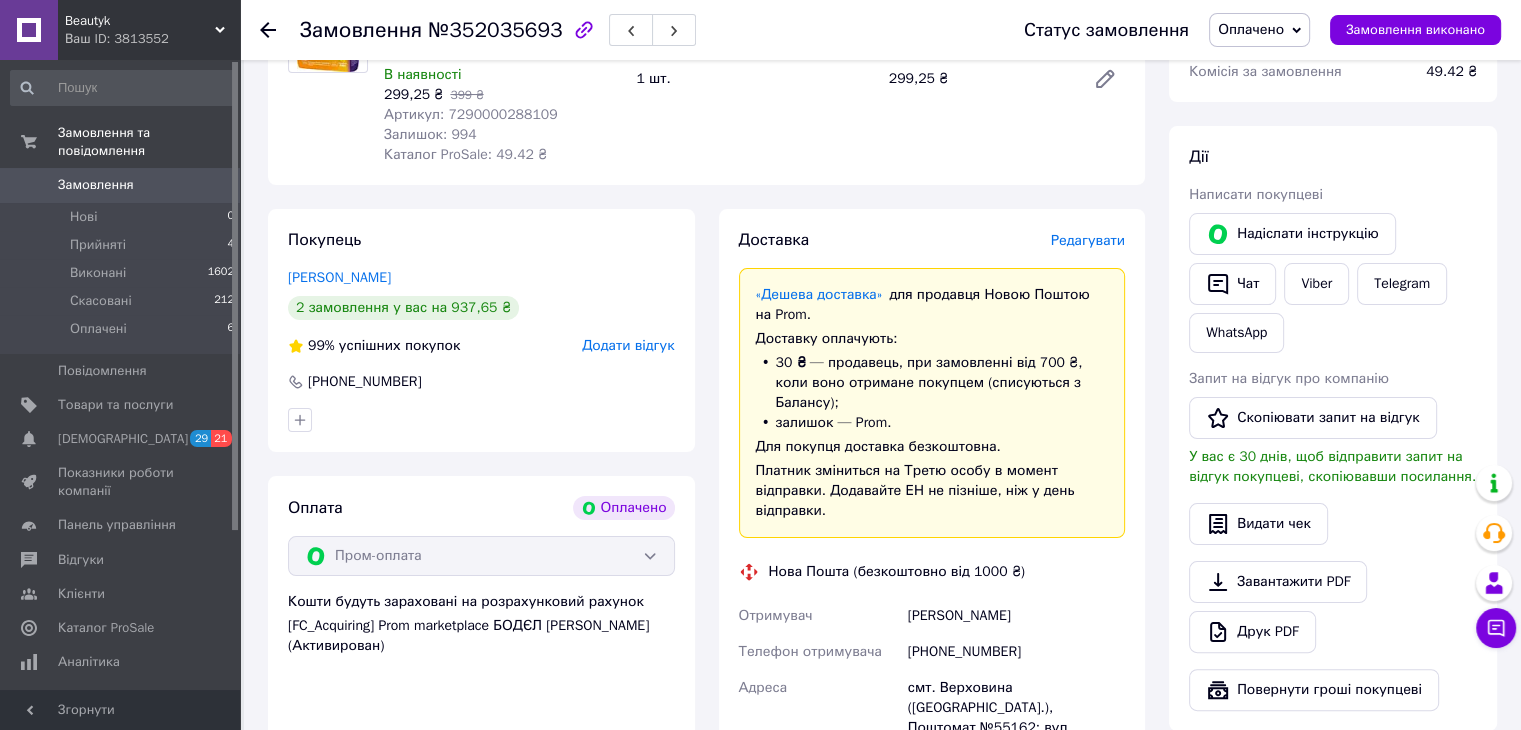 click at bounding box center [481, 420] 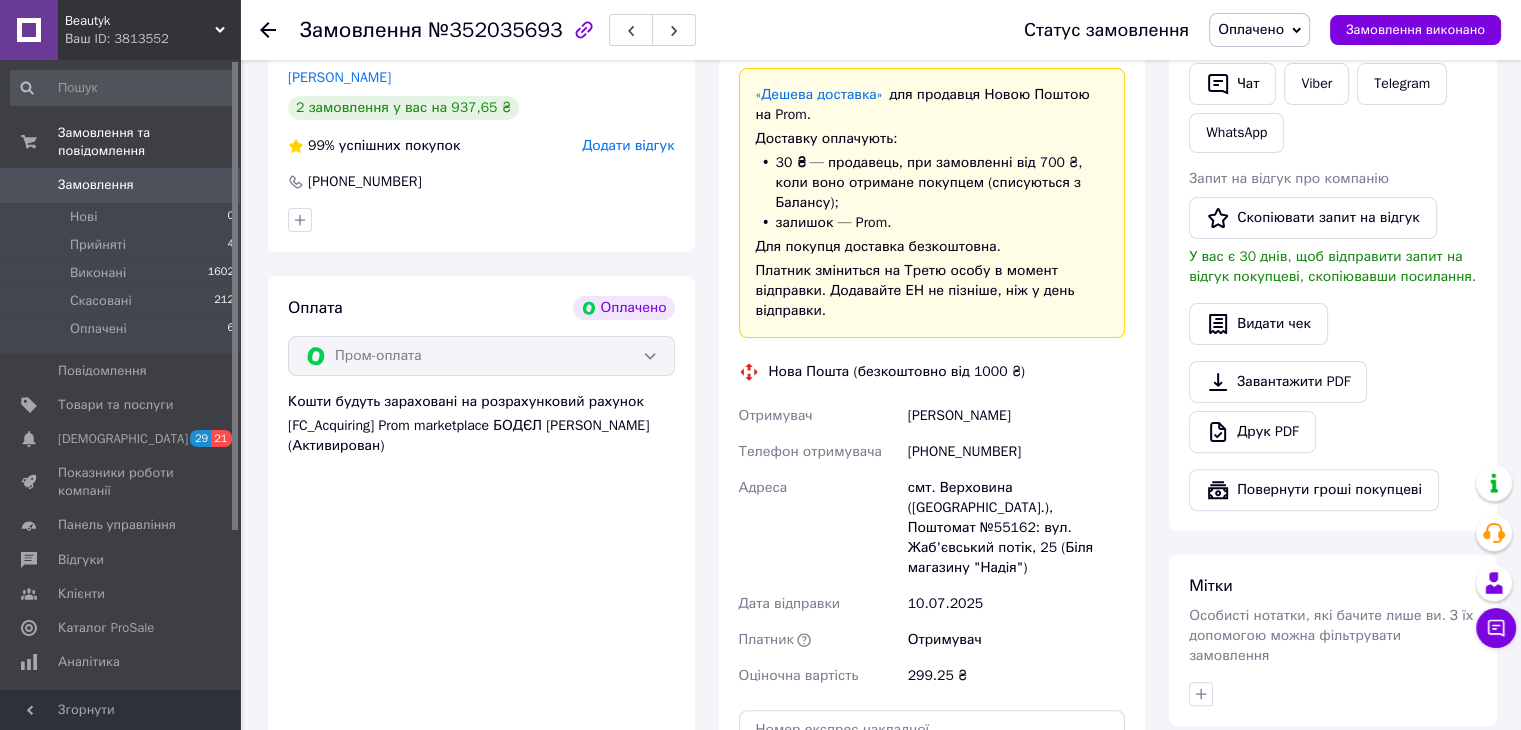 scroll, scrollTop: 600, scrollLeft: 0, axis: vertical 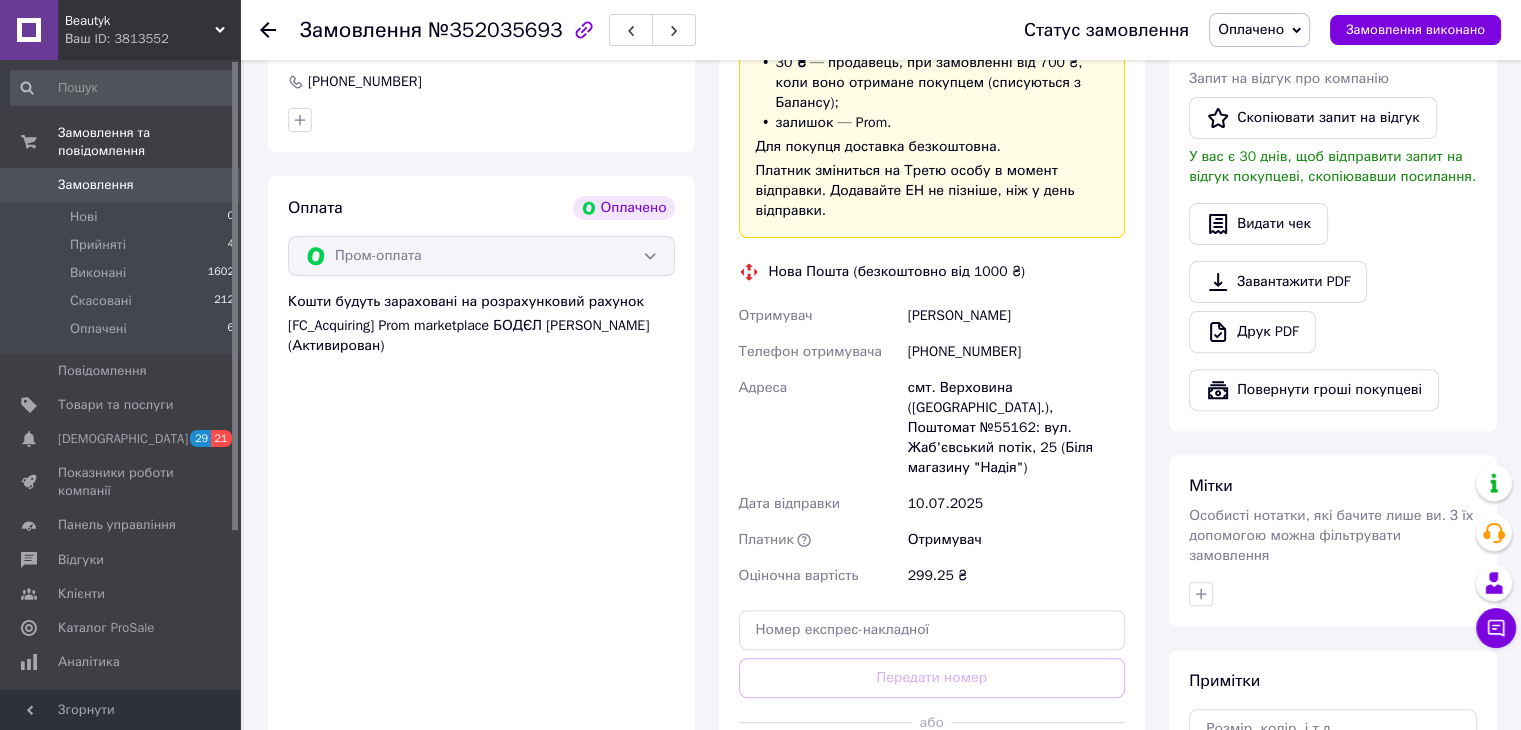 click on "смт. Верховина ([GEOGRAPHIC_DATA].), Поштомат №55162: вул. Жаб'євський потік, 25 (Біля магазину "Надія")" at bounding box center [1016, 428] 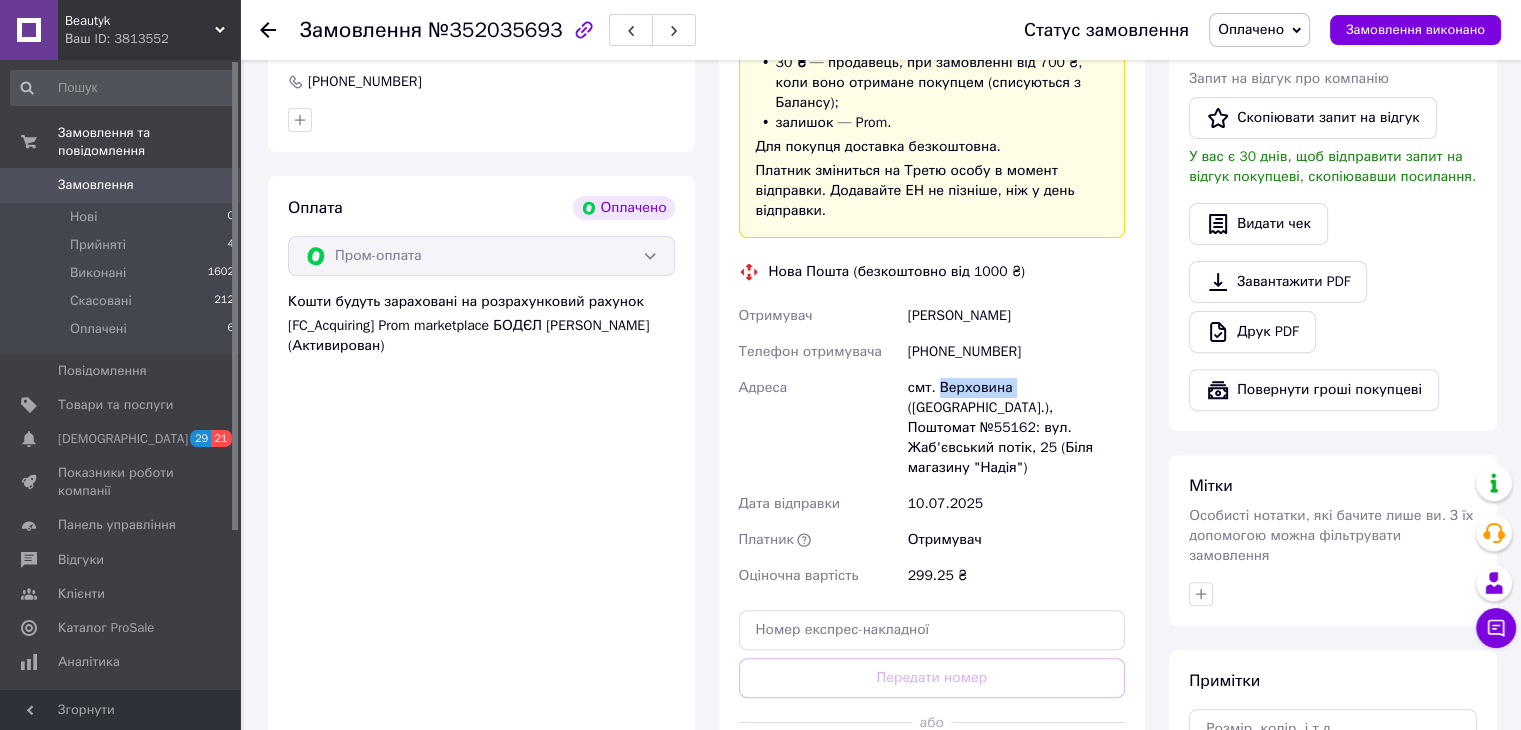 drag, startPoint x: 958, startPoint y: 369, endPoint x: 989, endPoint y: 326, distance: 53.009434 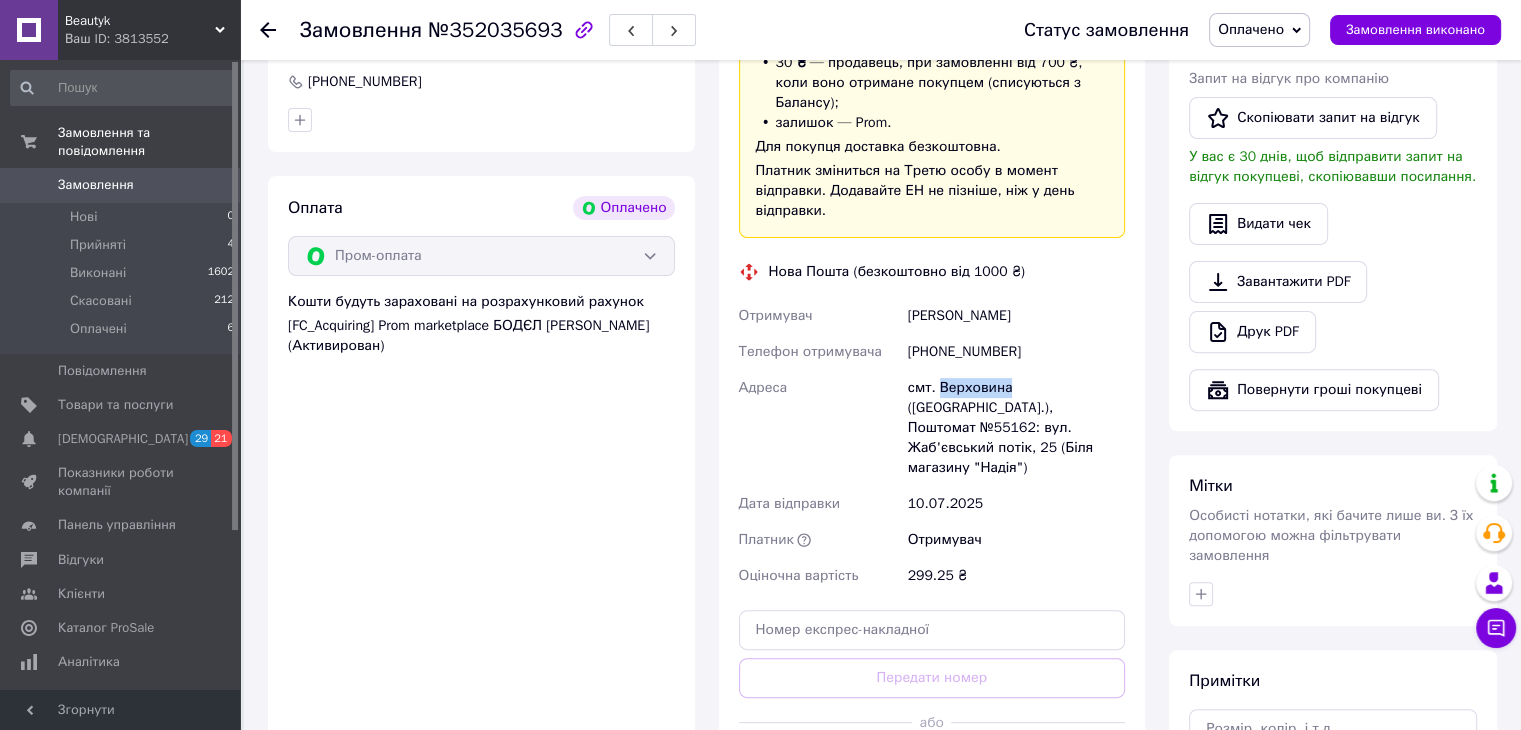 copy on "Верховина" 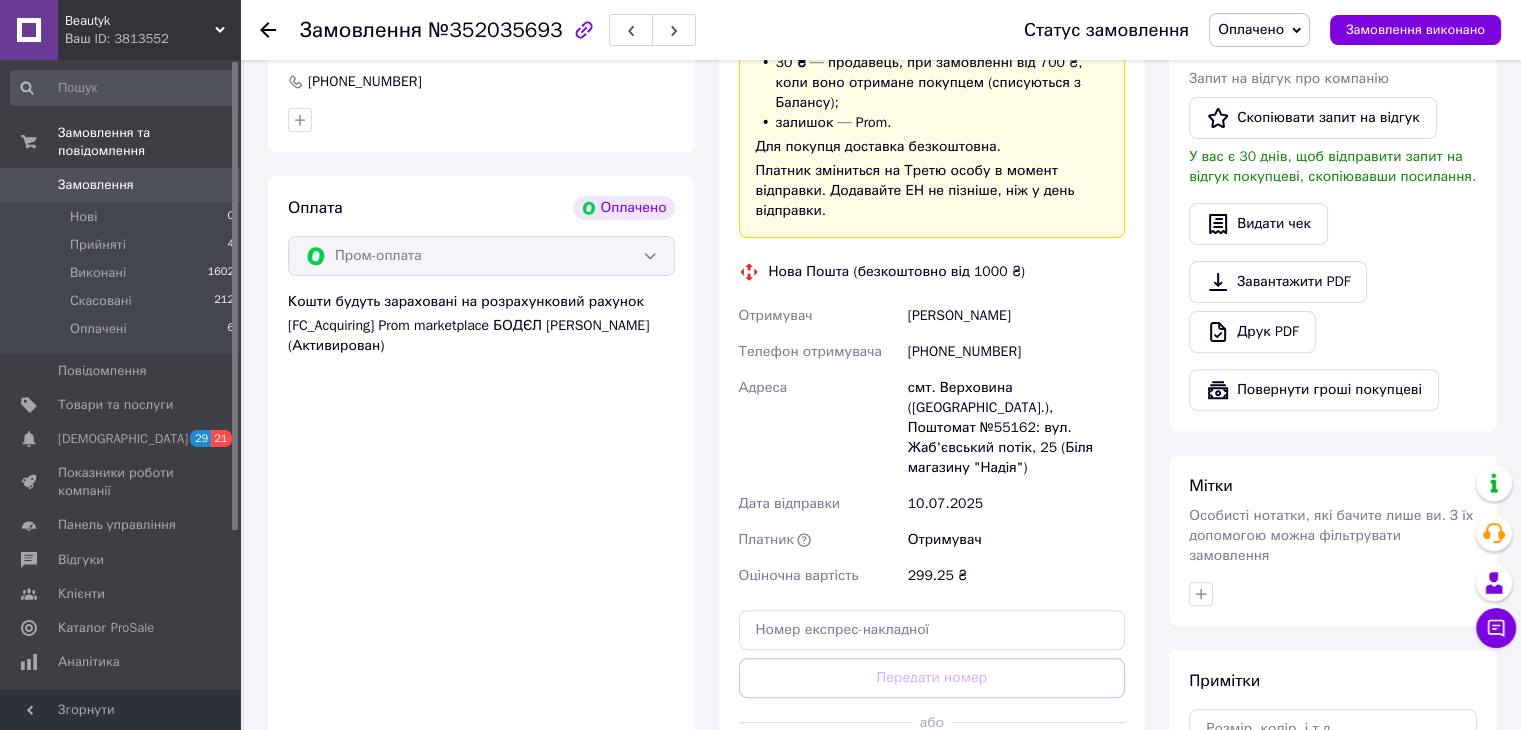 click on "смт. Верховина ([GEOGRAPHIC_DATA].), Поштомат №55162: вул. Жаб'євський потік, 25 (Біля магазину "Надія")" at bounding box center [1016, 428] 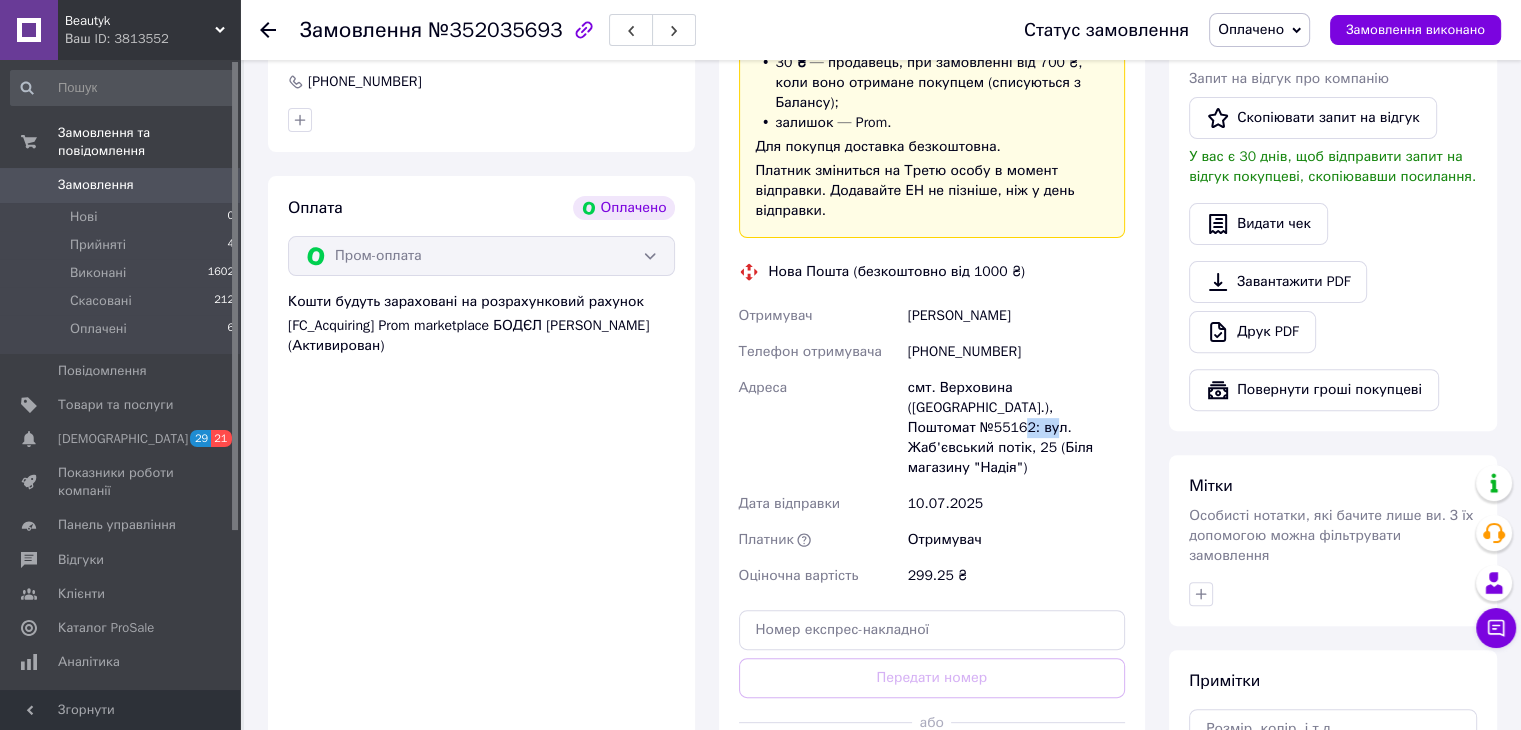 click on "смт. Верховина ([GEOGRAPHIC_DATA].), Поштомат №55162: вул. Жаб'євський потік, 25 (Біля магазину "Надія")" at bounding box center (1016, 428) 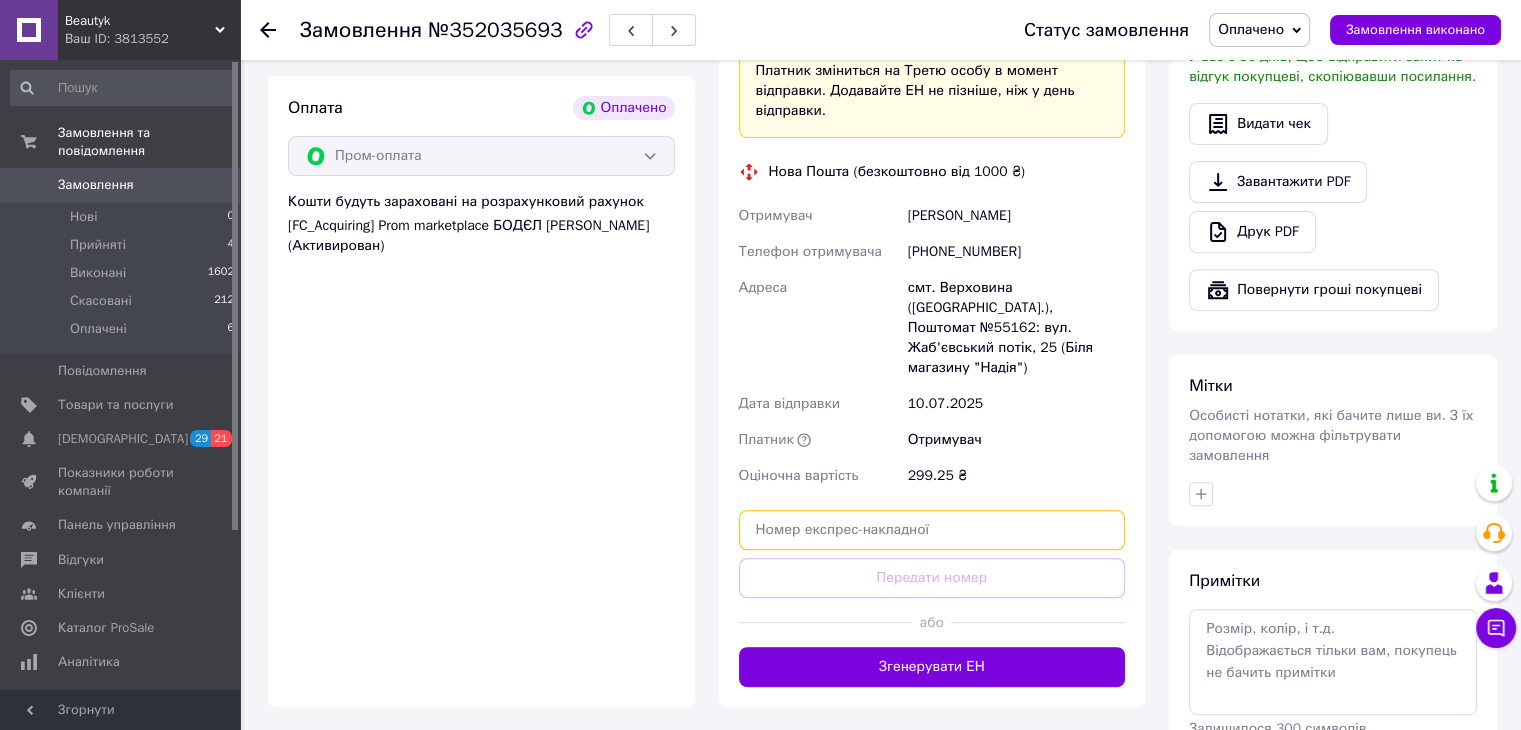 click at bounding box center [932, 530] 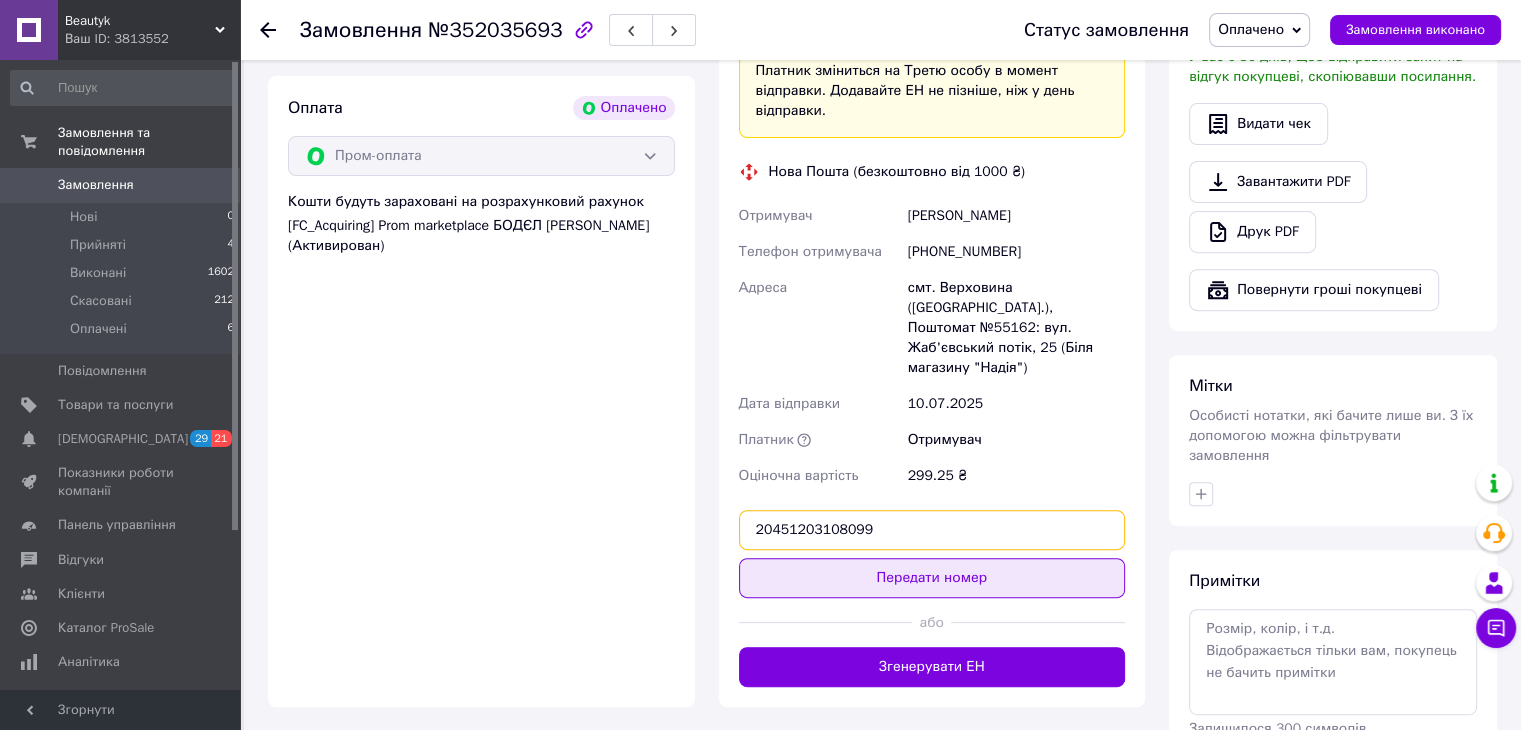 type on "20451203108099" 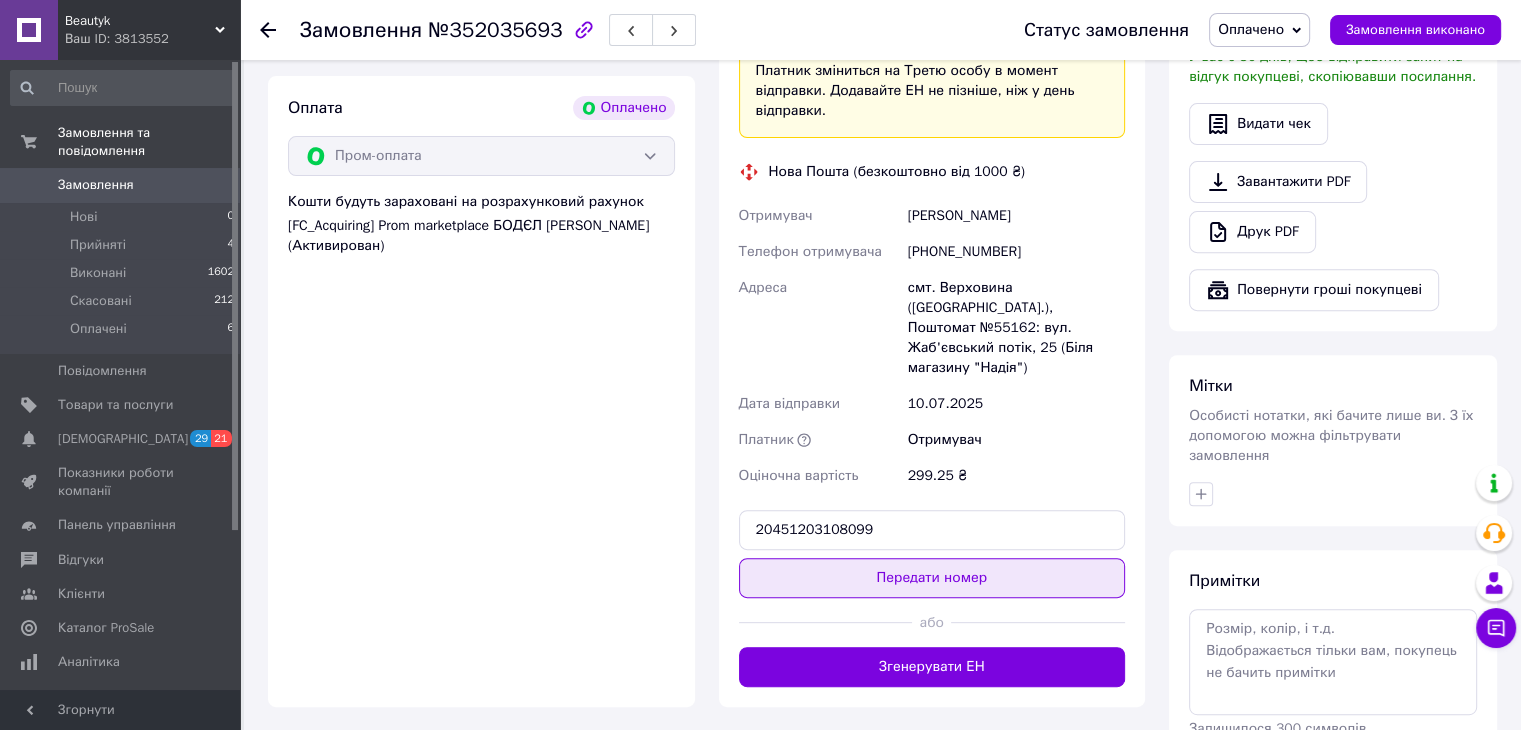 click on "Передати номер" at bounding box center (932, 578) 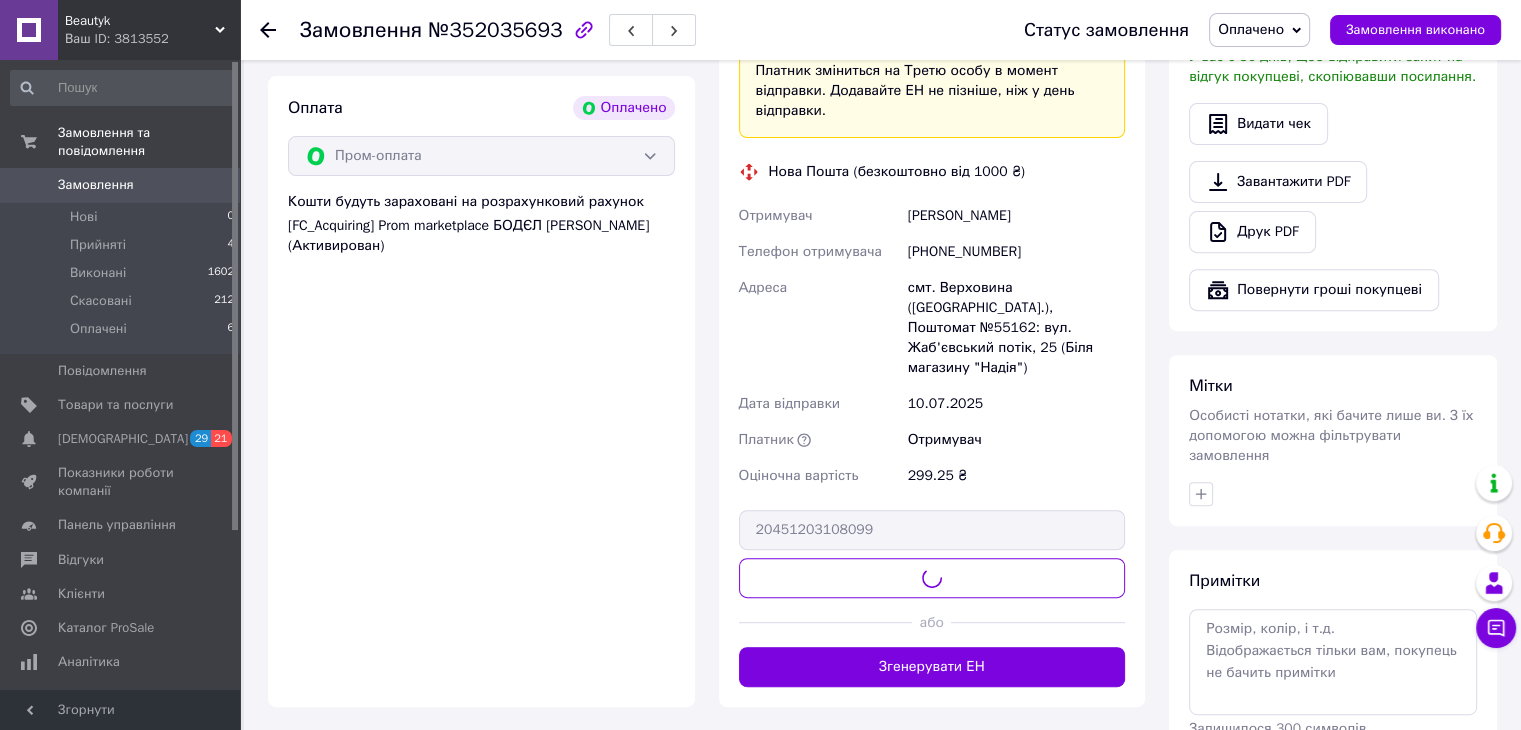 scroll, scrollTop: 800, scrollLeft: 0, axis: vertical 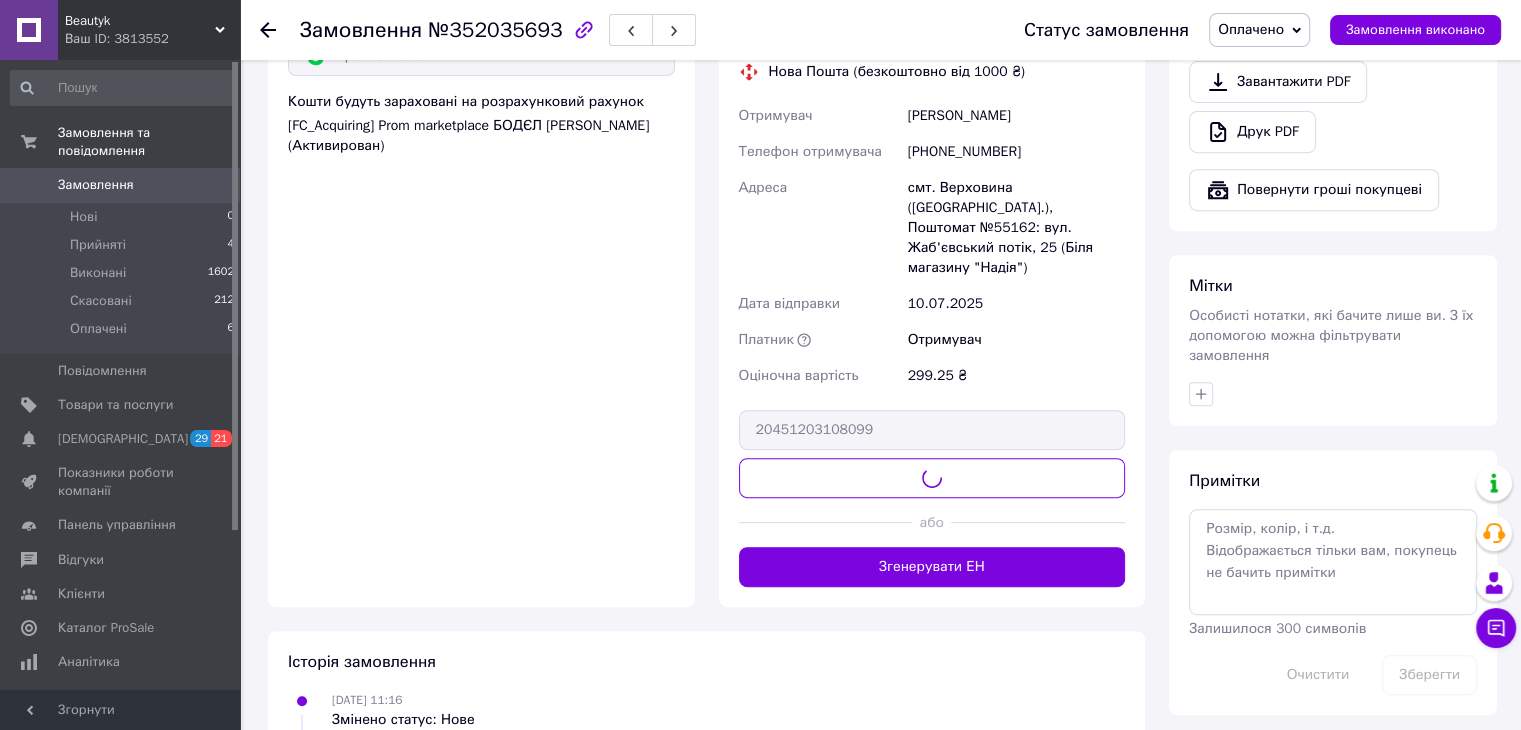 drag, startPoint x: 1196, startPoint y: 370, endPoint x: 1224, endPoint y: 379, distance: 29.410883 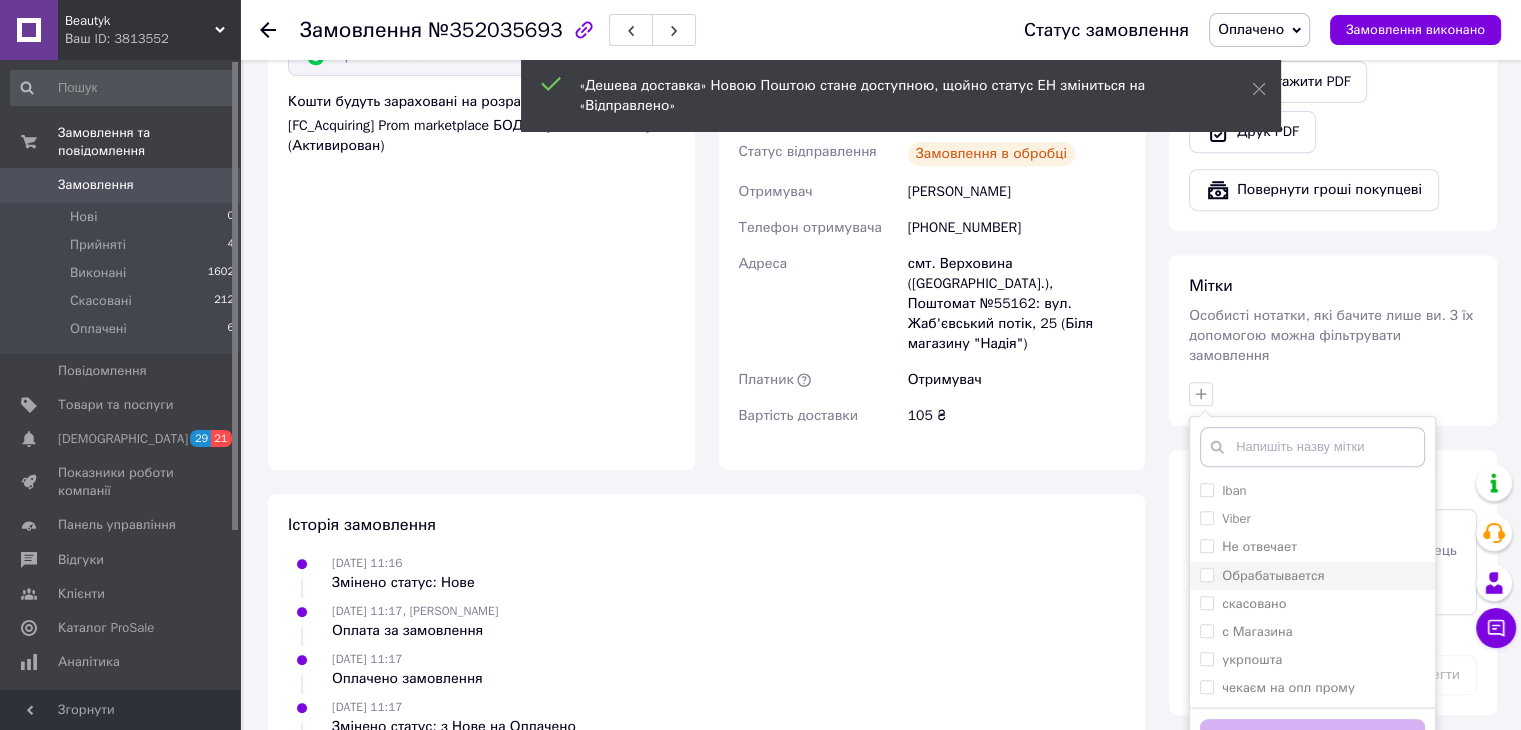 click on "Обрабатывается" at bounding box center [1273, 575] 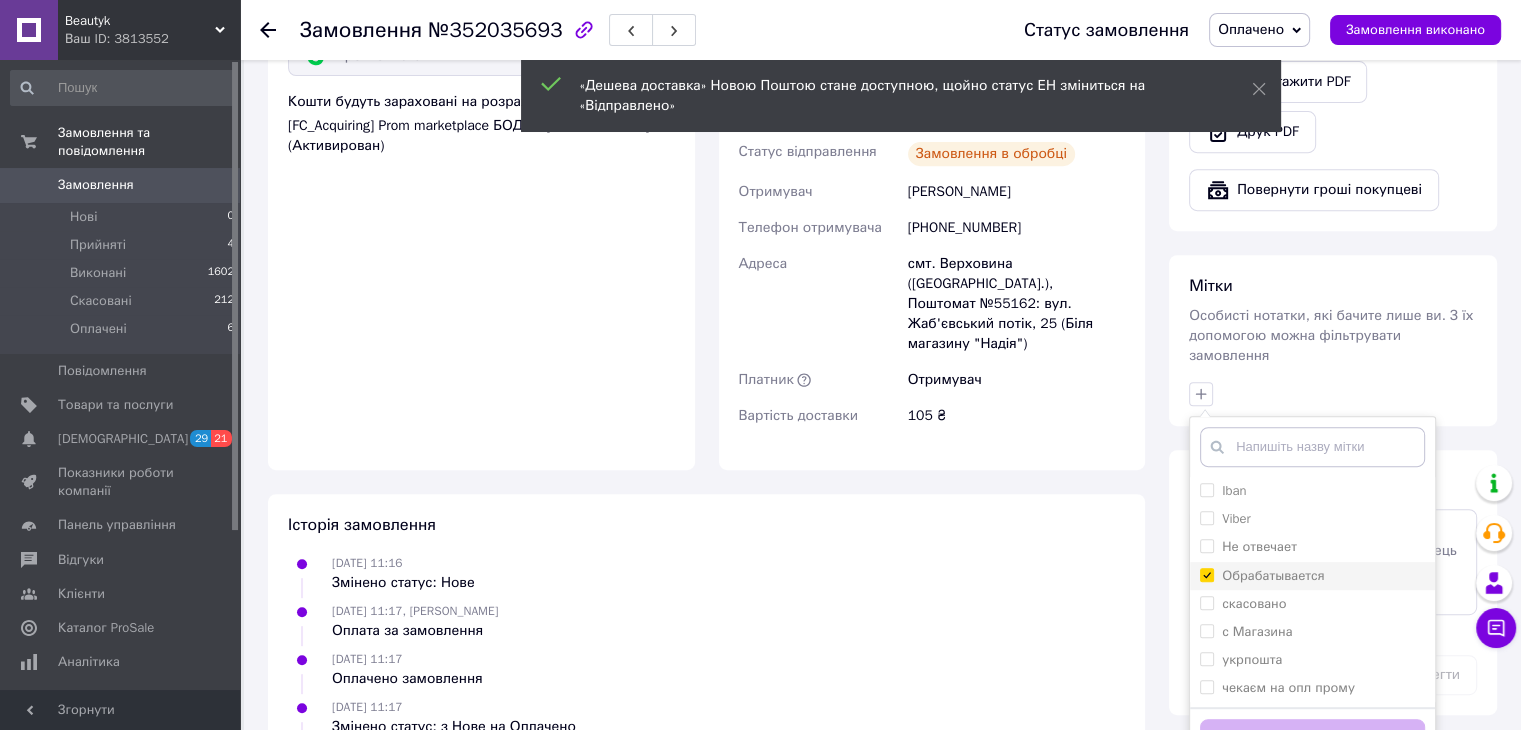 checkbox on "true" 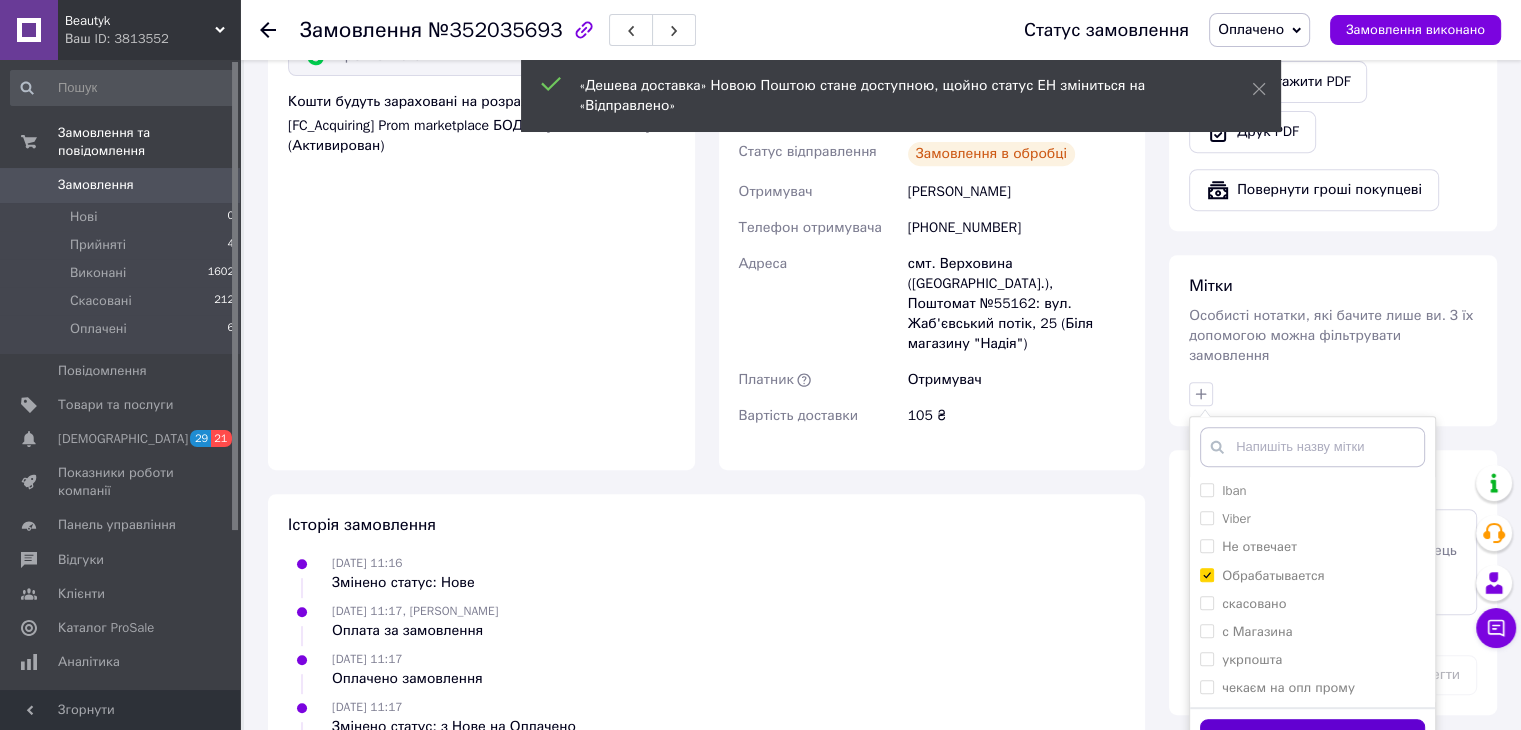 click on "Додати мітку" at bounding box center (1312, 738) 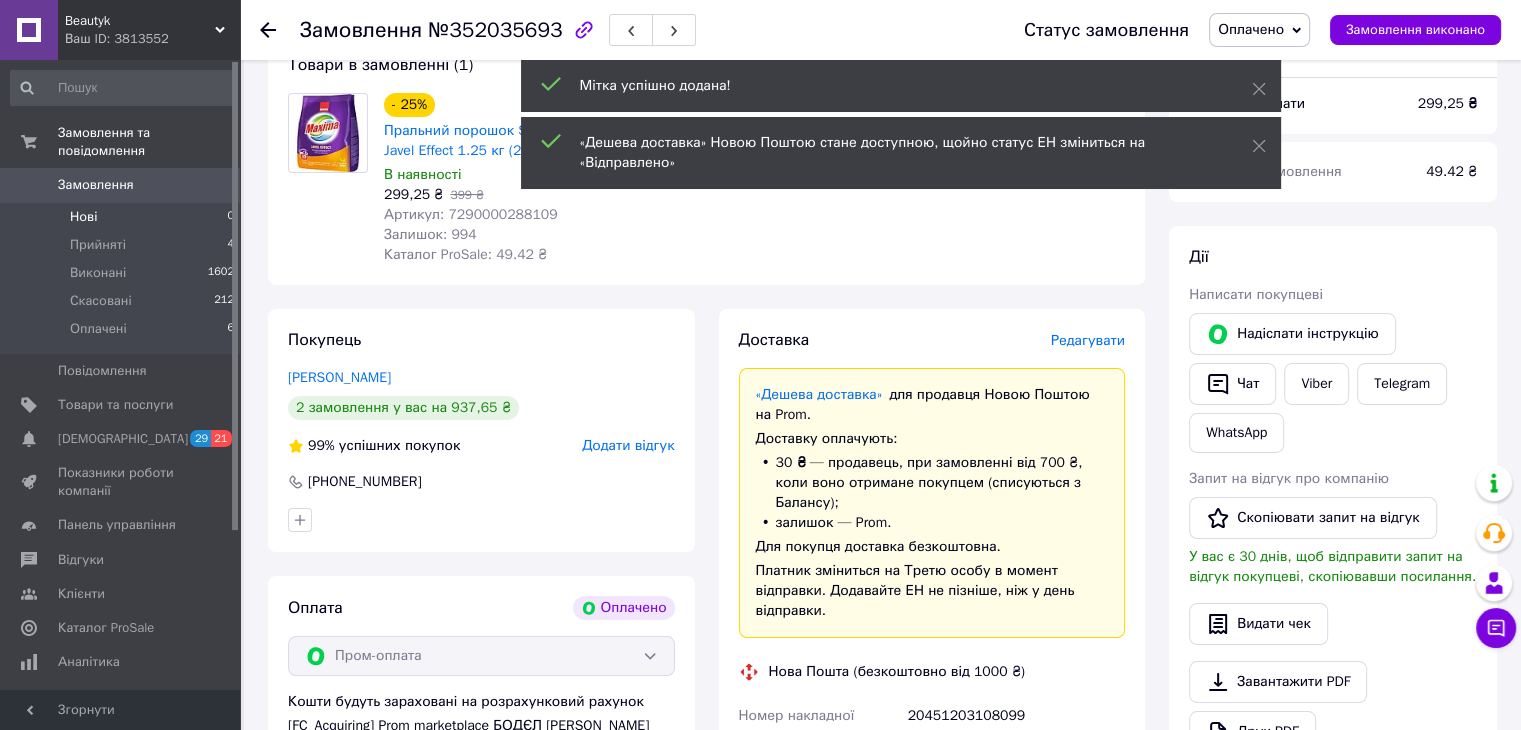 scroll, scrollTop: 0, scrollLeft: 0, axis: both 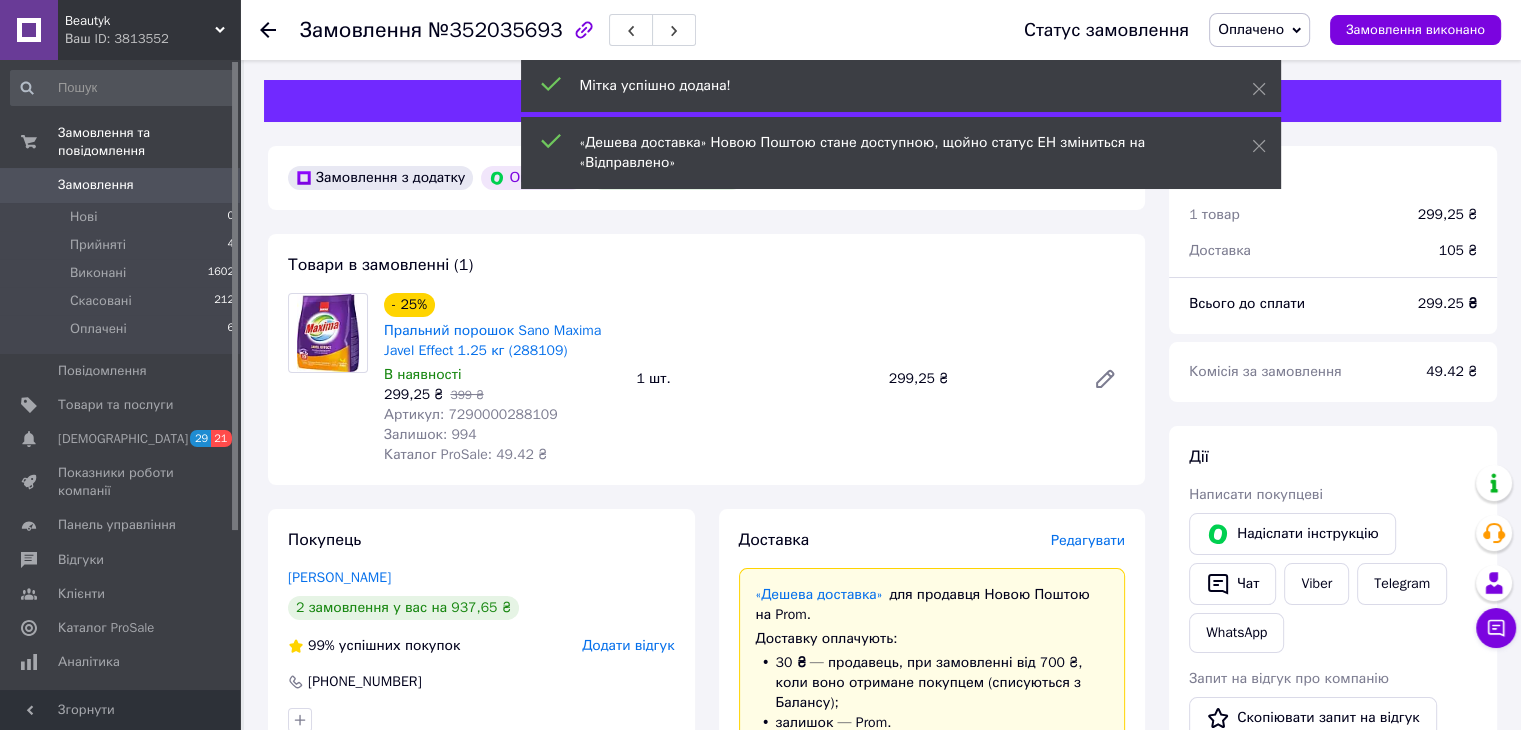 click on "Замовлення 0" at bounding box center [123, 185] 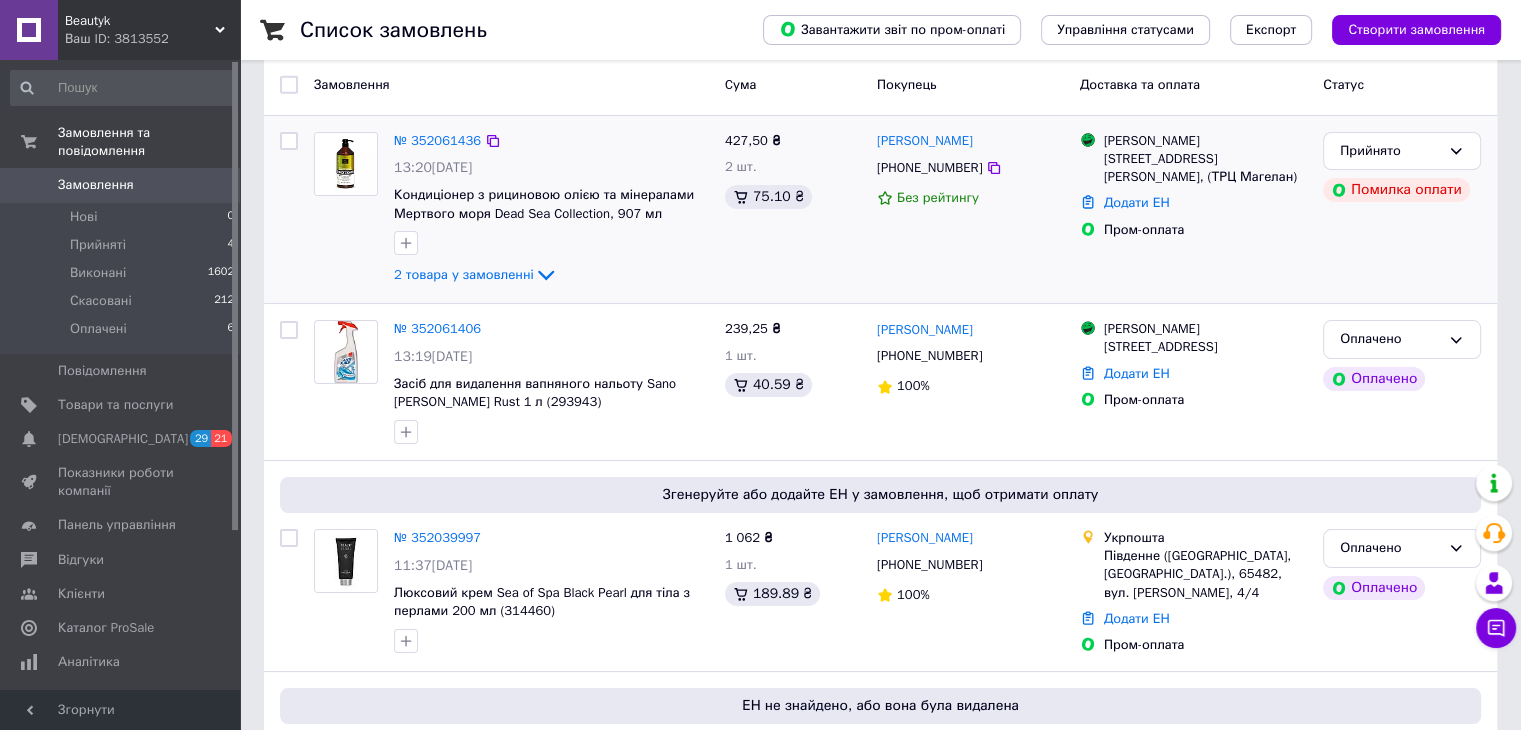scroll, scrollTop: 0, scrollLeft: 0, axis: both 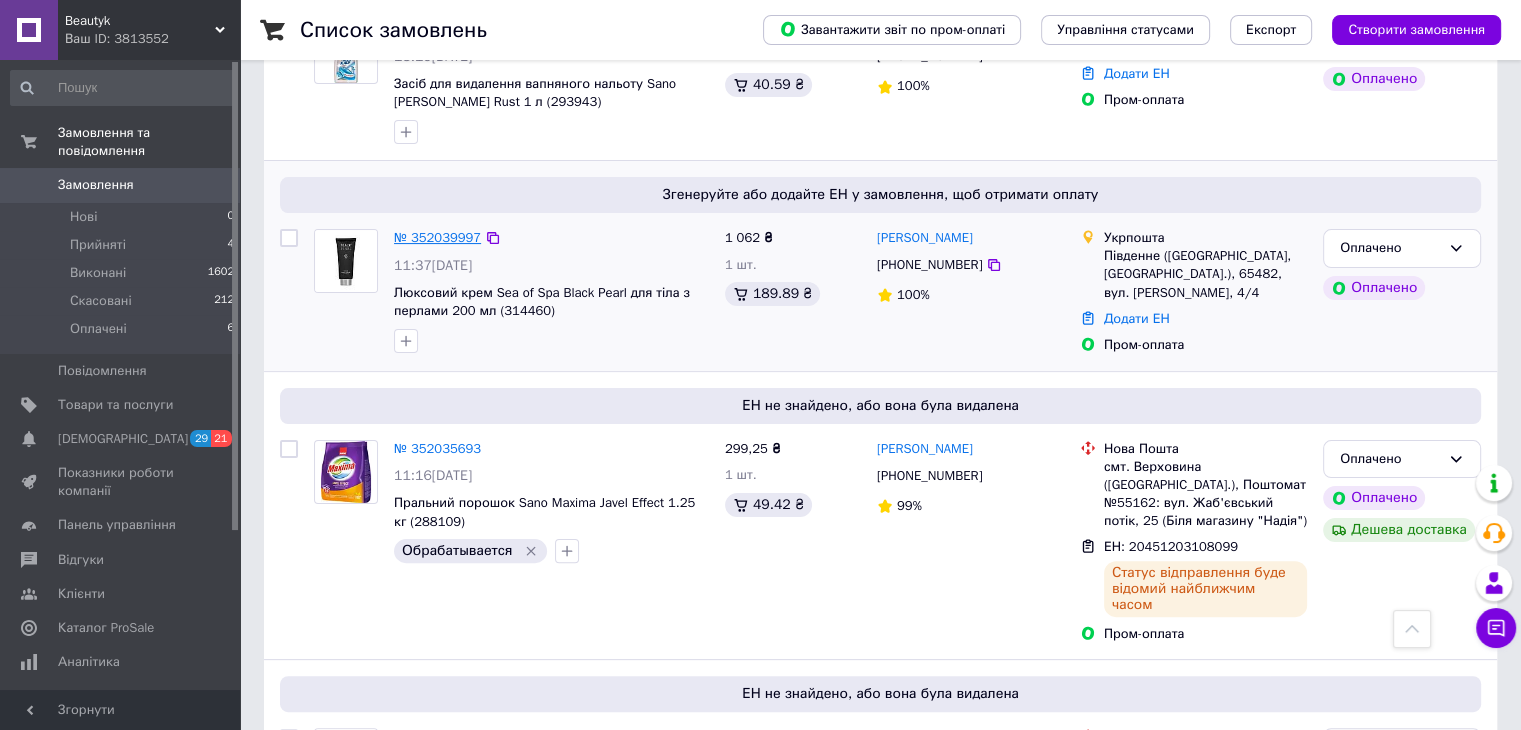 click on "№ 352039997" at bounding box center (437, 237) 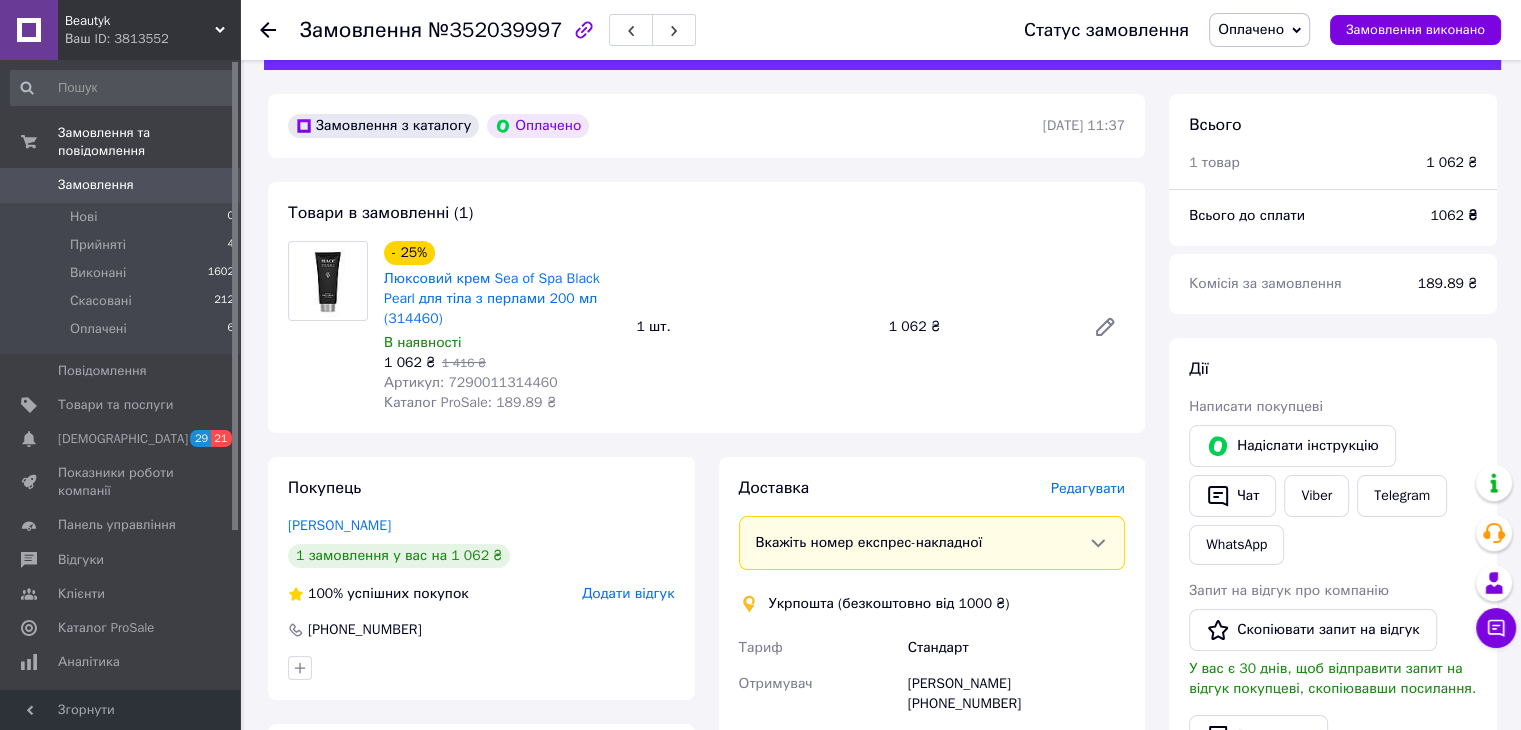 scroll, scrollTop: 0, scrollLeft: 0, axis: both 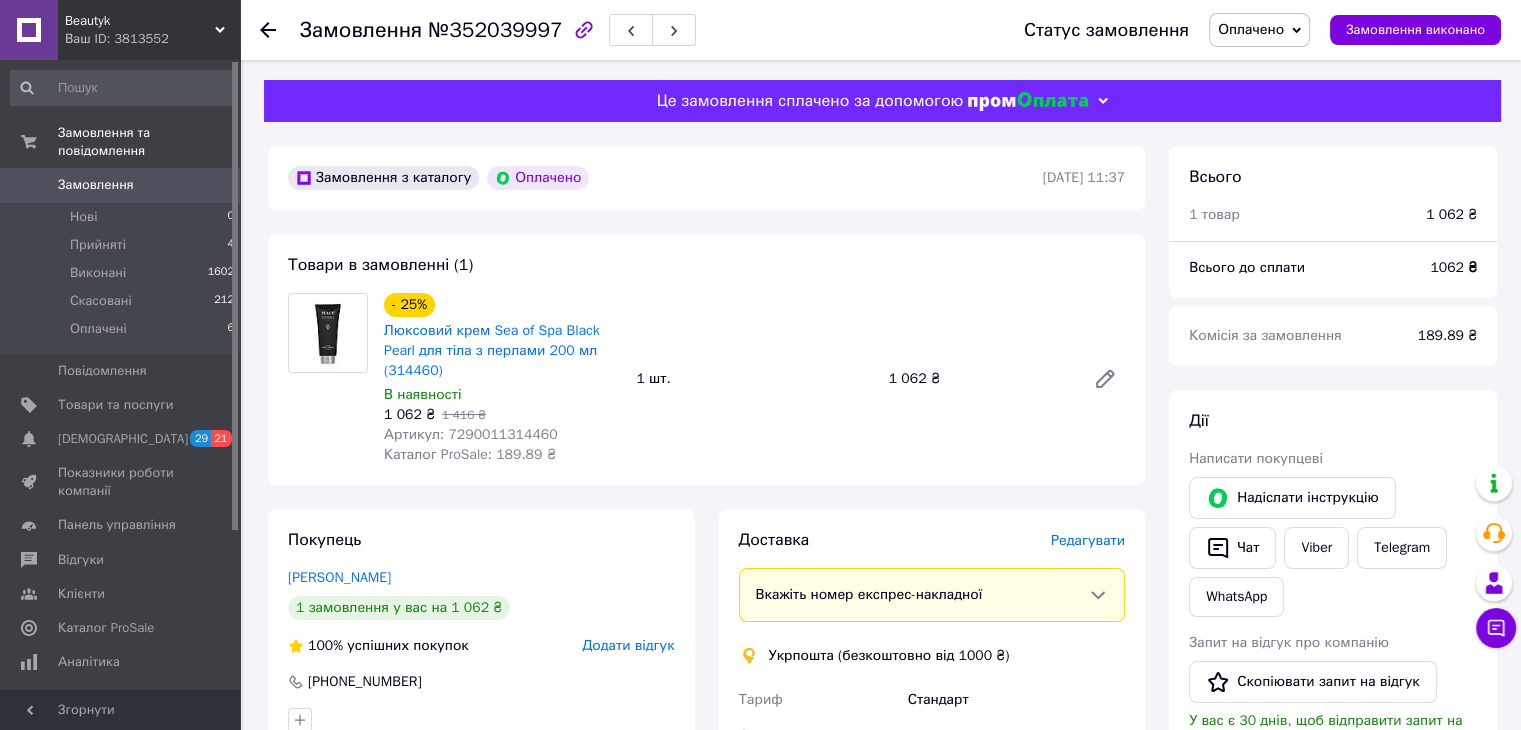 click on "№352039997" at bounding box center [495, 30] 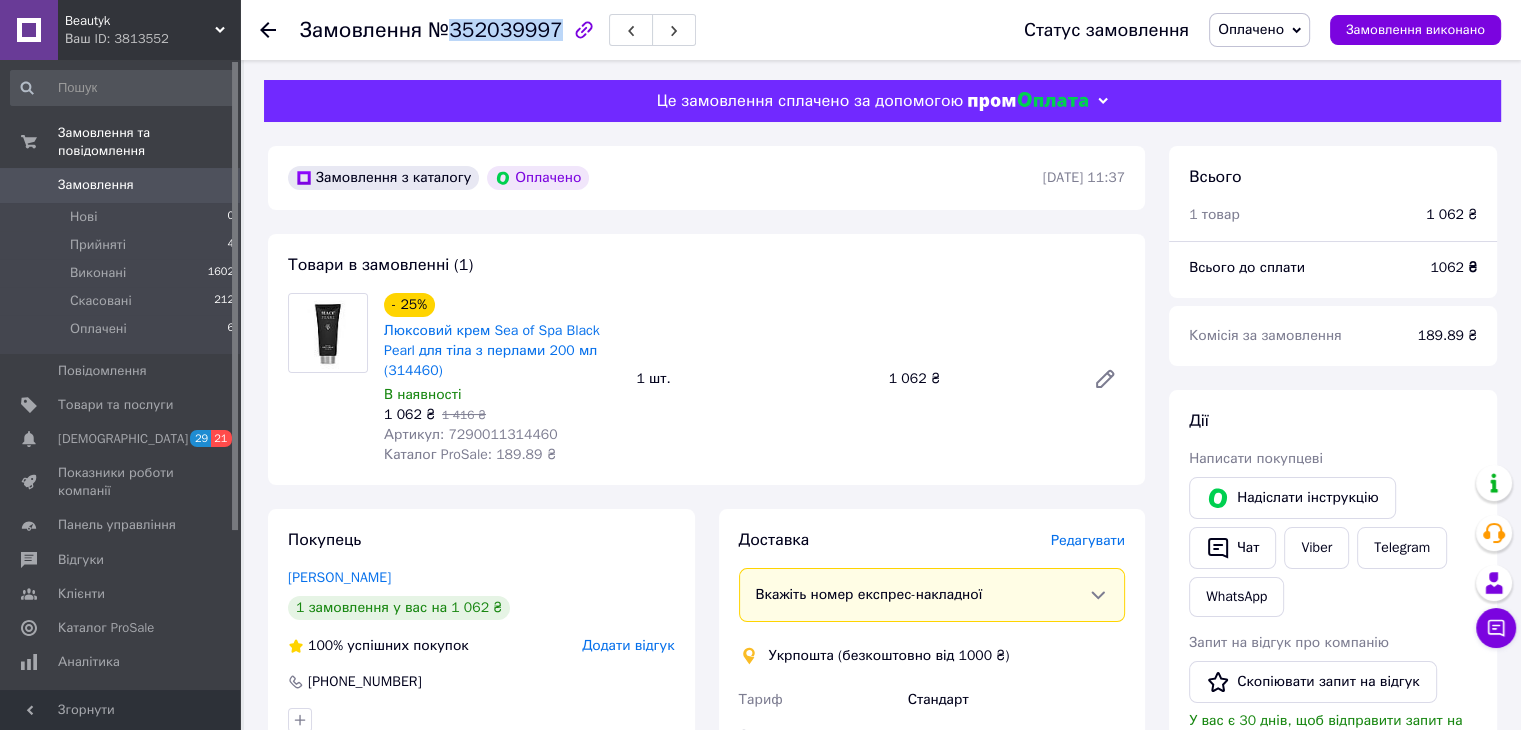 click on "№352039997" at bounding box center (495, 30) 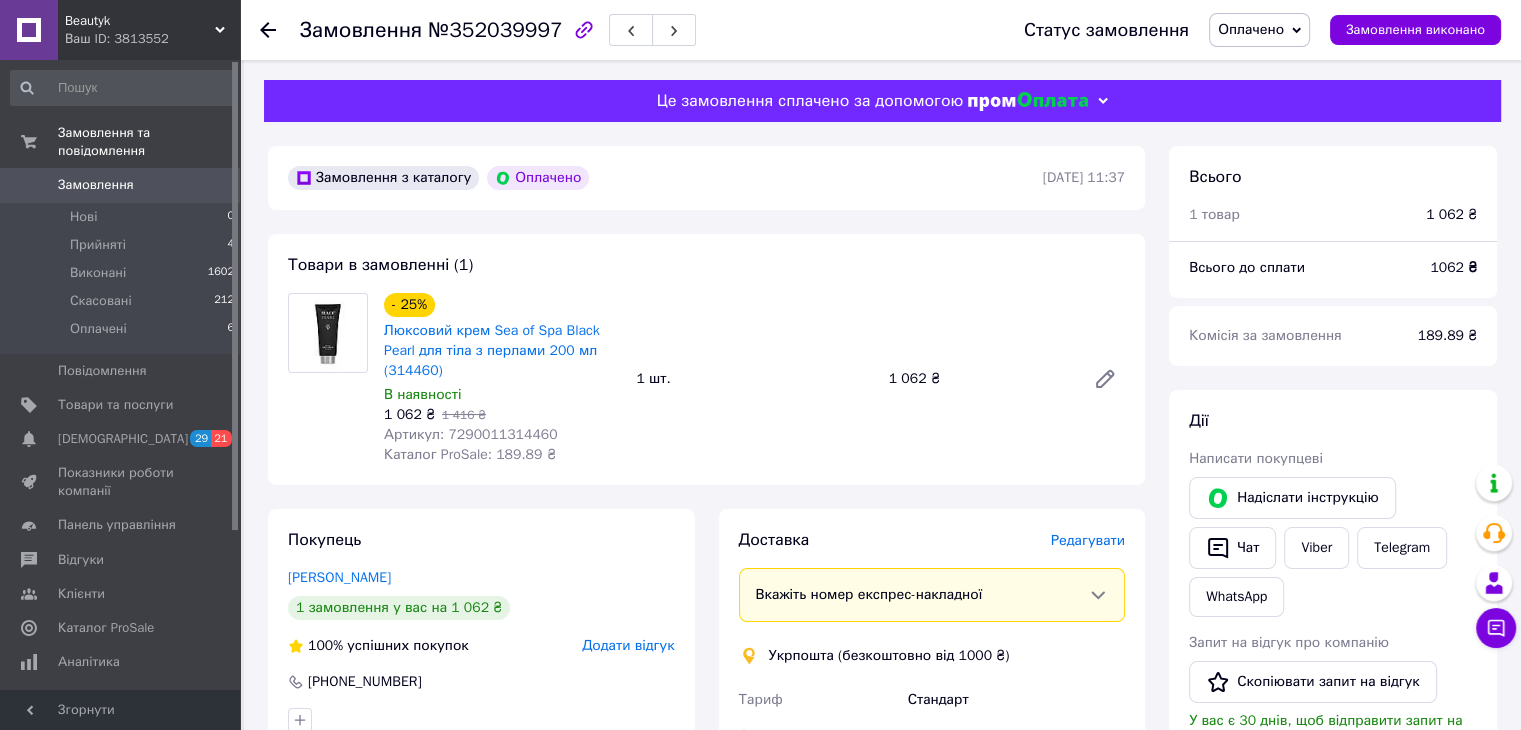 drag, startPoint x: 700, startPoint y: 213, endPoint x: 680, endPoint y: 286, distance: 75.690155 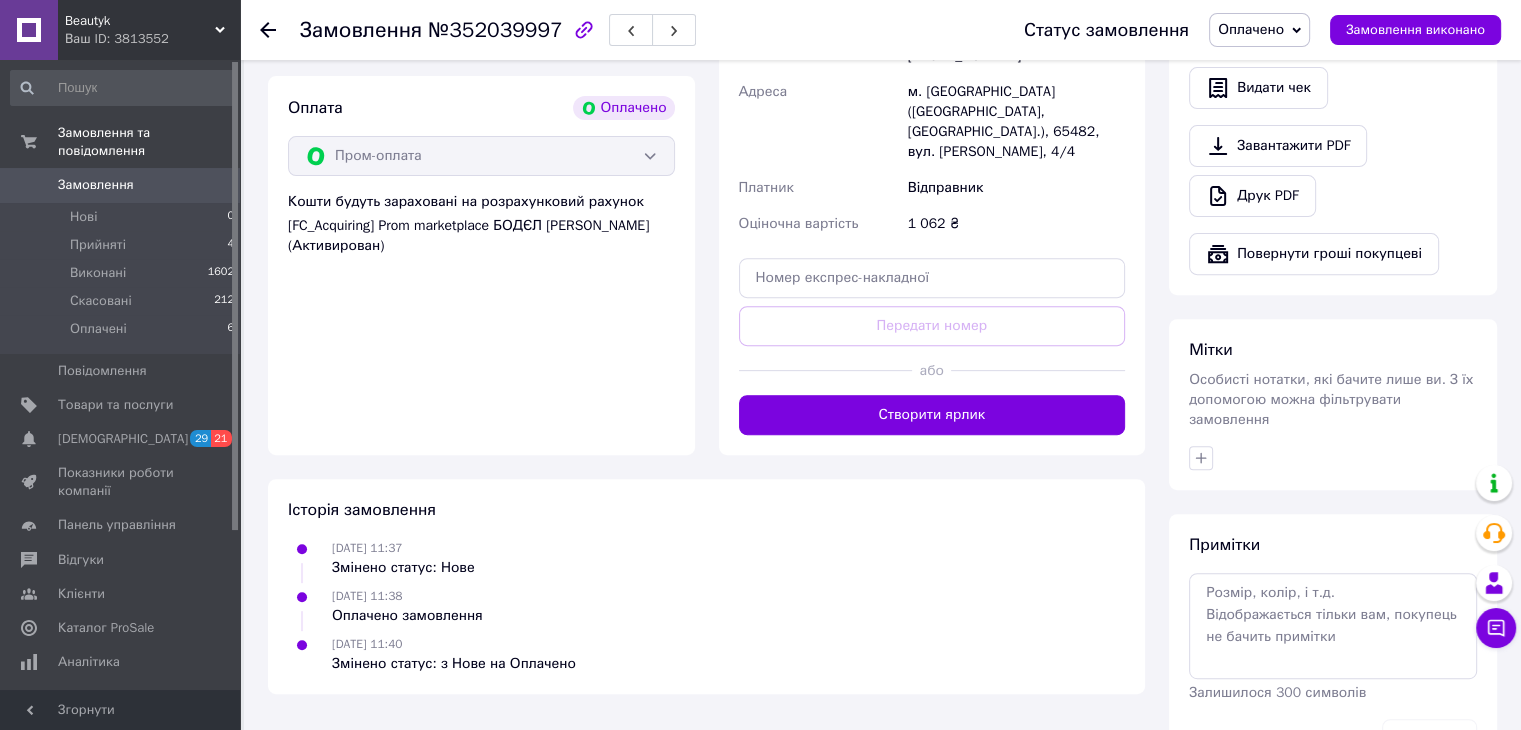 scroll, scrollTop: 200, scrollLeft: 0, axis: vertical 